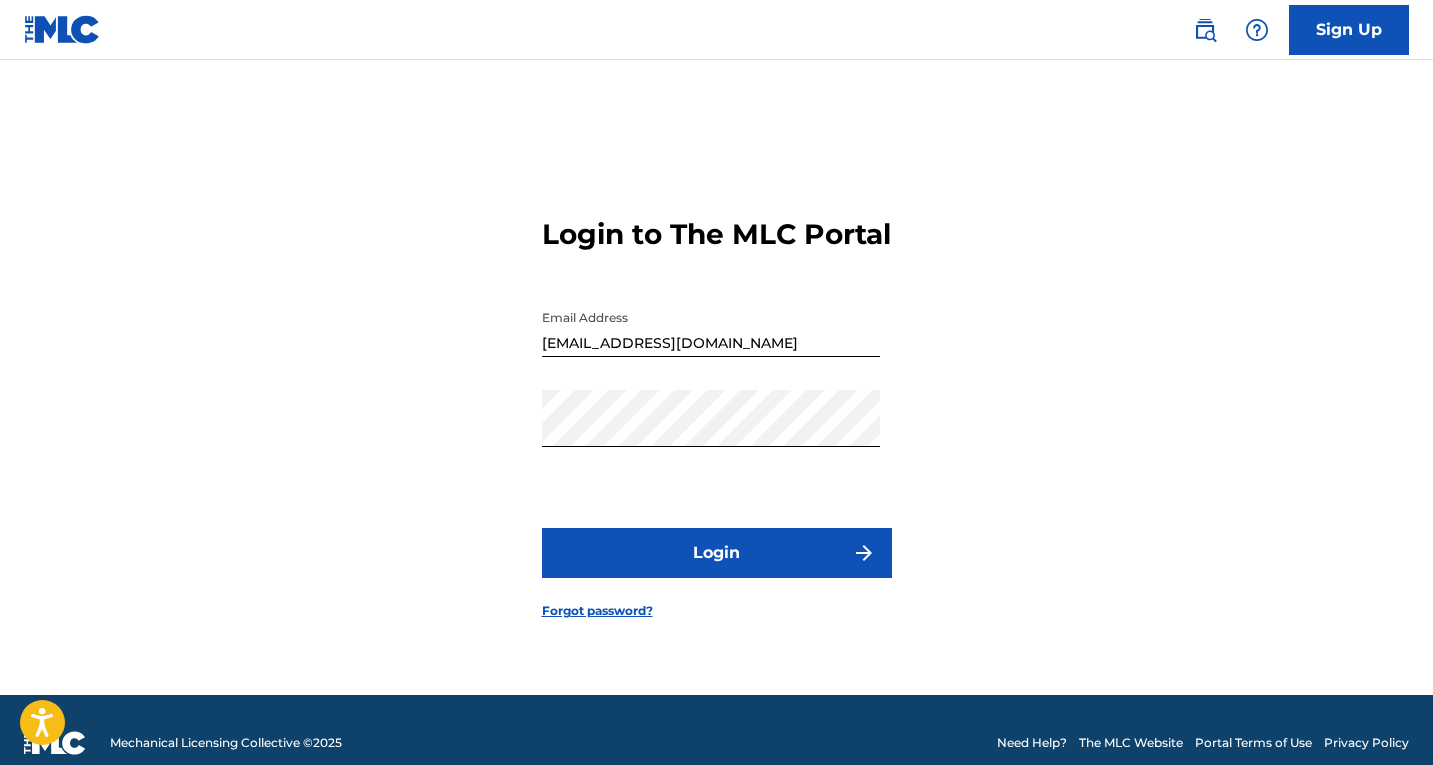 click on "Login" at bounding box center (717, 553) 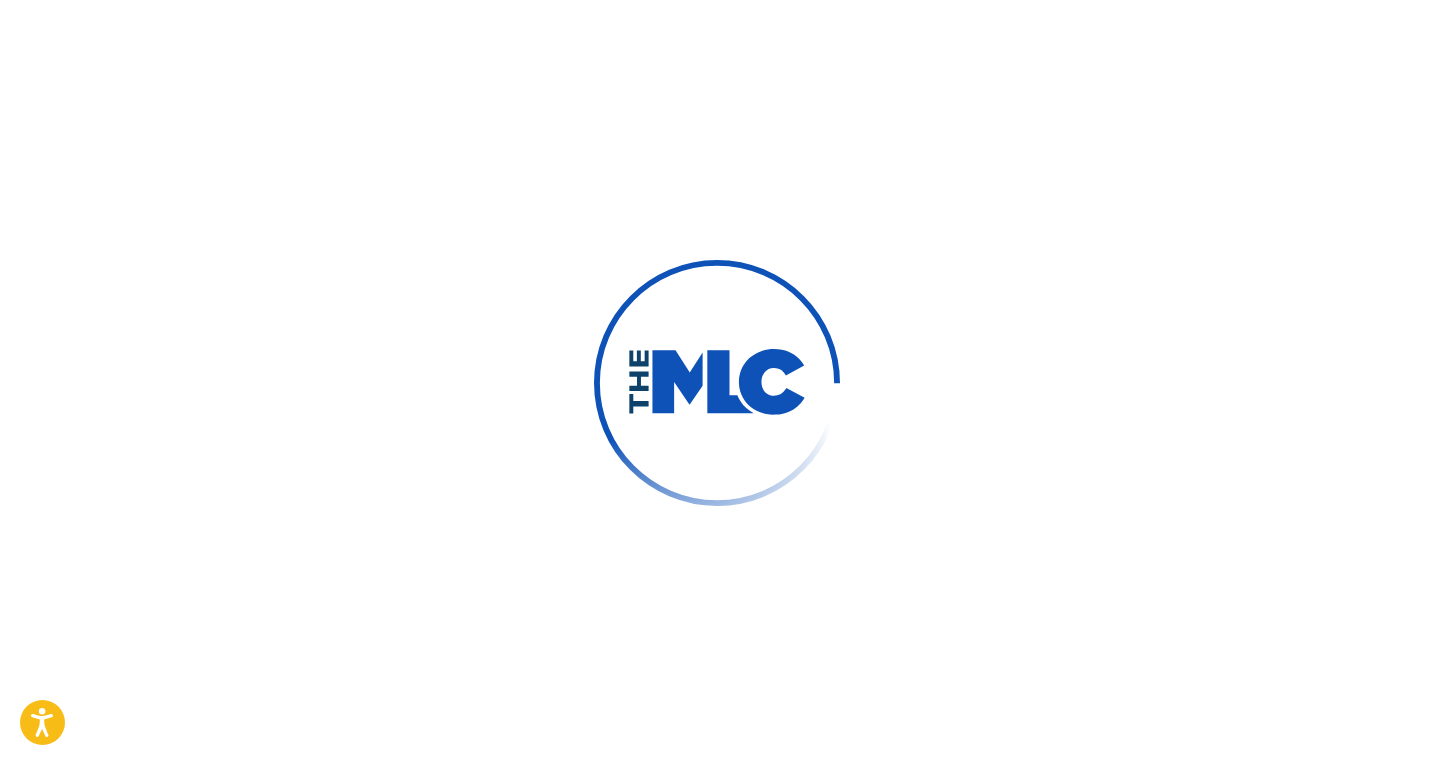 scroll, scrollTop: 26, scrollLeft: 0, axis: vertical 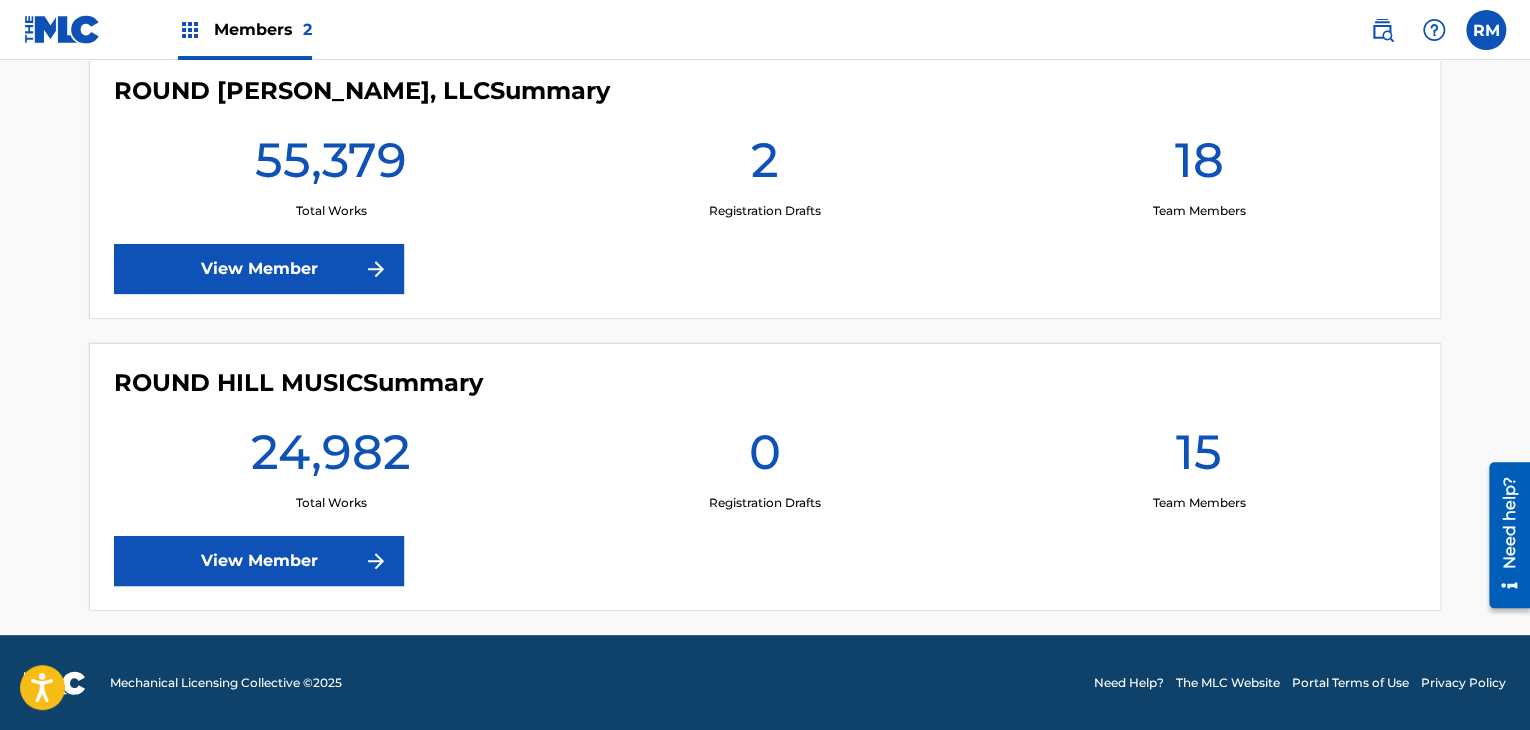 click on "View Member" at bounding box center (259, 561) 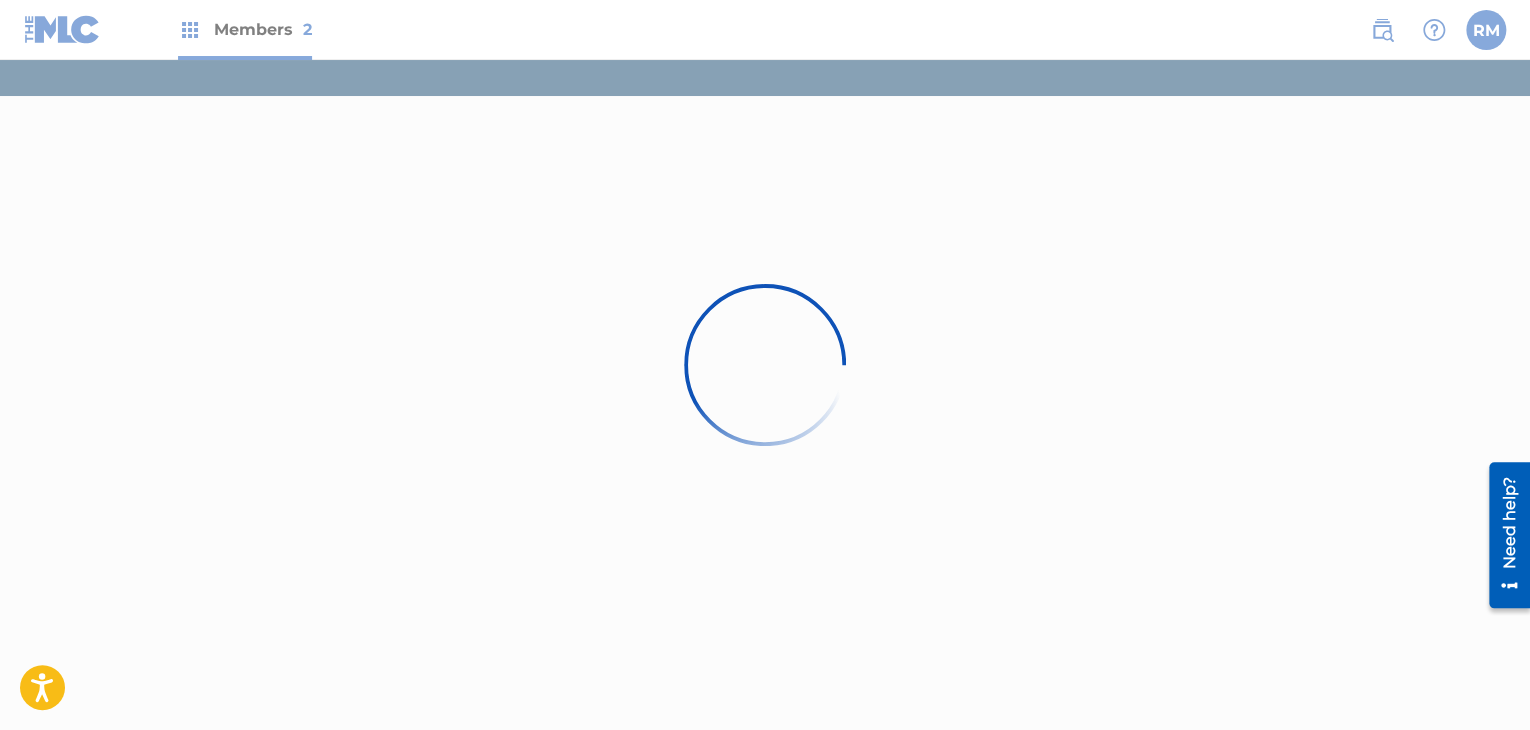 scroll, scrollTop: 0, scrollLeft: 0, axis: both 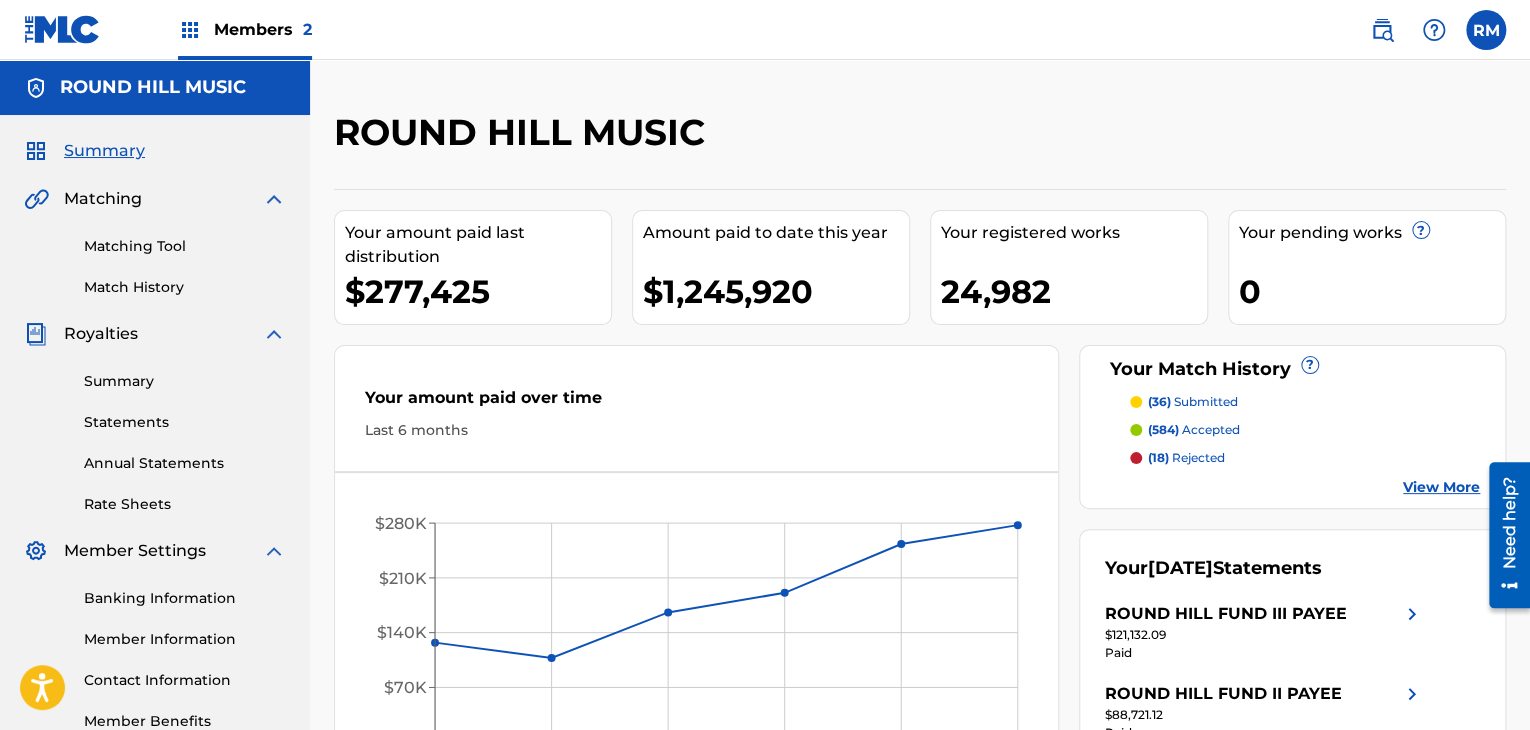 click on "Summary" at bounding box center [185, 381] 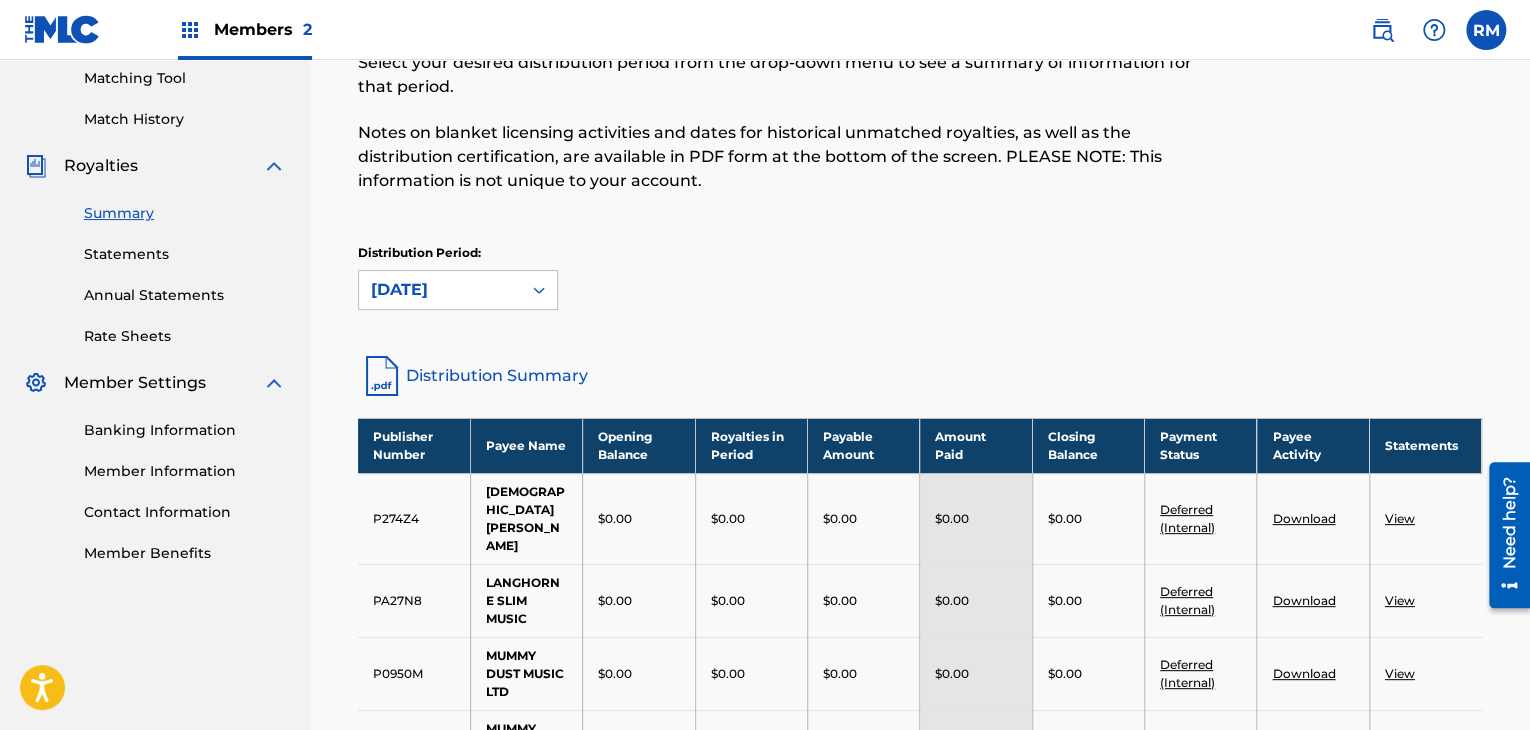 scroll, scrollTop: 200, scrollLeft: 0, axis: vertical 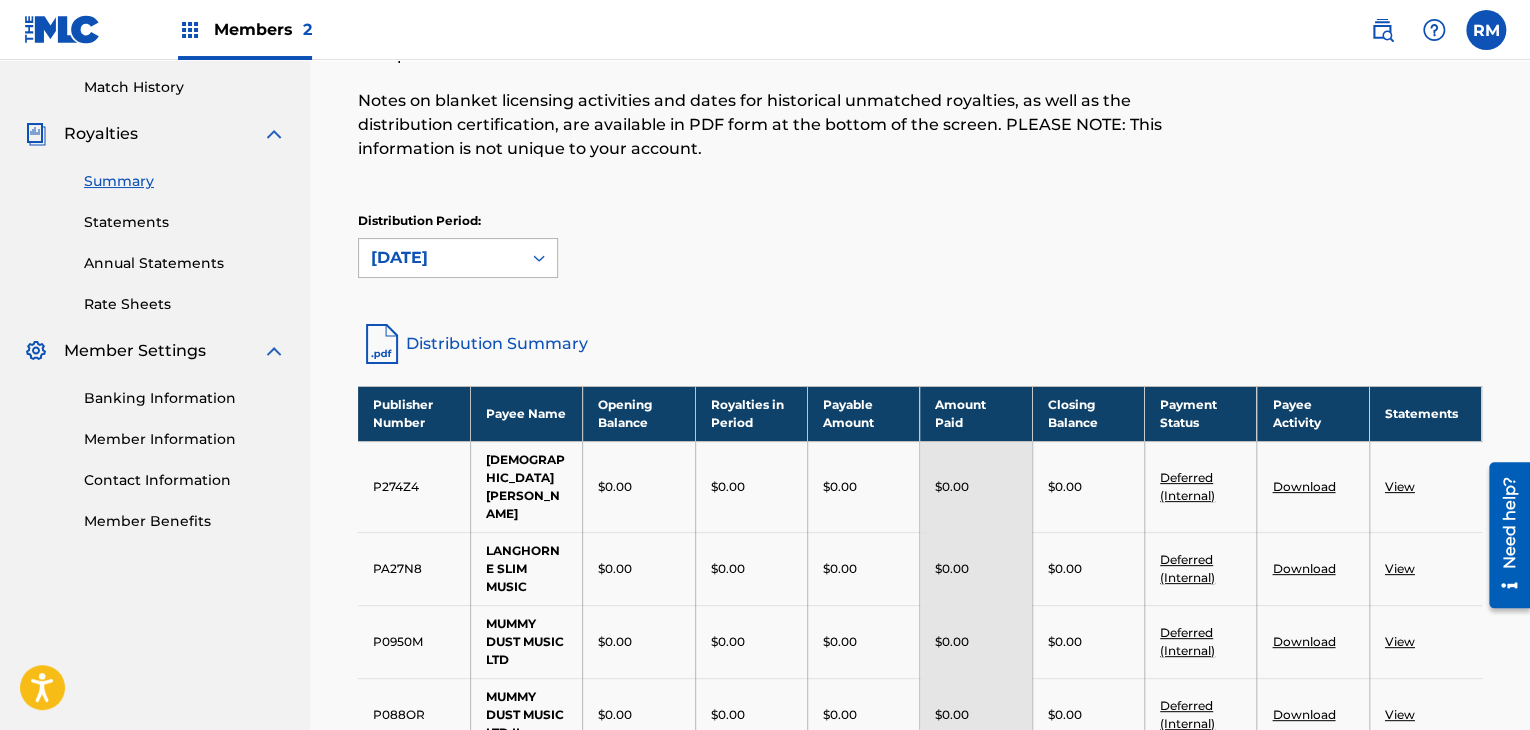 click on "[DATE]" at bounding box center [440, 258] 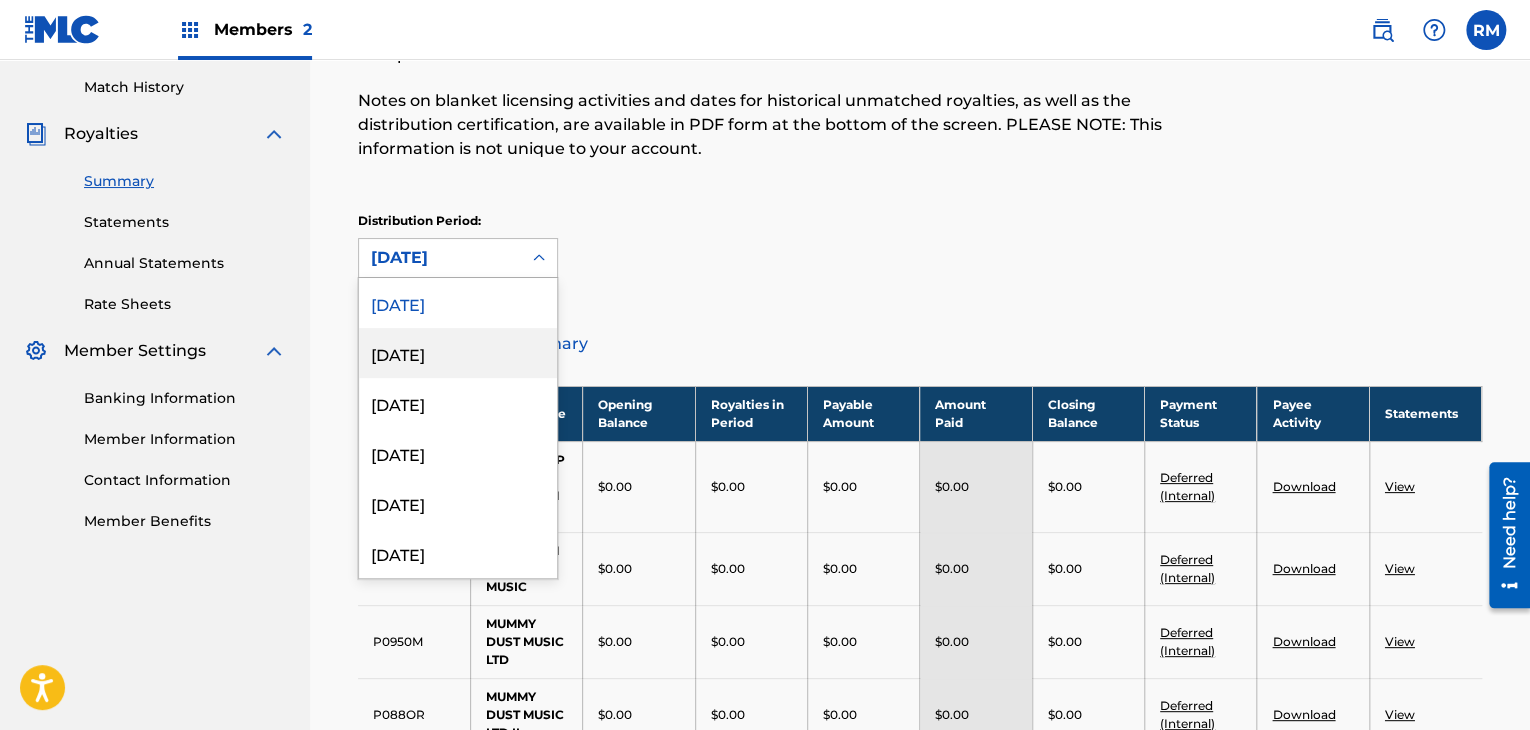 click on "[DATE]" at bounding box center [458, 353] 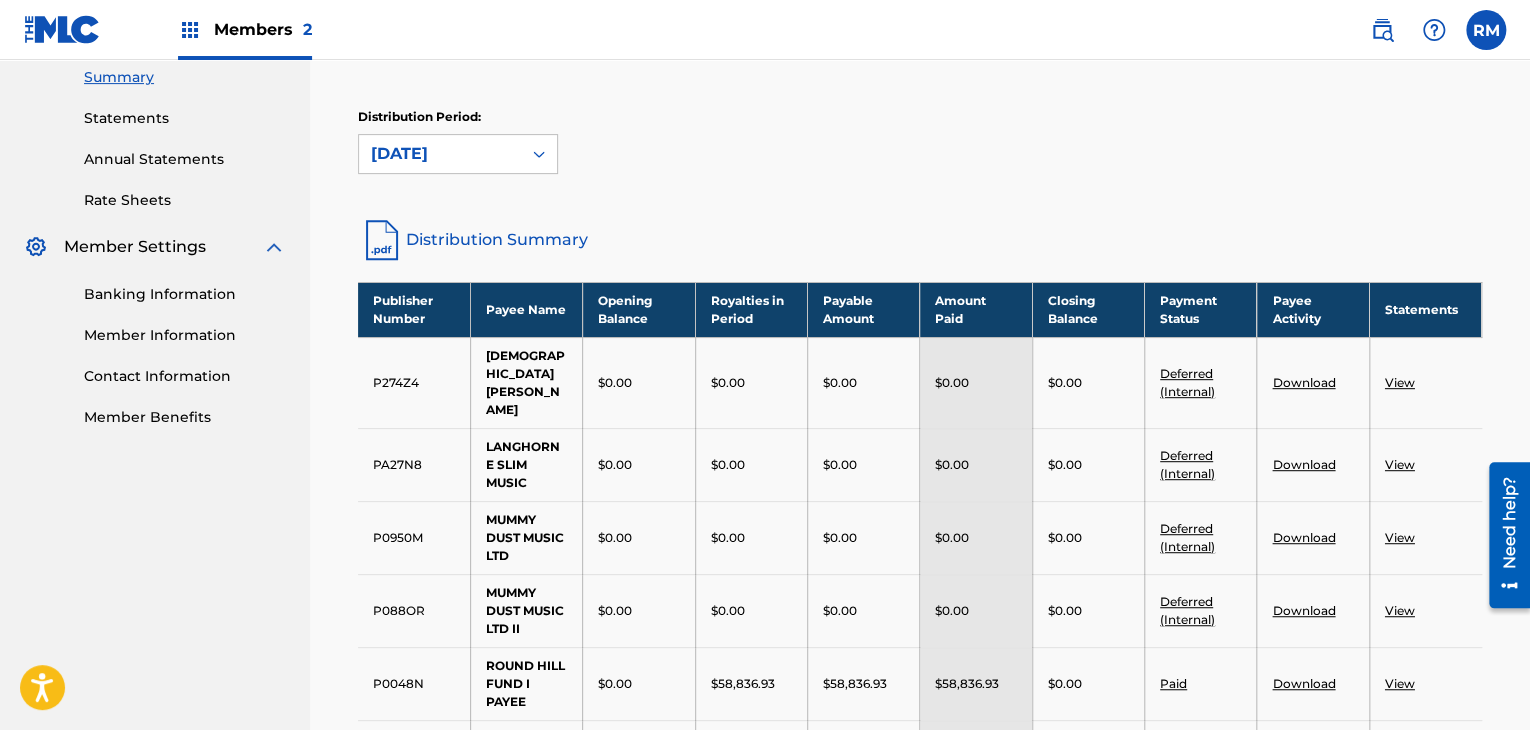 scroll, scrollTop: 200, scrollLeft: 0, axis: vertical 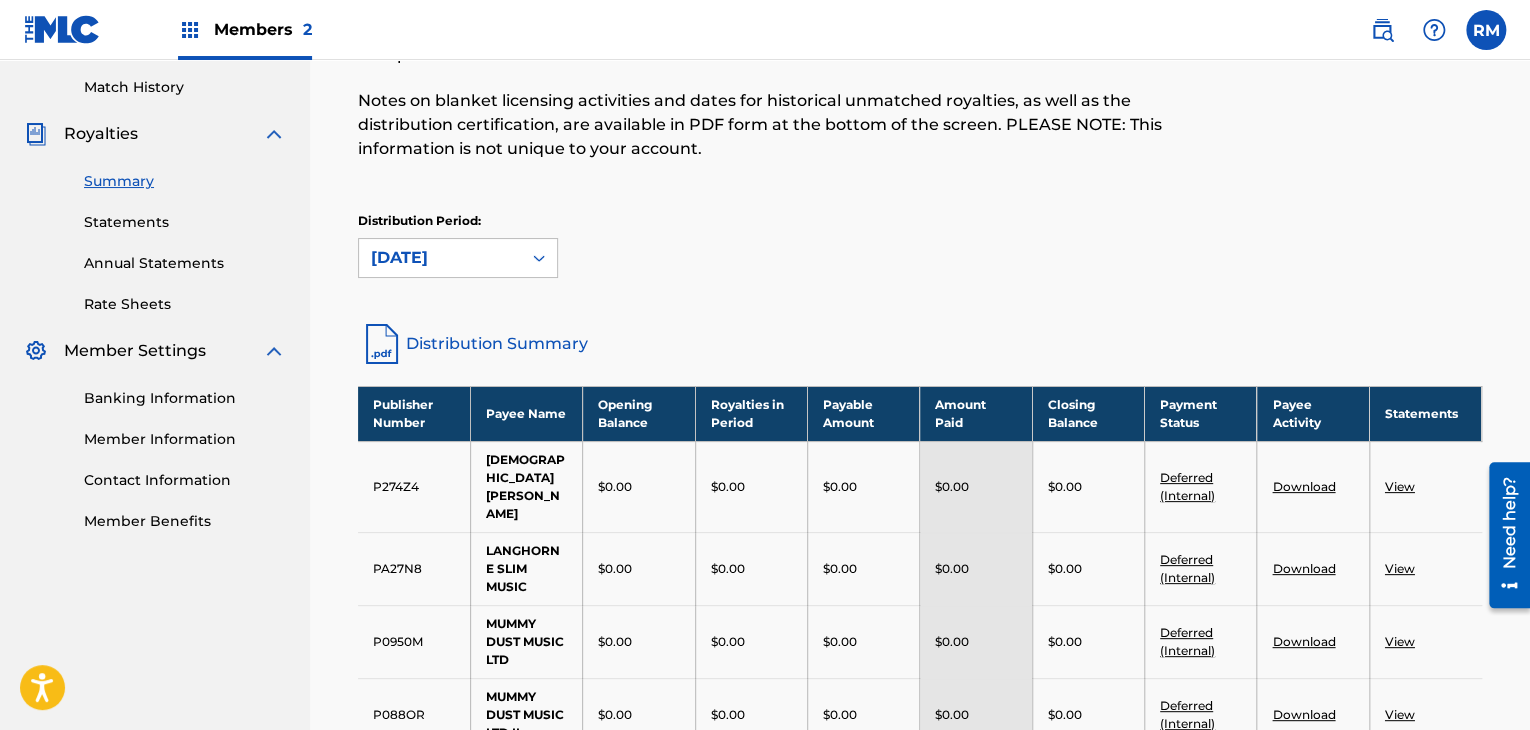 click on "[DATE]" at bounding box center [440, 258] 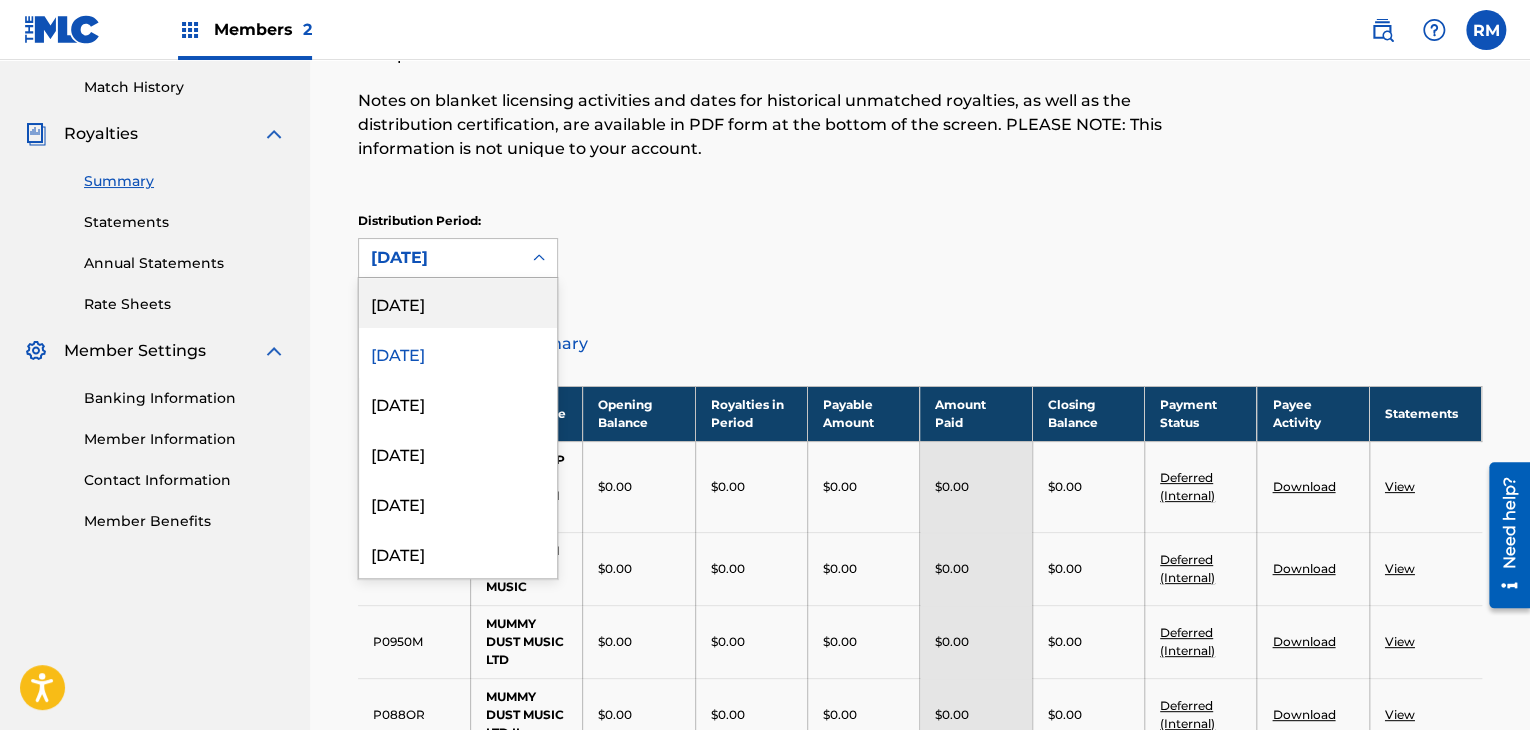 click on "[DATE]" at bounding box center [458, 303] 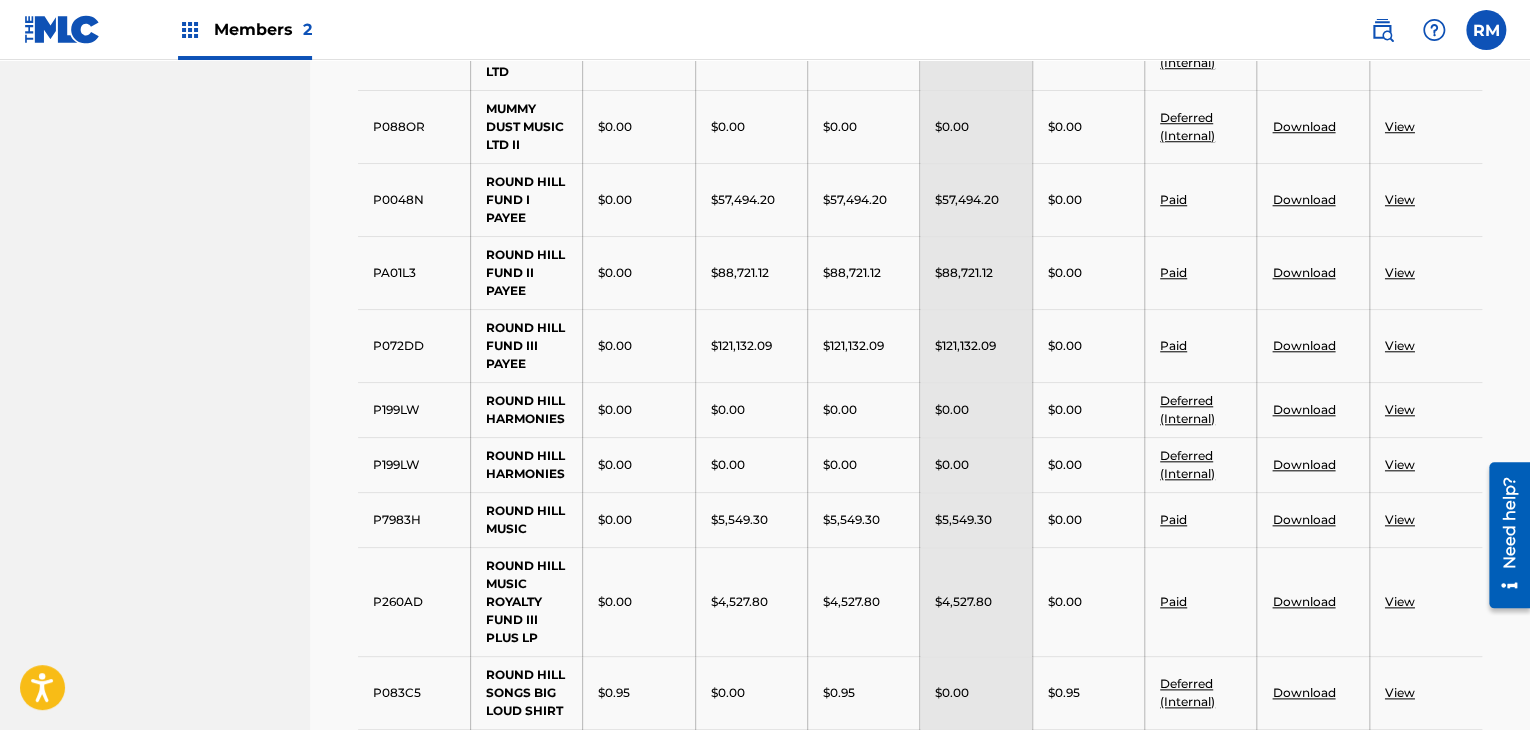 scroll, scrollTop: 800, scrollLeft: 0, axis: vertical 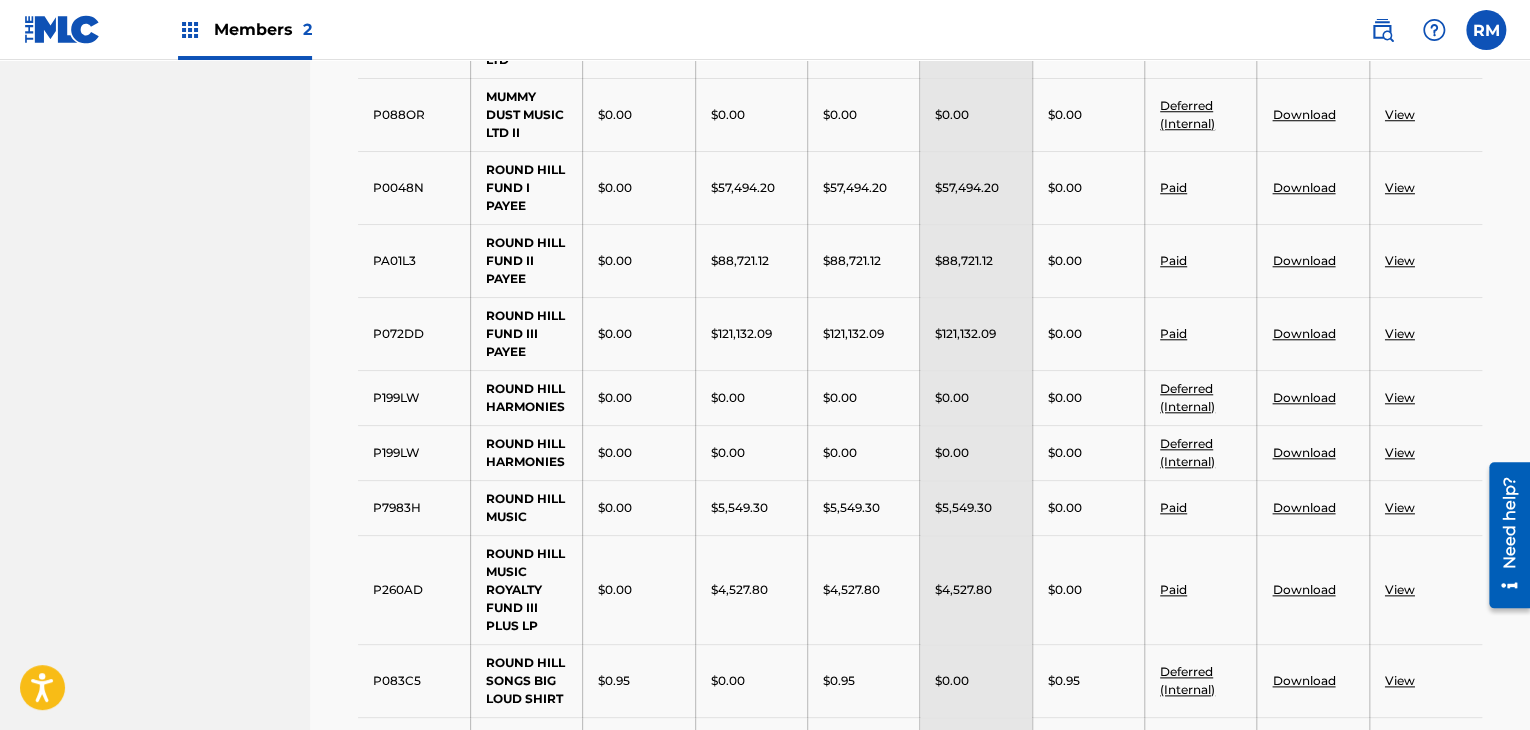 click on "View" at bounding box center [1400, 333] 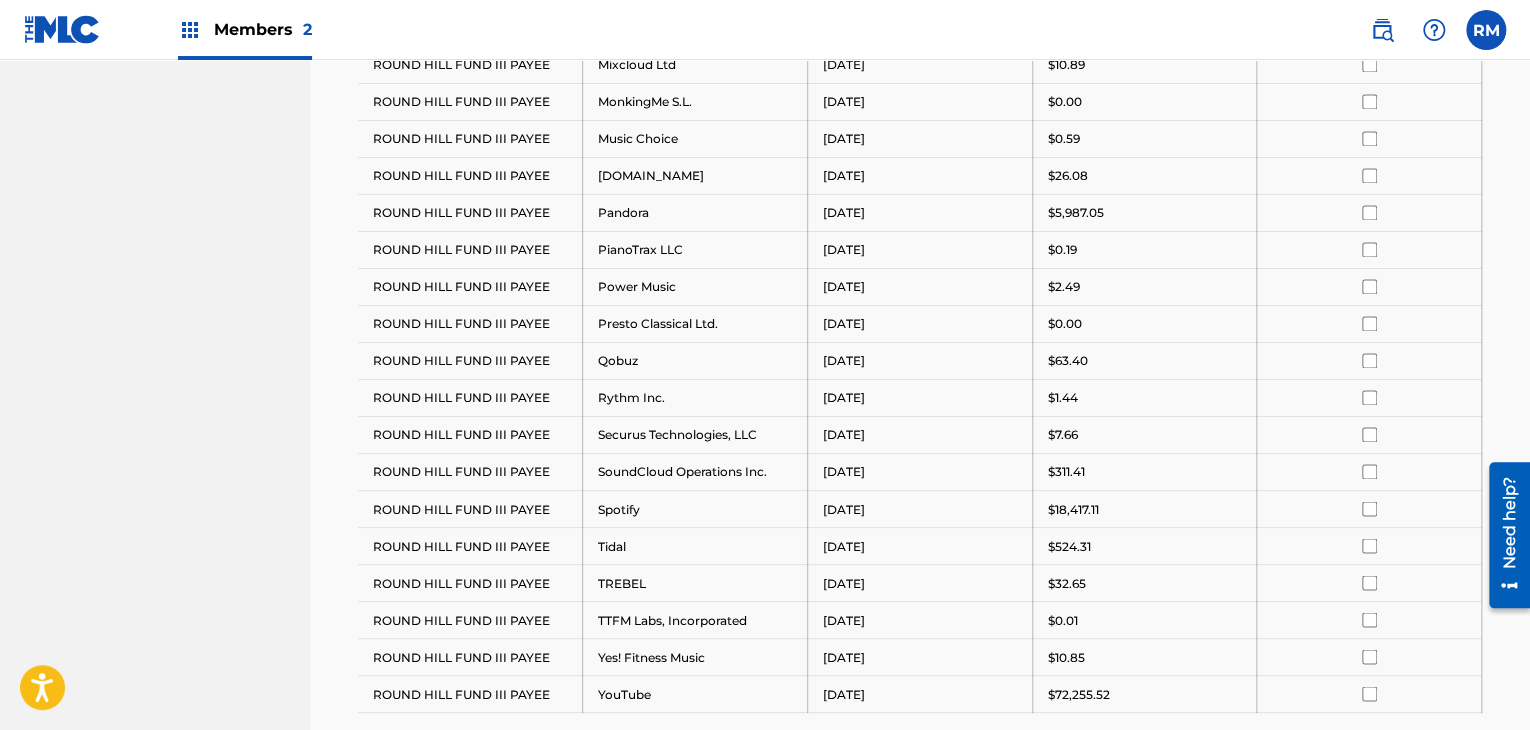 scroll, scrollTop: 1692, scrollLeft: 0, axis: vertical 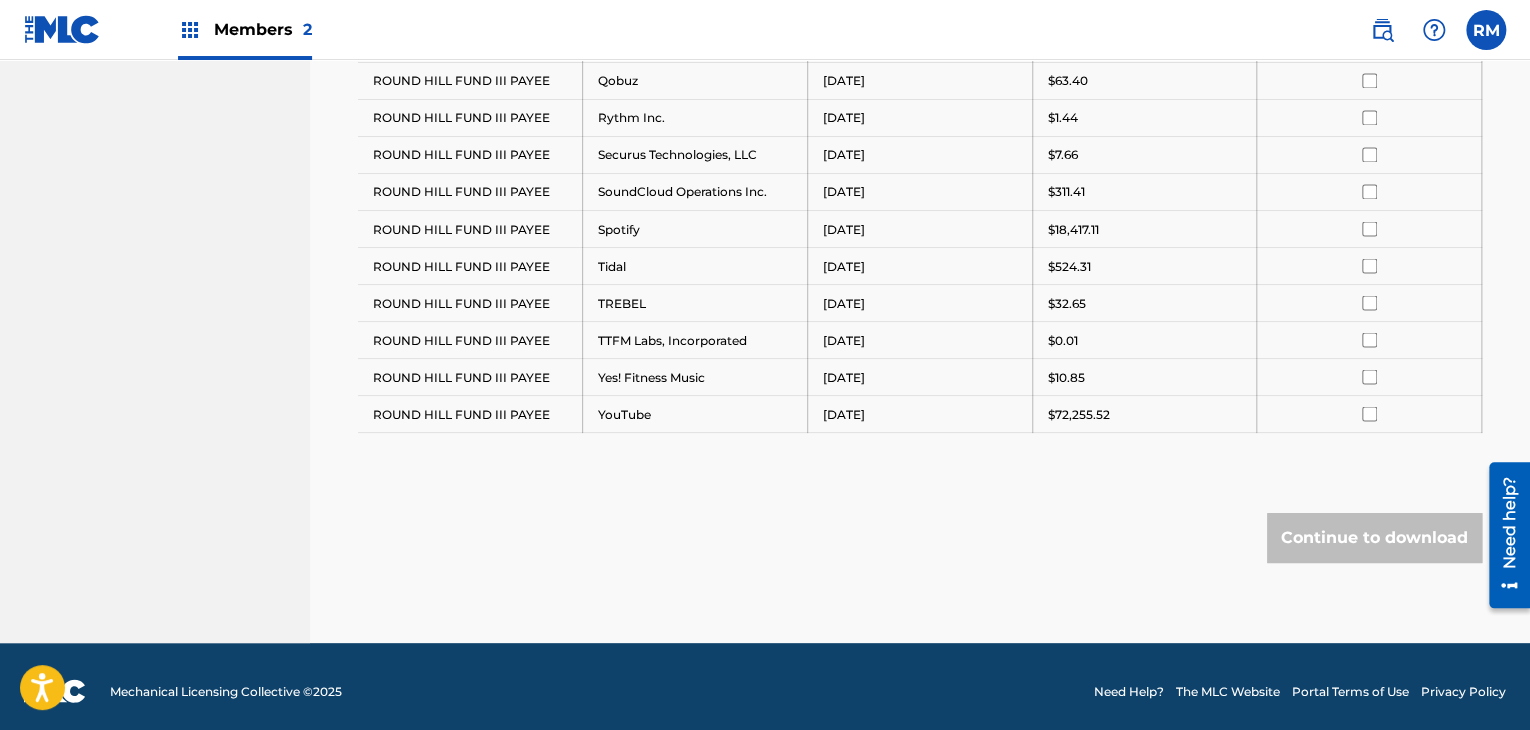 click at bounding box center (1369, 413) 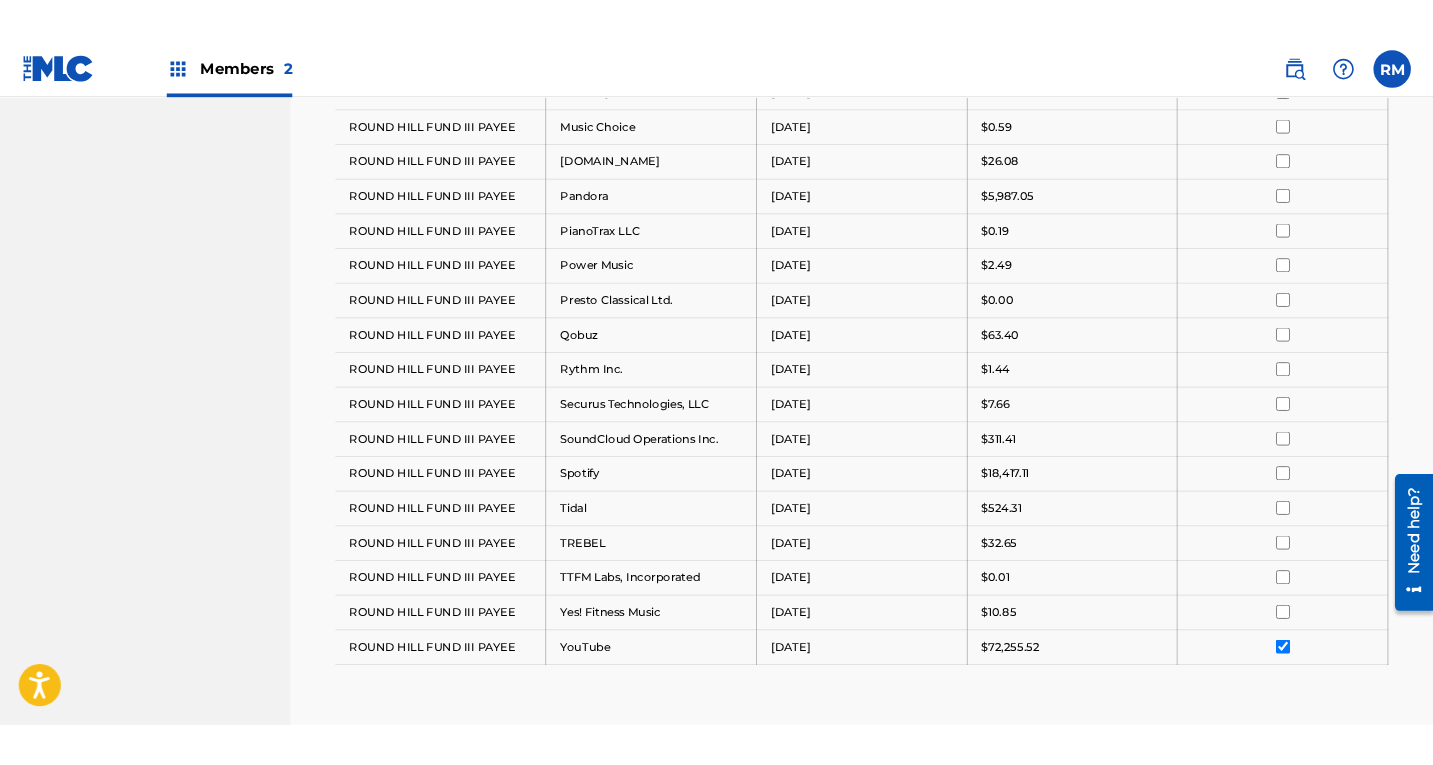 scroll, scrollTop: 1592, scrollLeft: 0, axis: vertical 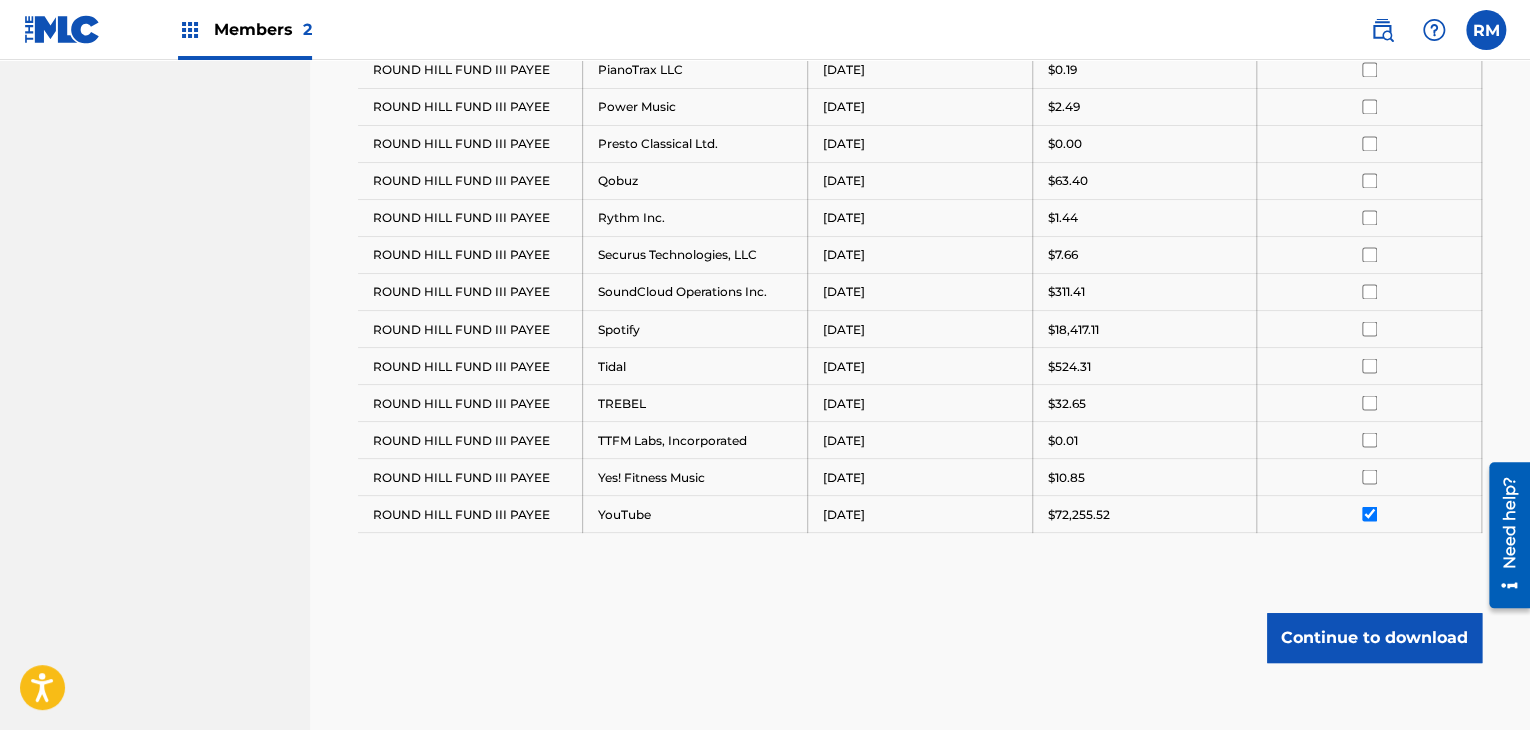 click on "Continue to download" at bounding box center [1374, 638] 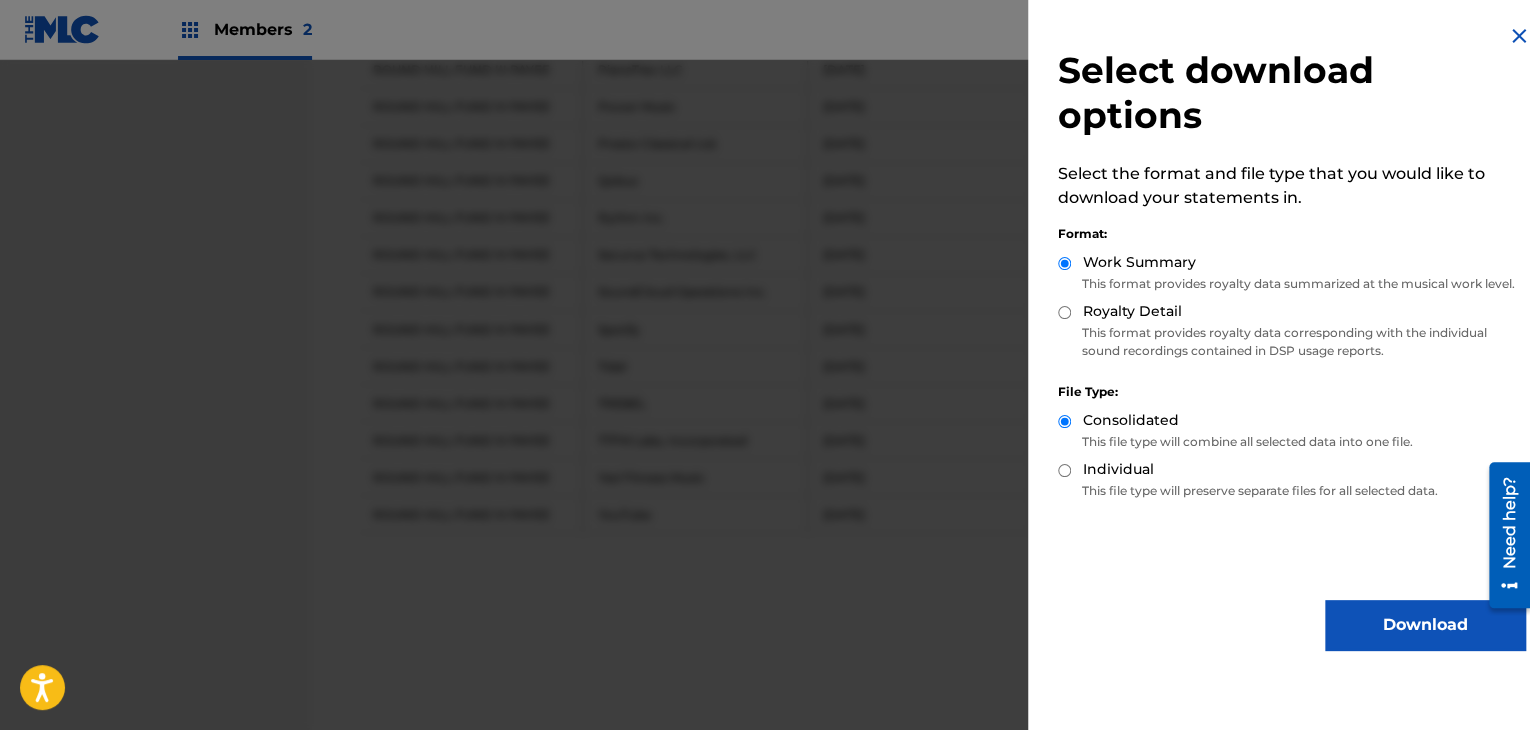 click on "Royalty Detail" at bounding box center [1132, 311] 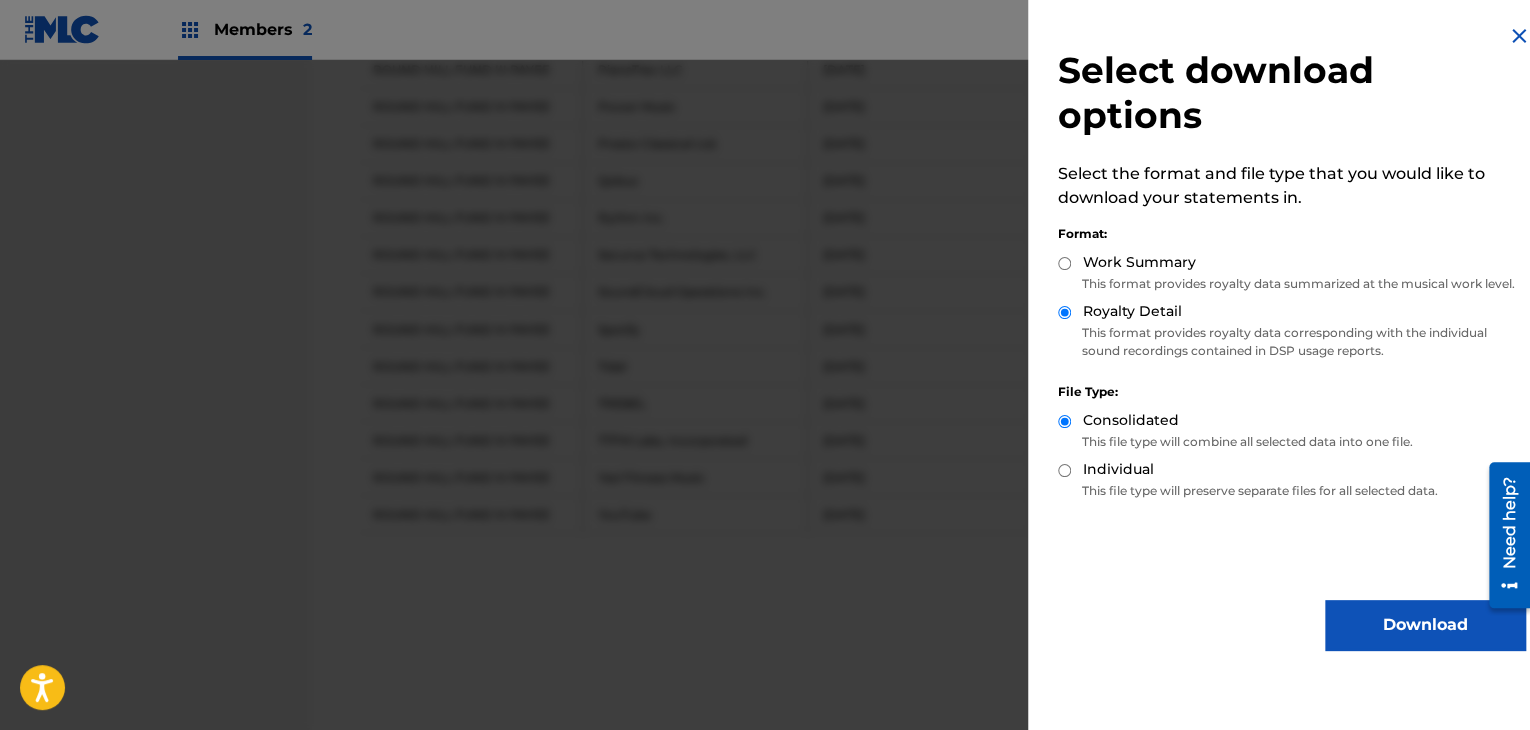 click on "Download" at bounding box center (1425, 625) 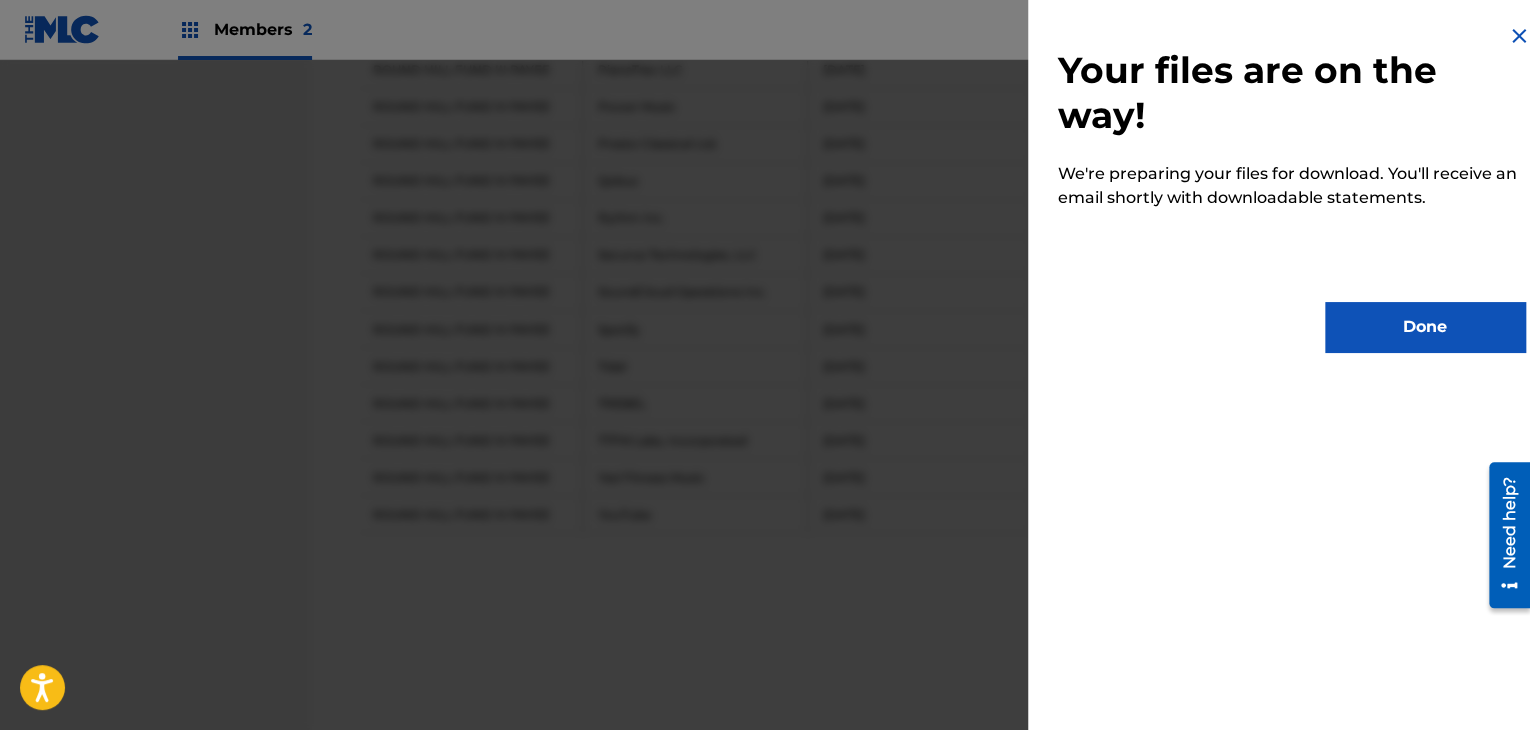 click on "Done" at bounding box center [1425, 327] 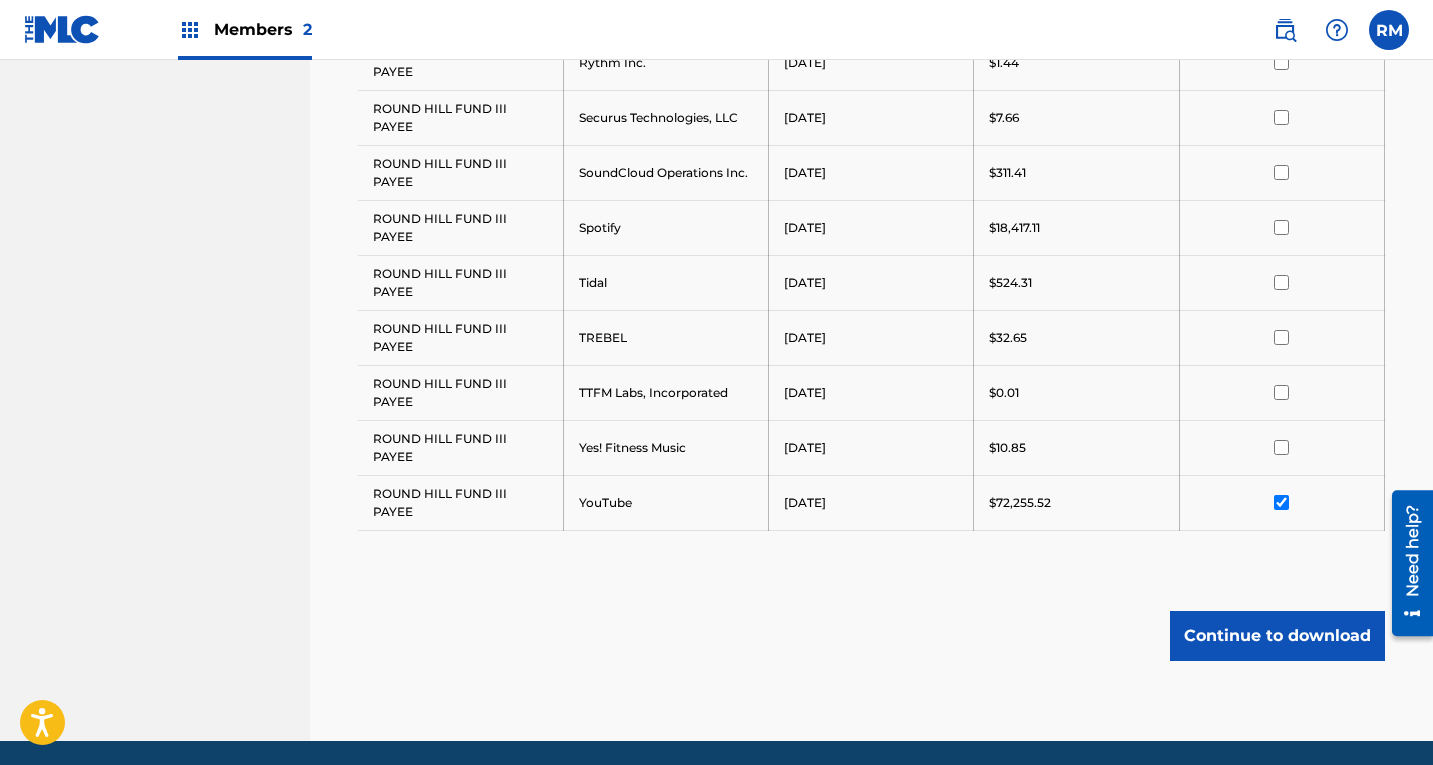 scroll, scrollTop: 2368, scrollLeft: 0, axis: vertical 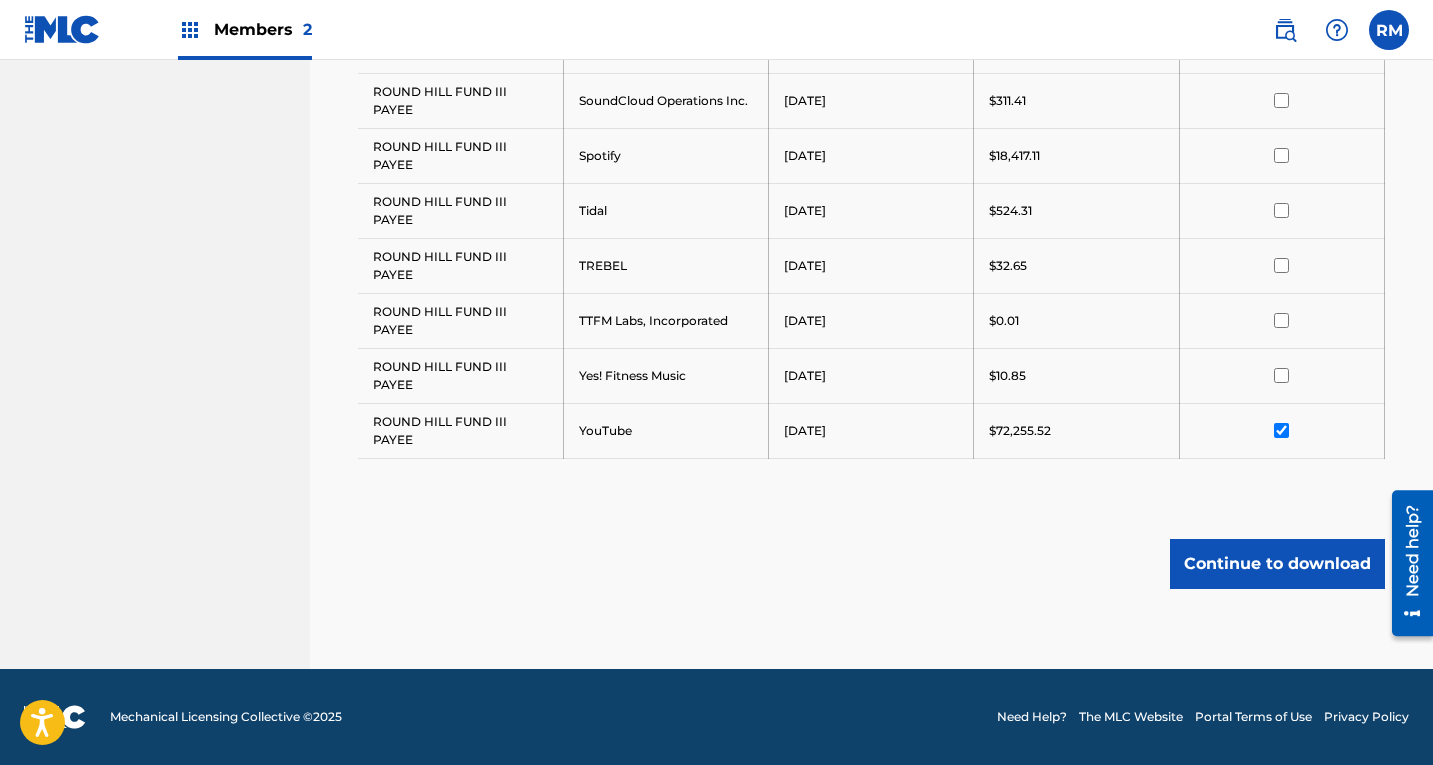 click at bounding box center [1282, 430] 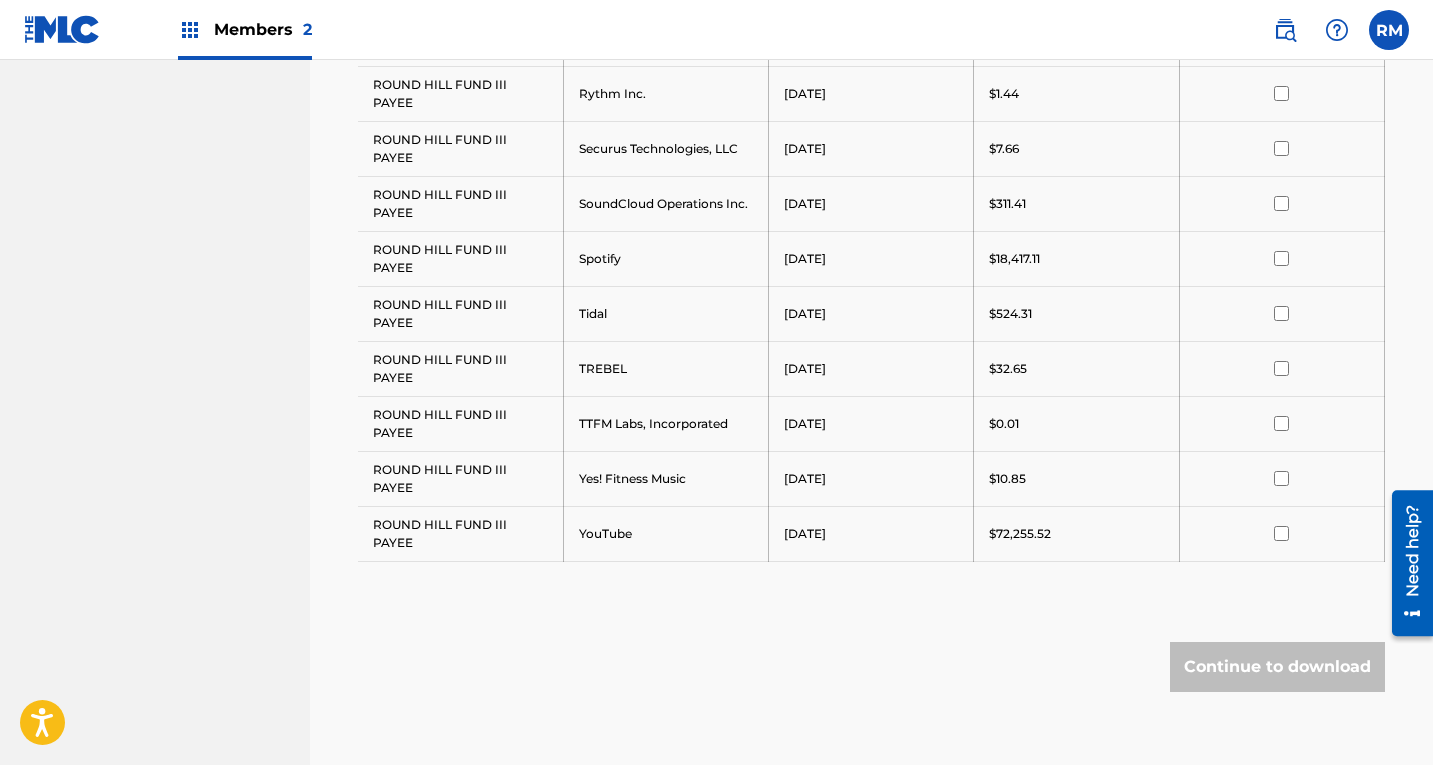 scroll, scrollTop: 2300, scrollLeft: 0, axis: vertical 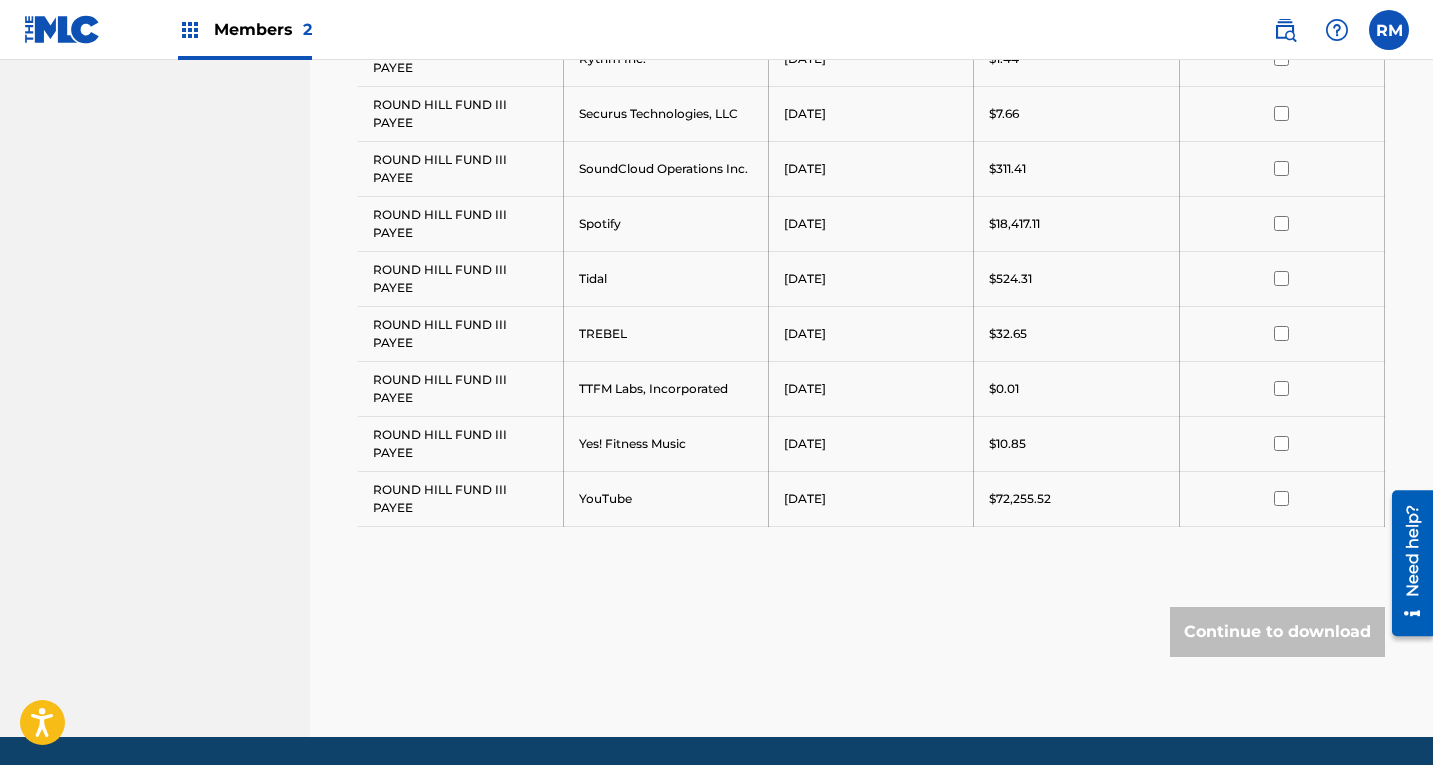 click at bounding box center [1281, 443] 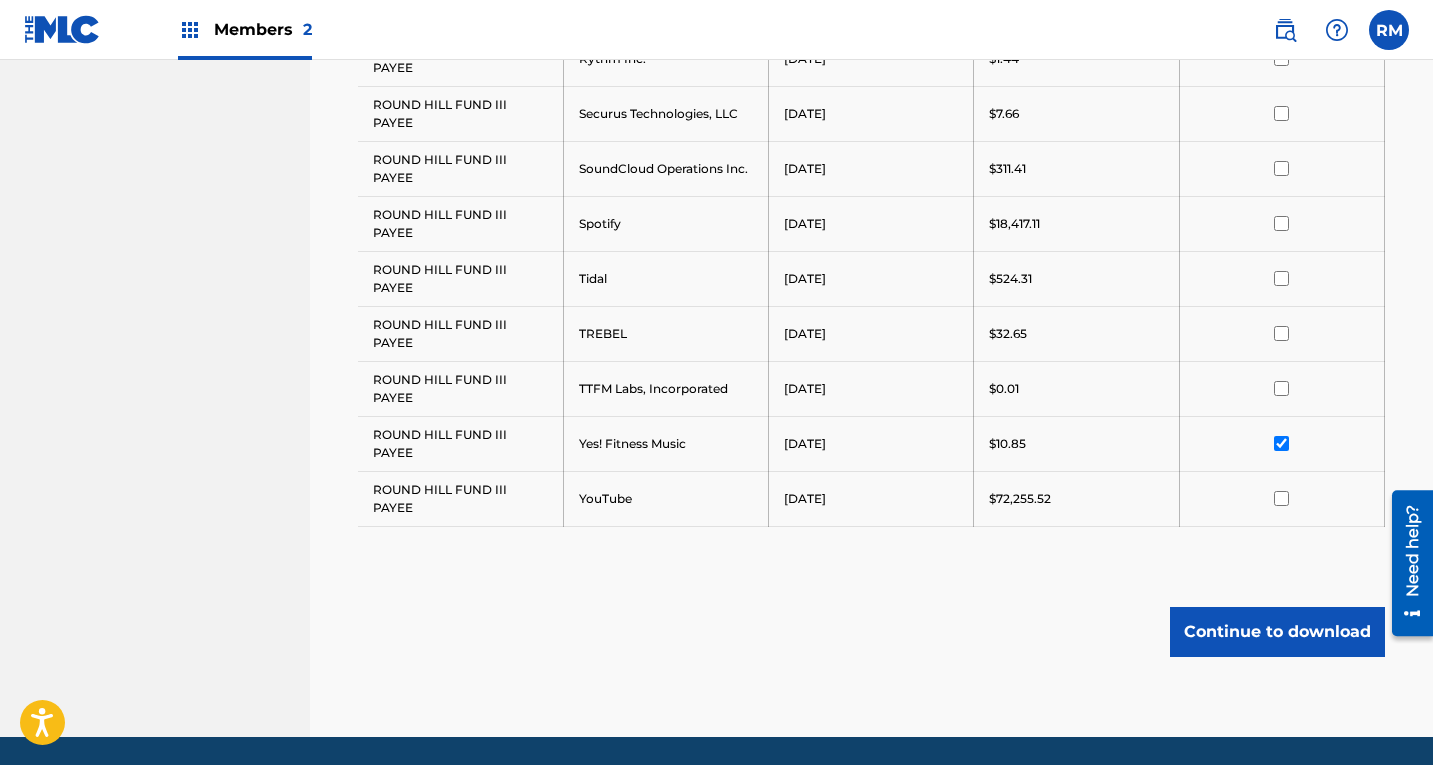 click at bounding box center [1281, 388] 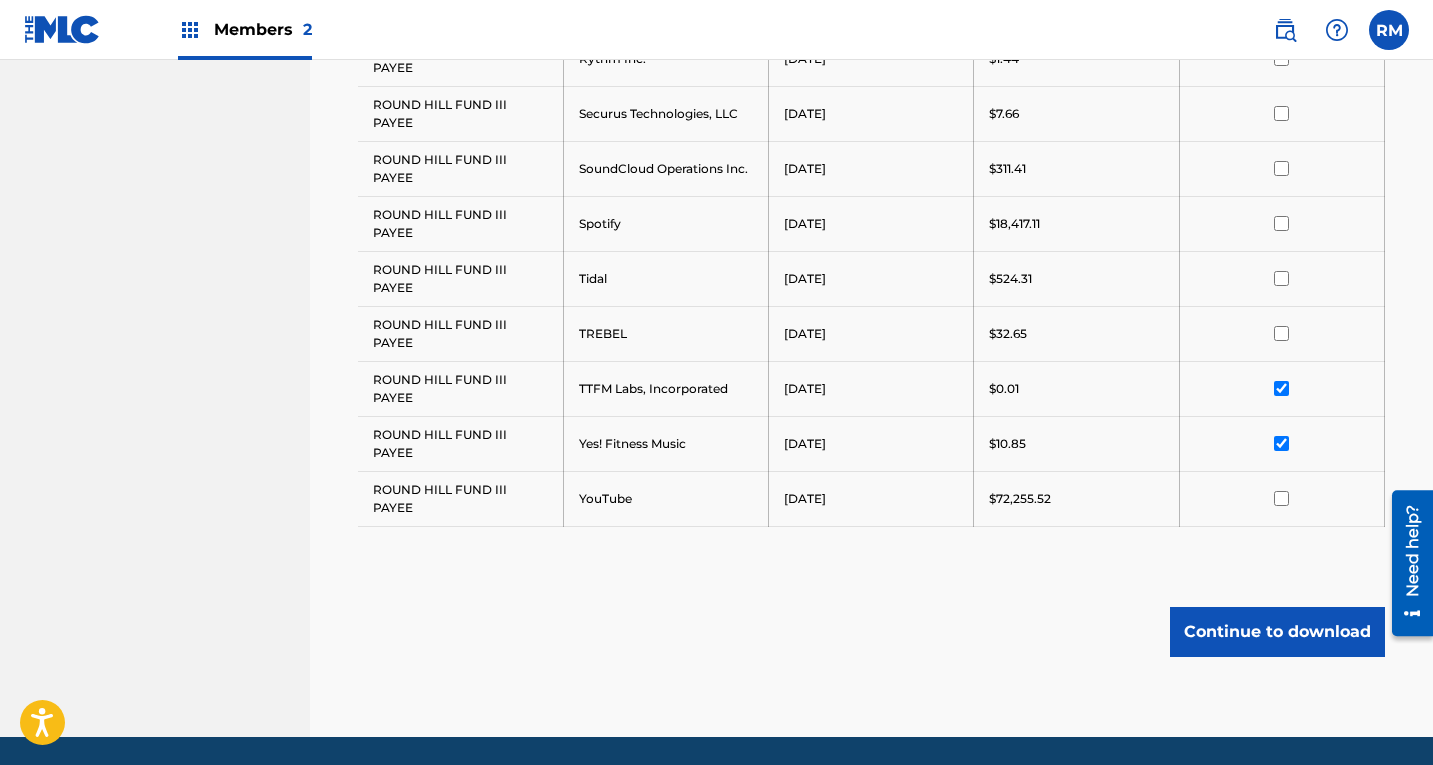 click at bounding box center [1281, 333] 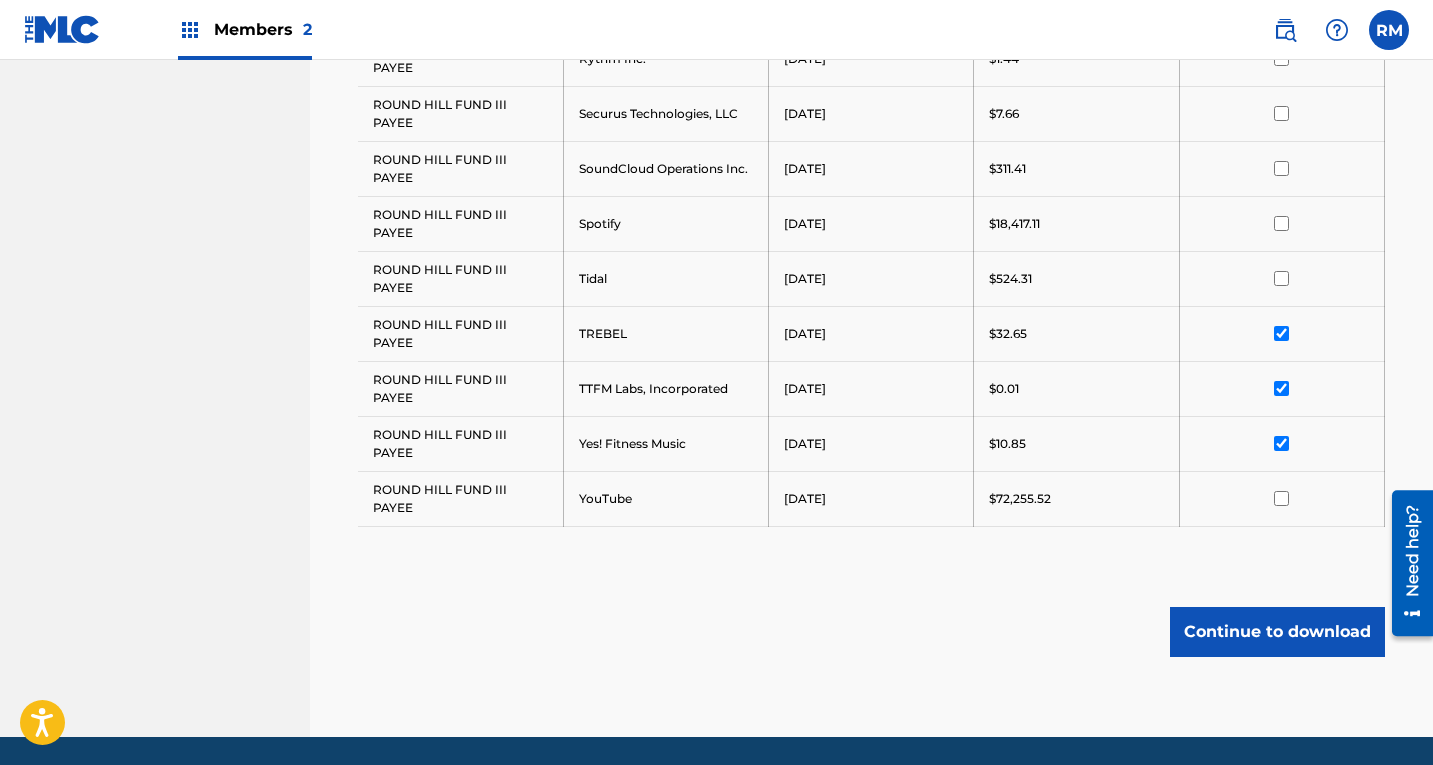 click at bounding box center [1281, 278] 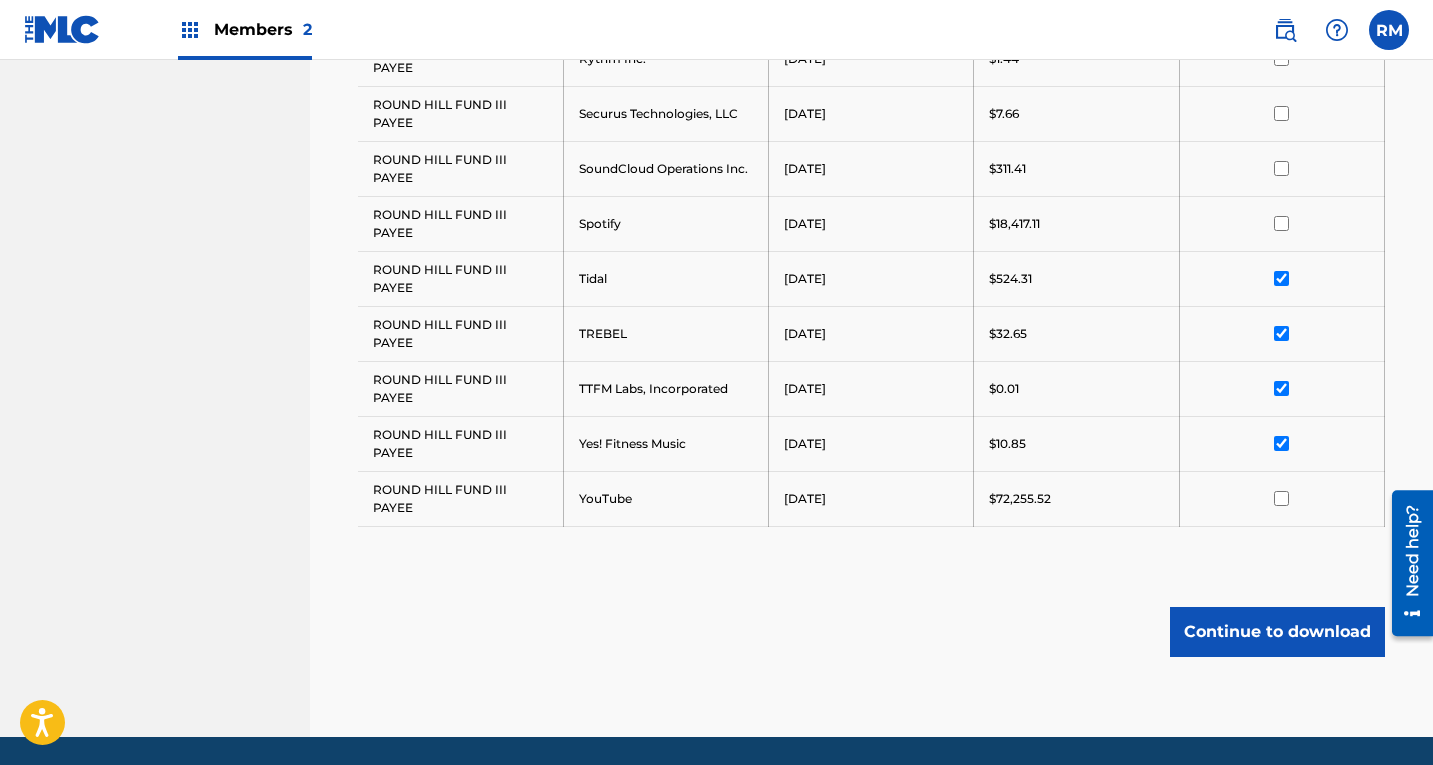click at bounding box center [1281, 223] 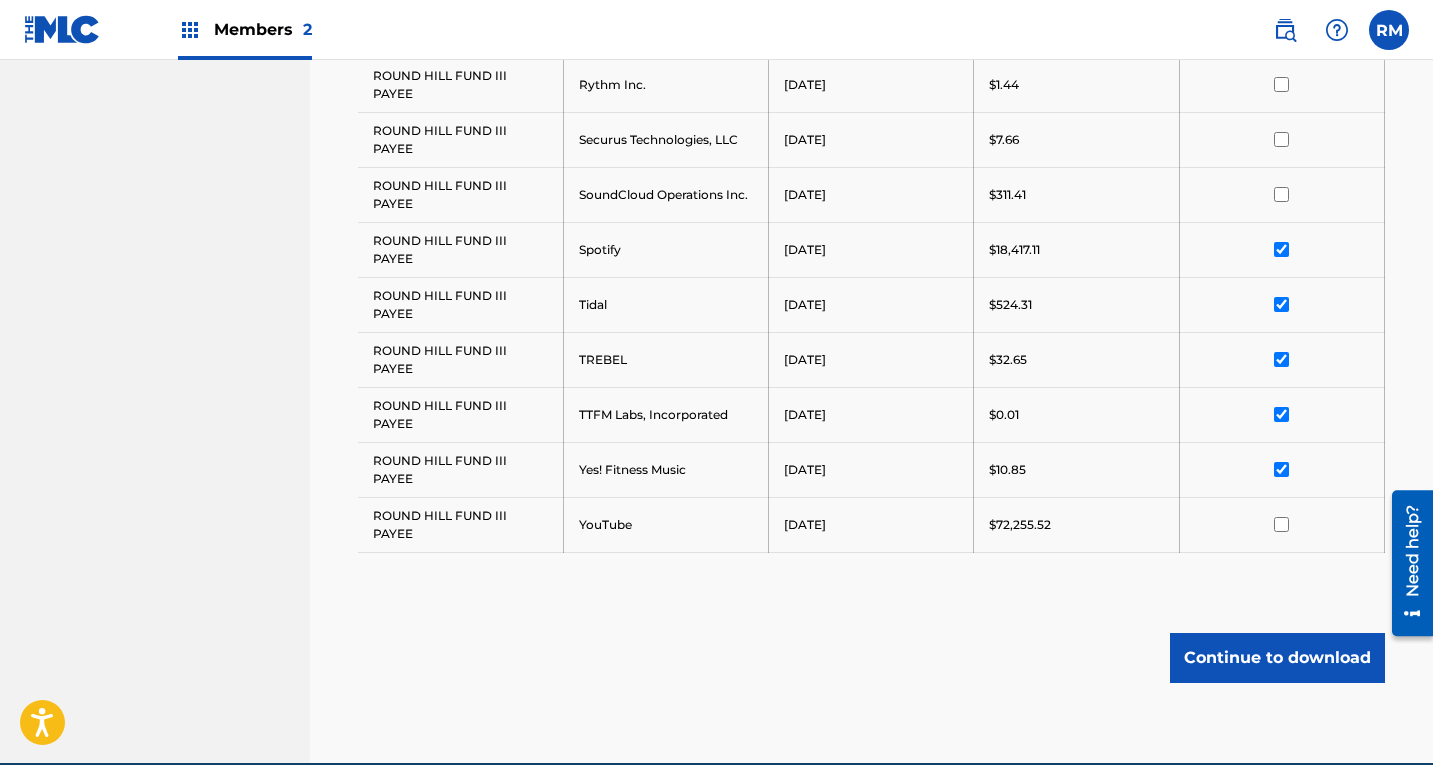 scroll, scrollTop: 2200, scrollLeft: 0, axis: vertical 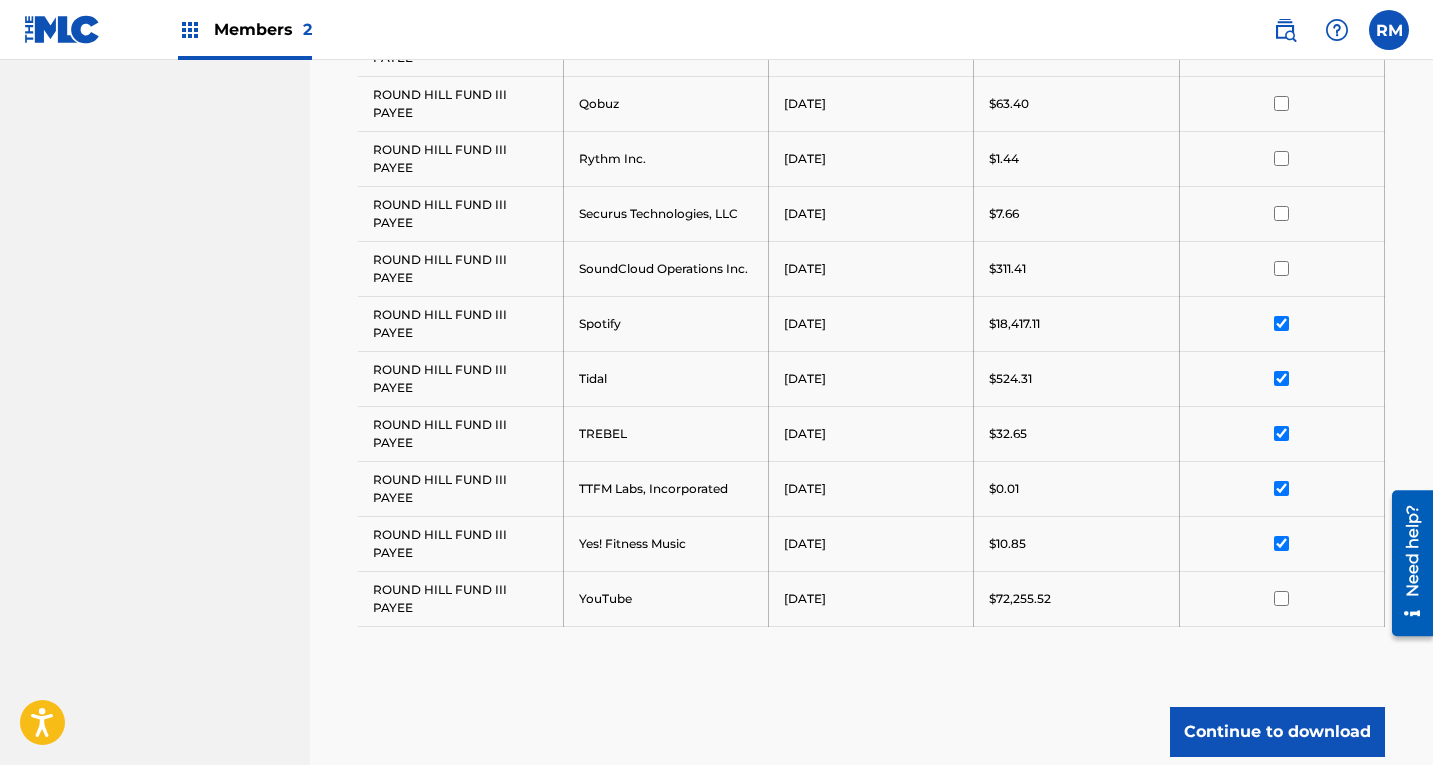 click at bounding box center (1282, 268) 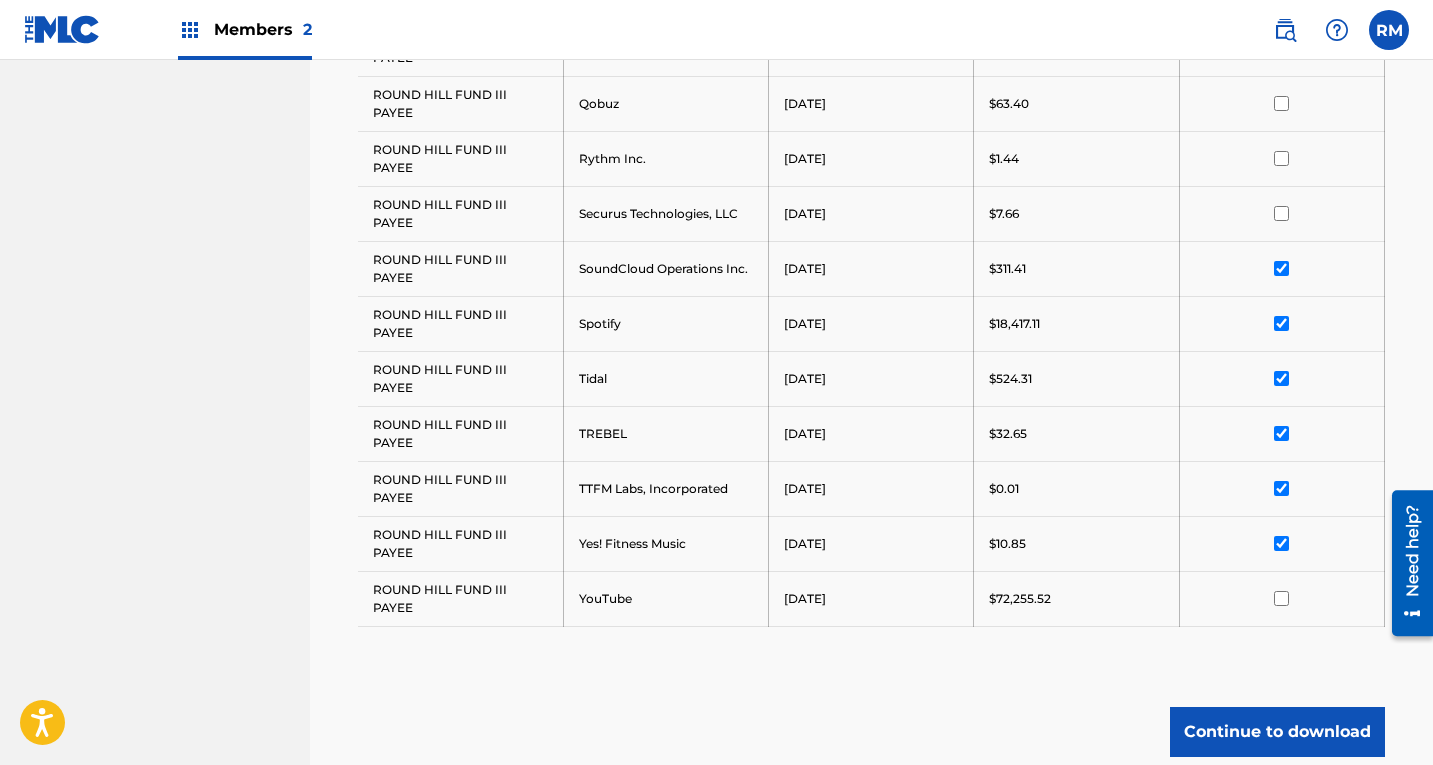 click at bounding box center (1281, 213) 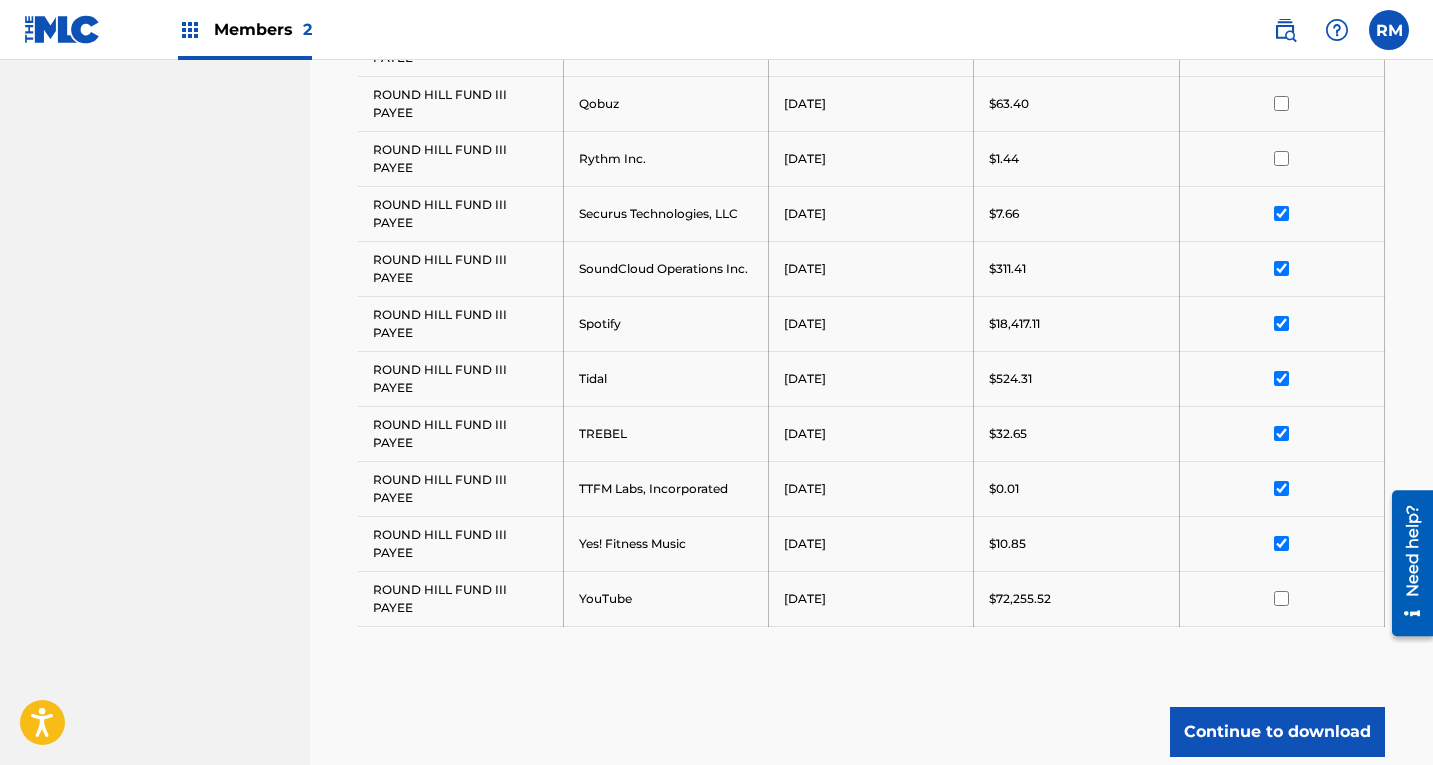 click at bounding box center [1281, 158] 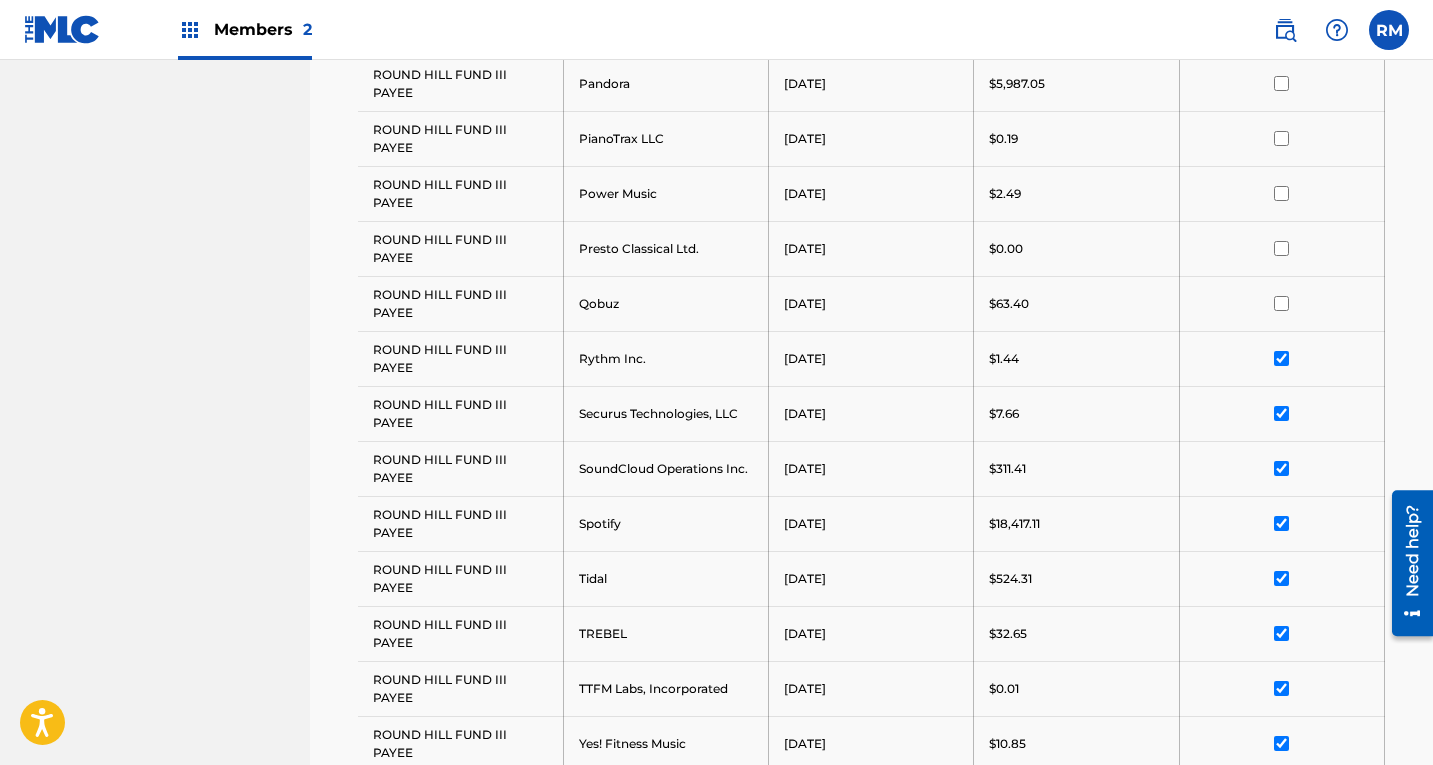 scroll, scrollTop: 1900, scrollLeft: 0, axis: vertical 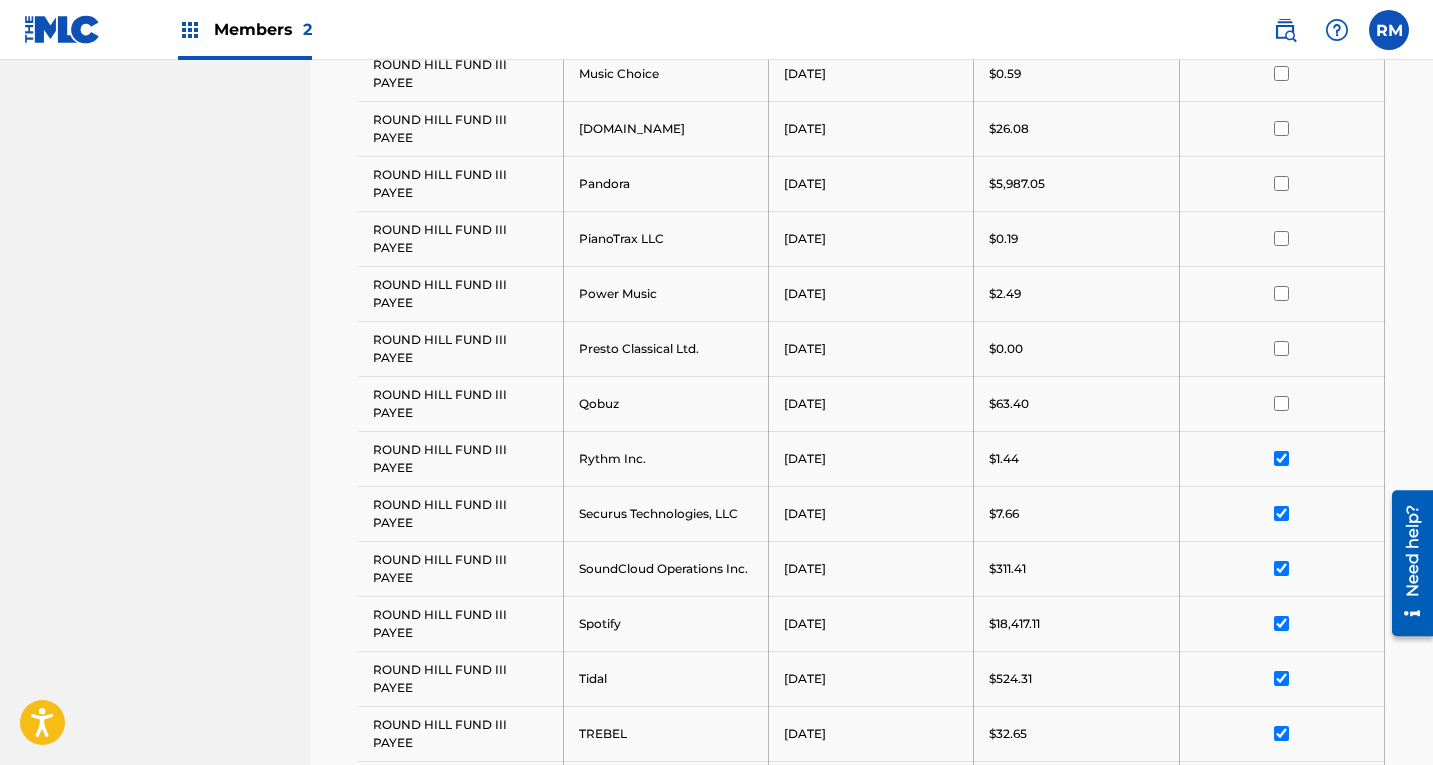 click at bounding box center [1281, 403] 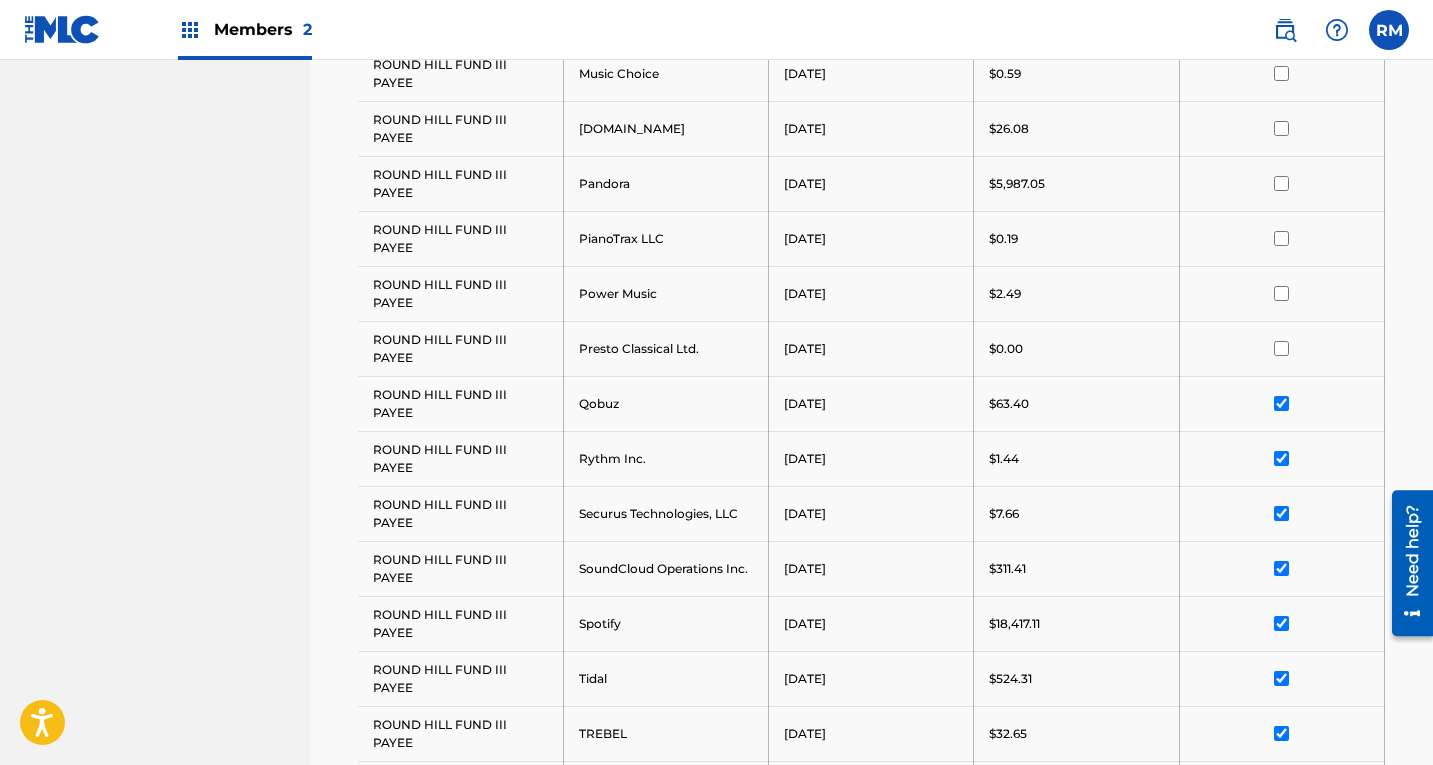click at bounding box center [1281, 348] 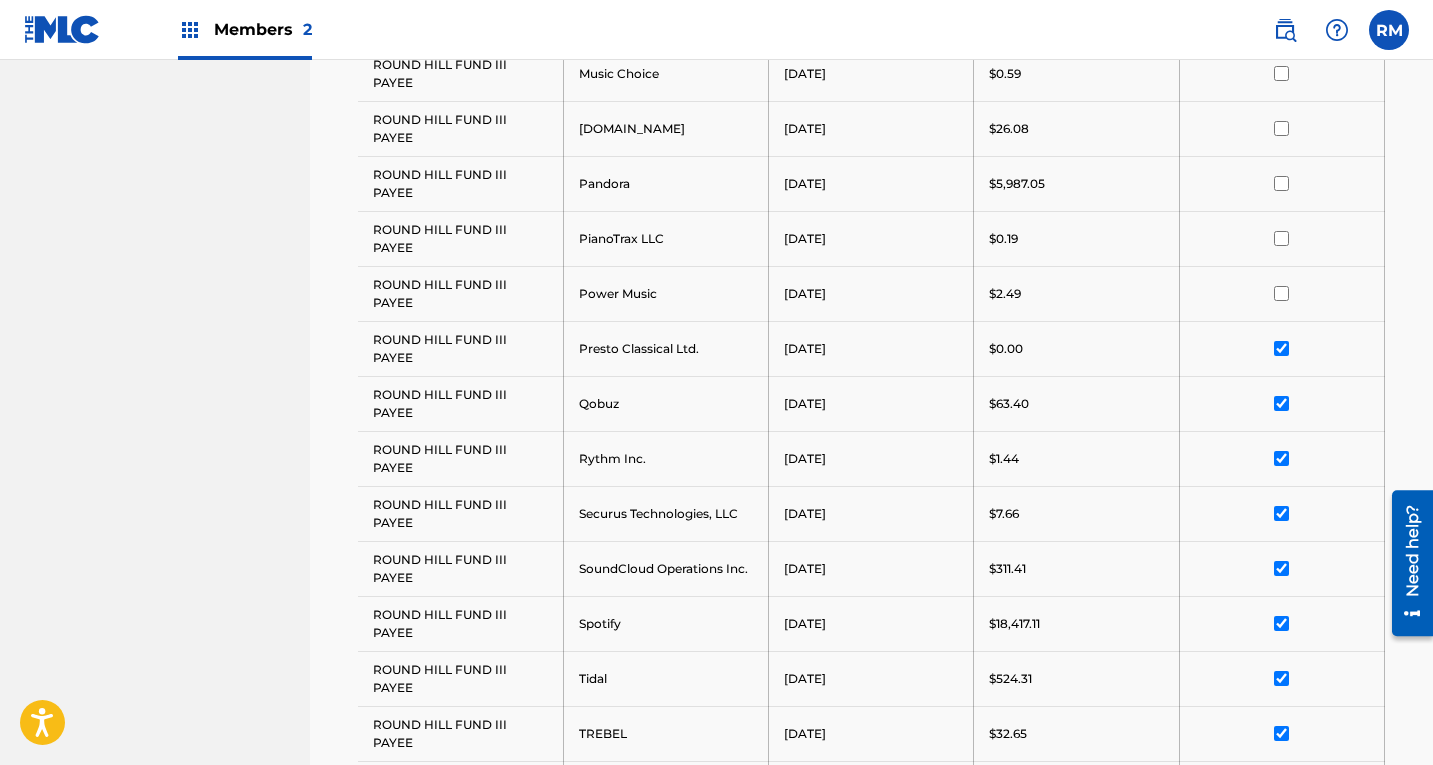 click at bounding box center (1281, 293) 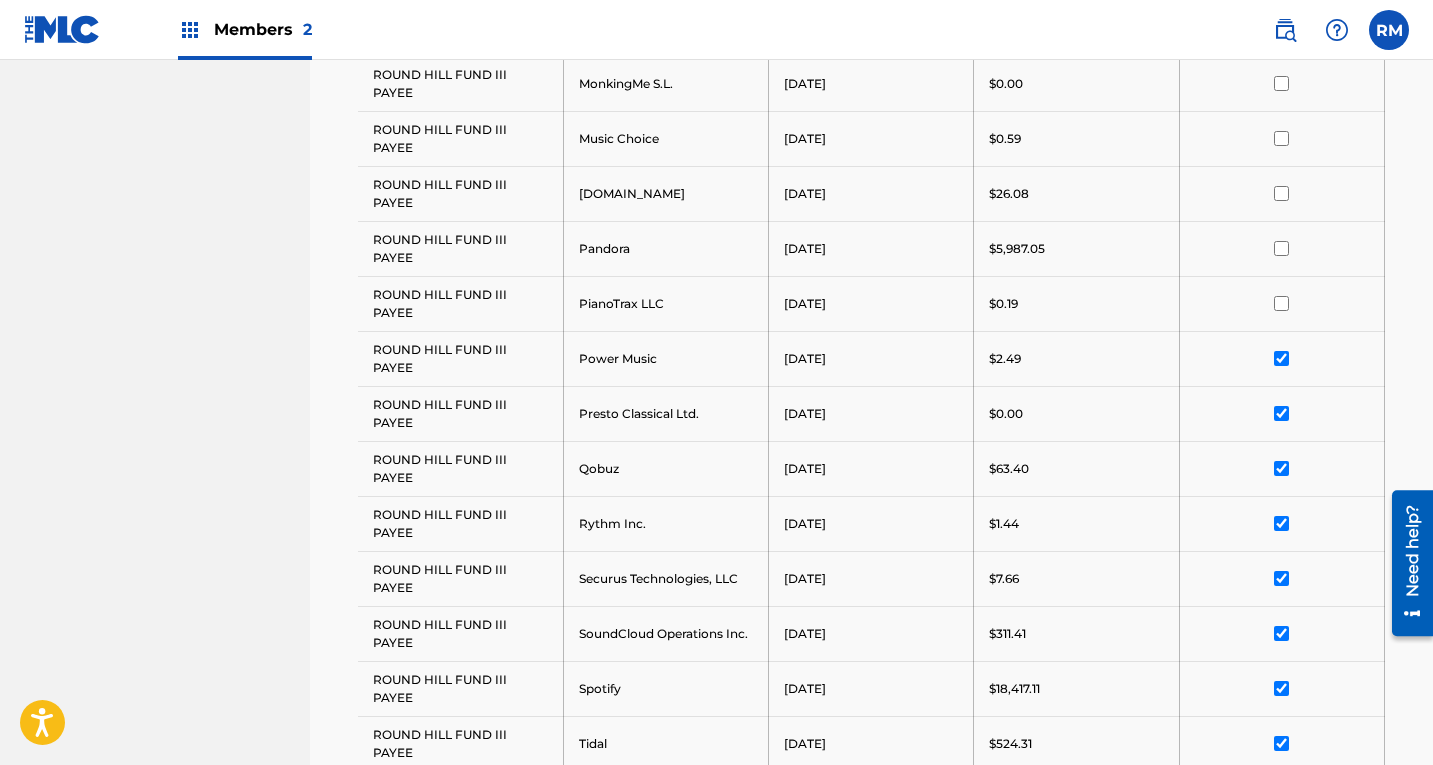 scroll, scrollTop: 1800, scrollLeft: 0, axis: vertical 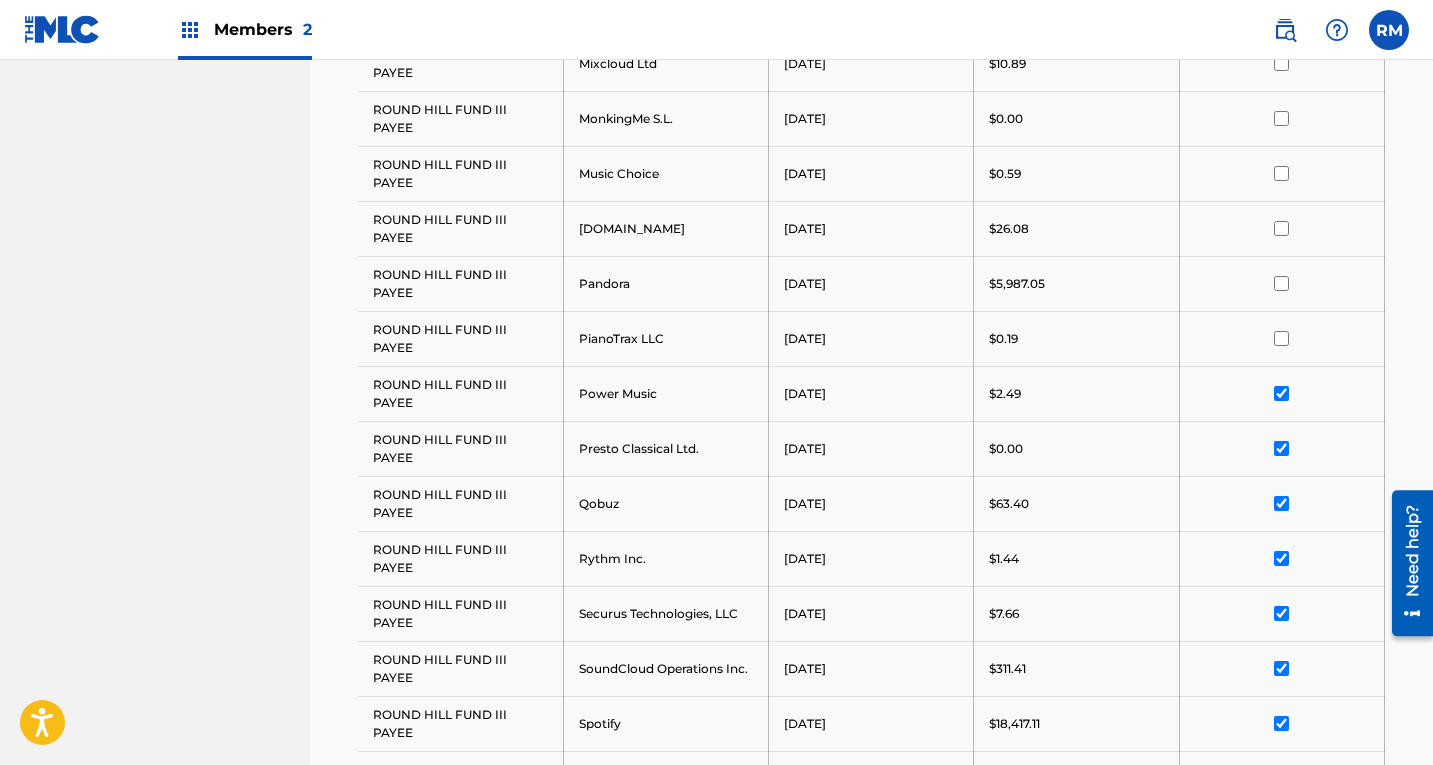 click at bounding box center [1281, 338] 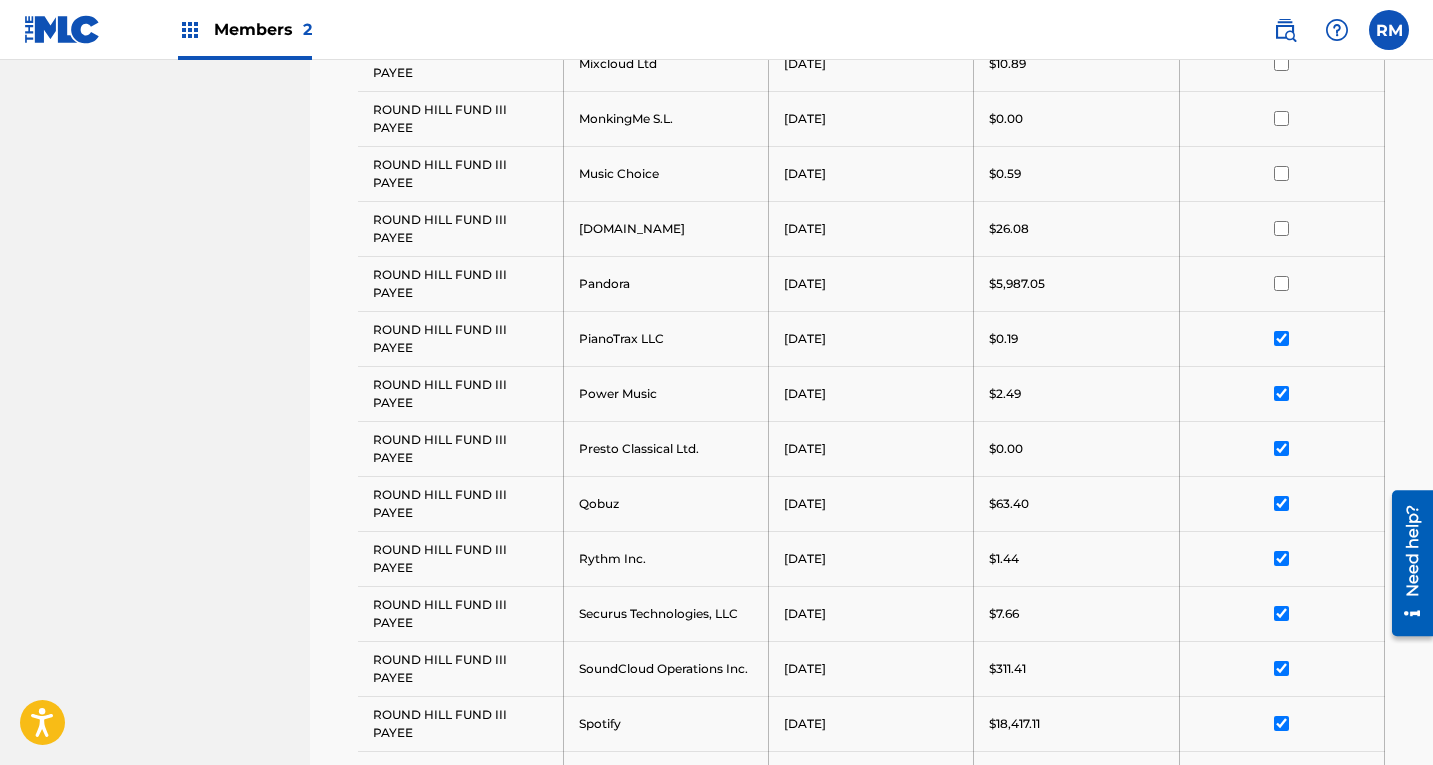 scroll, scrollTop: 1700, scrollLeft: 0, axis: vertical 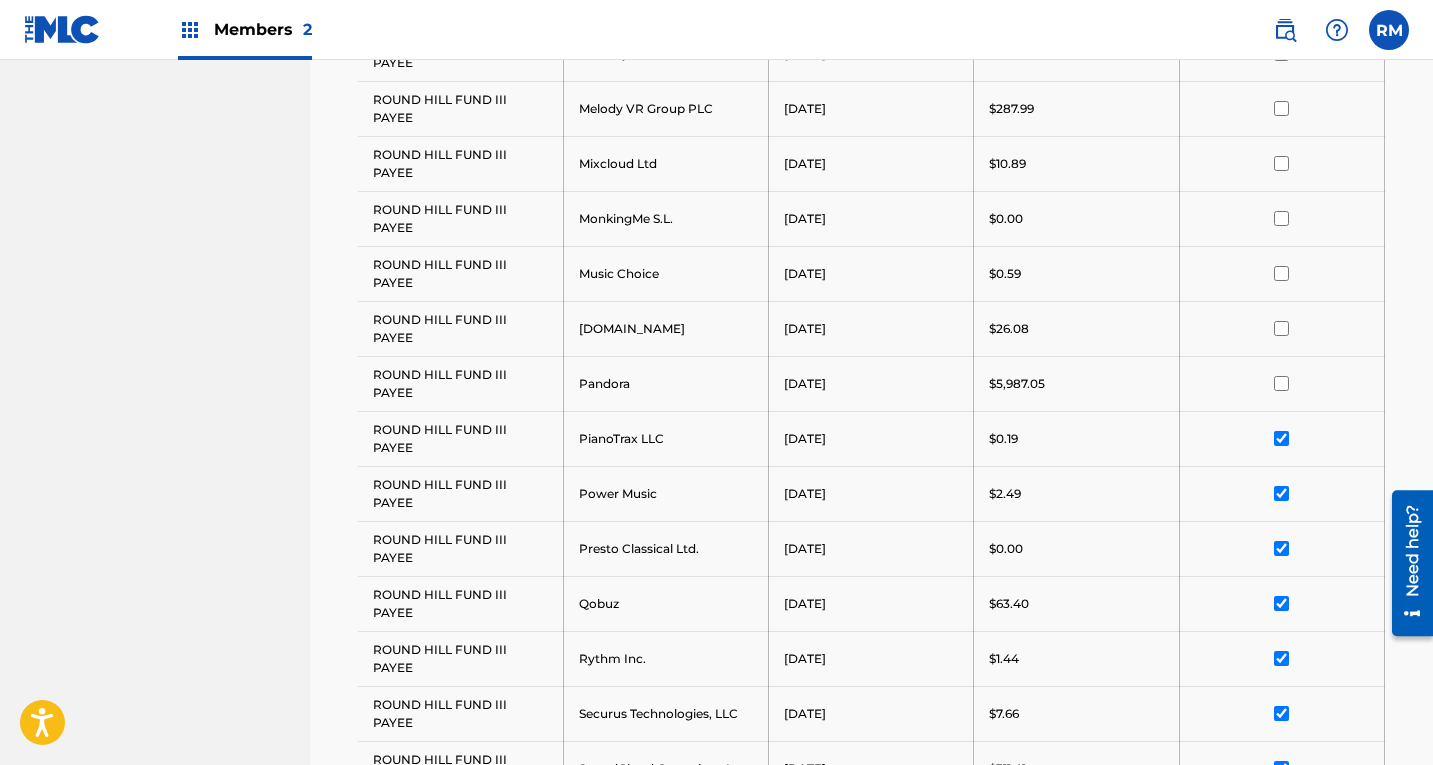 click at bounding box center (1281, 383) 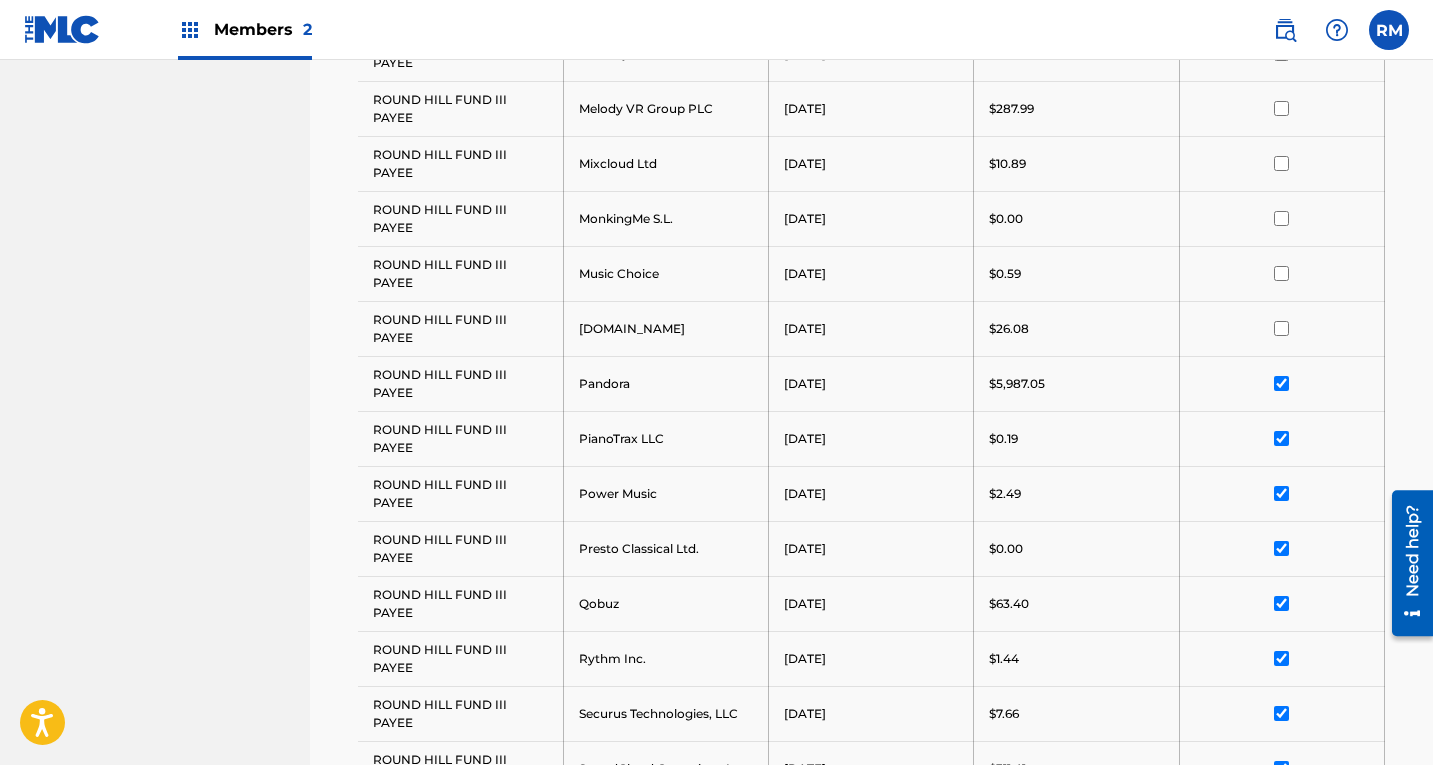 click at bounding box center (1281, 328) 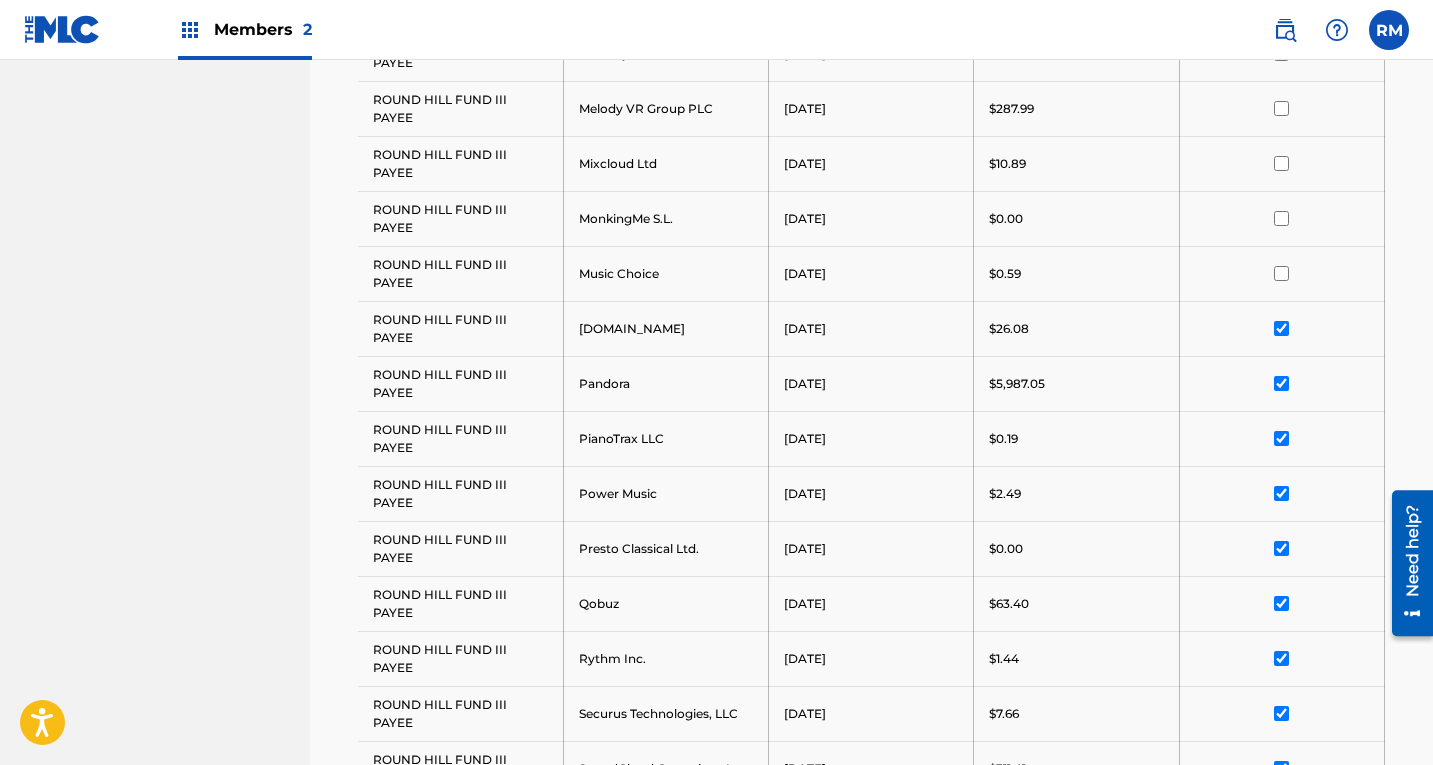 click at bounding box center [1281, 273] 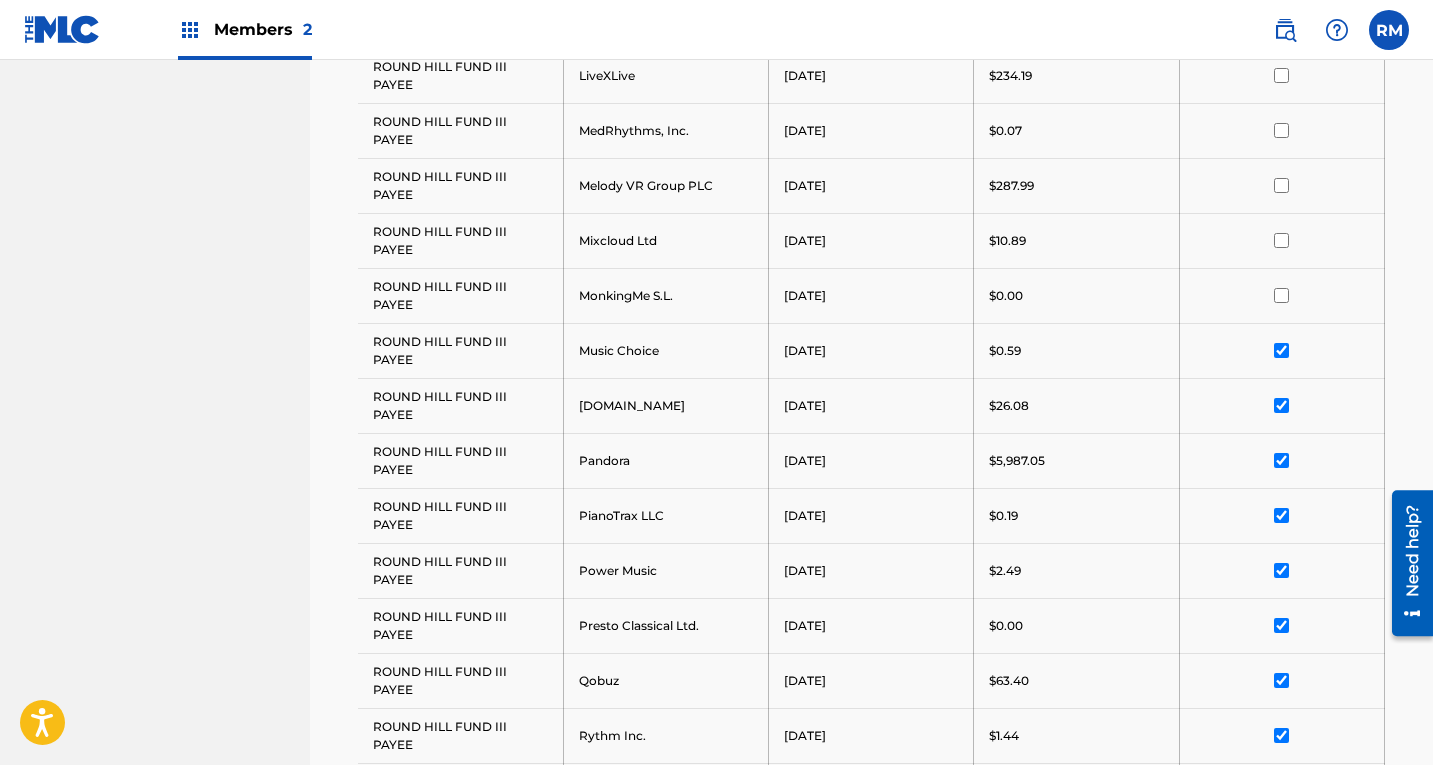 scroll, scrollTop: 1600, scrollLeft: 0, axis: vertical 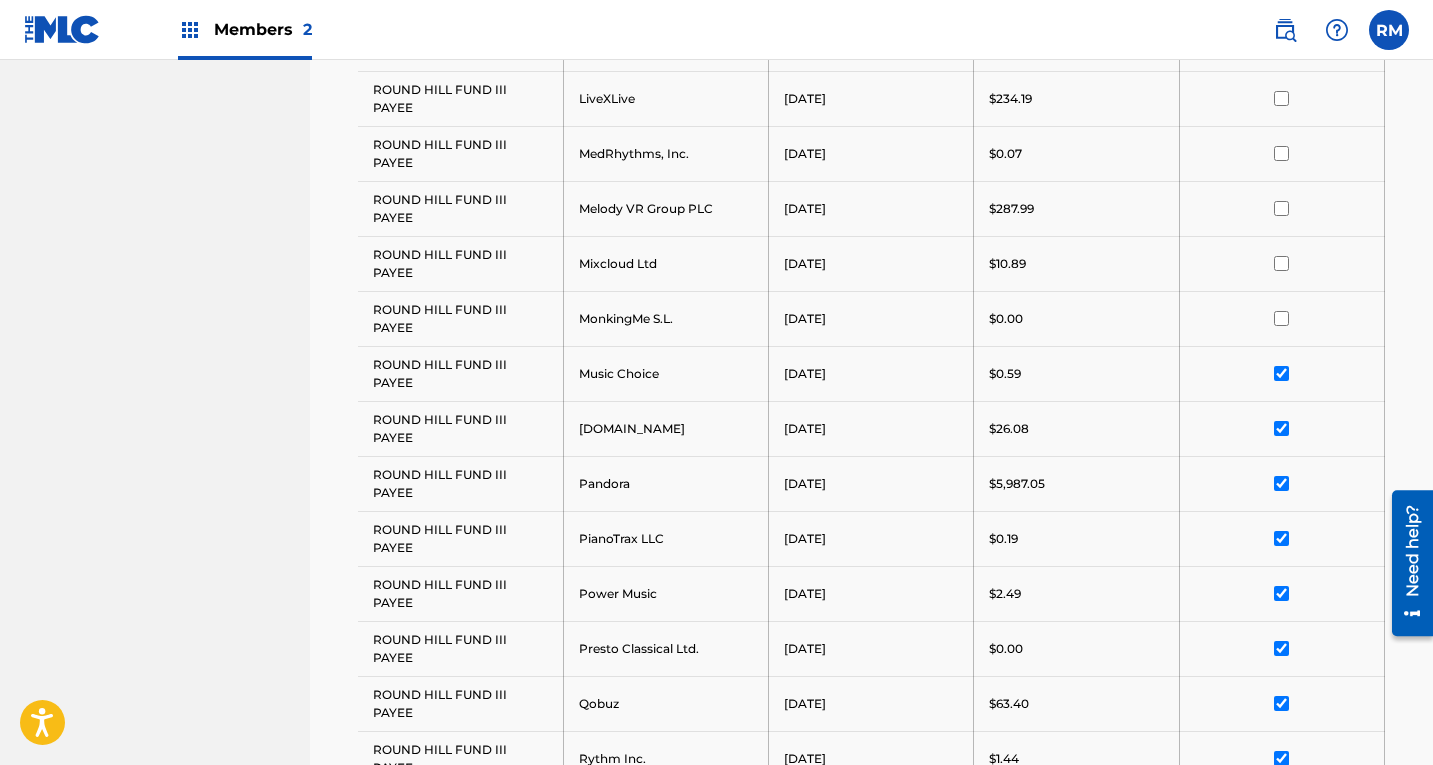 click at bounding box center (1281, 318) 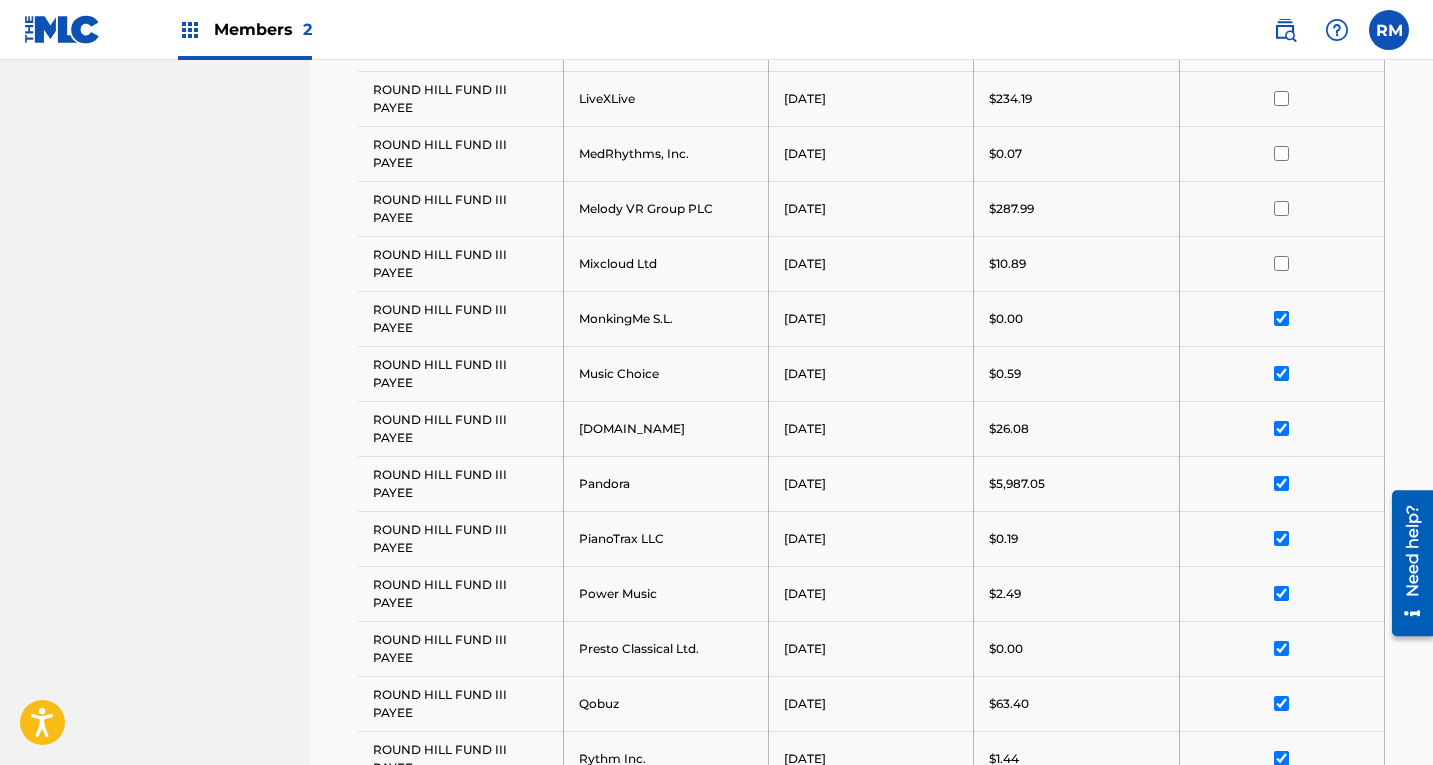 click at bounding box center (1281, 263) 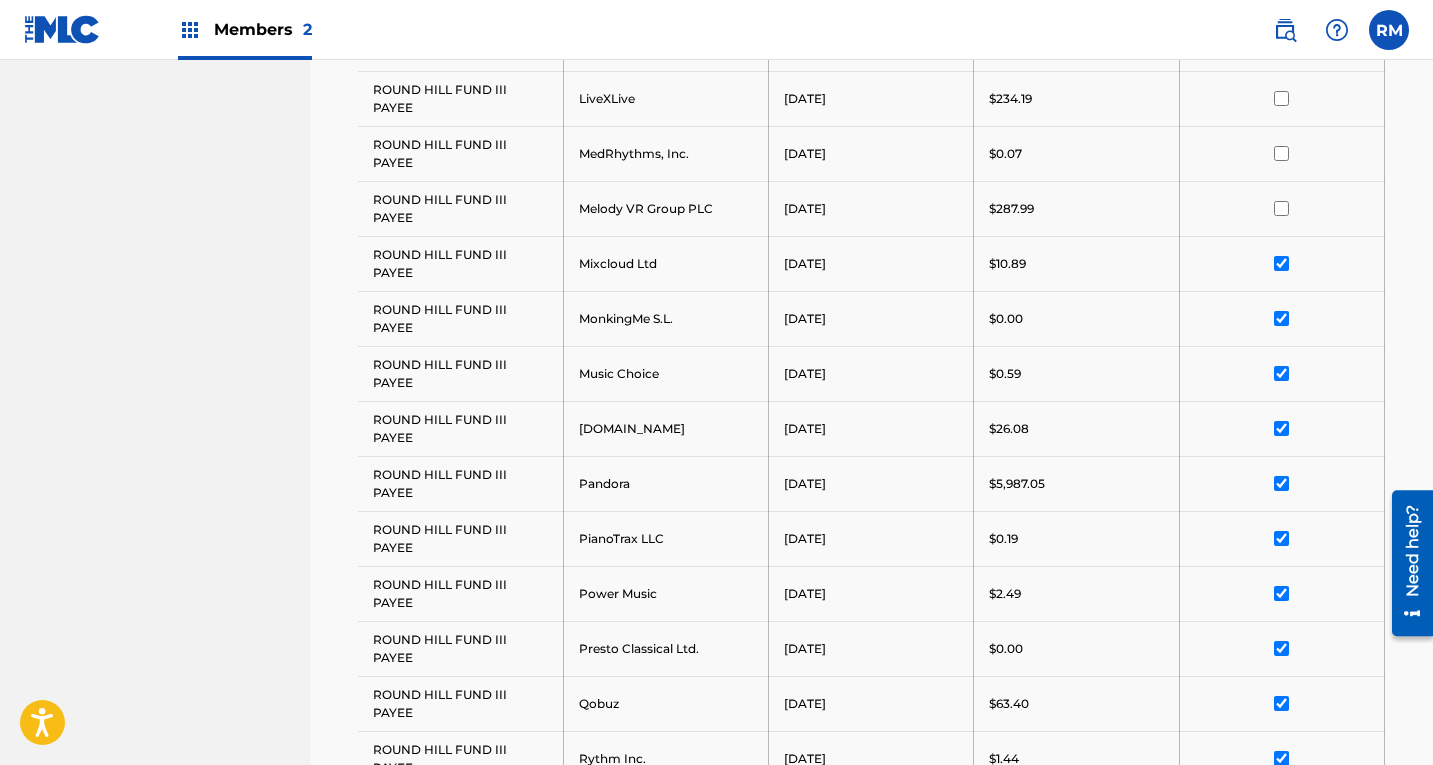 click at bounding box center (1281, 208) 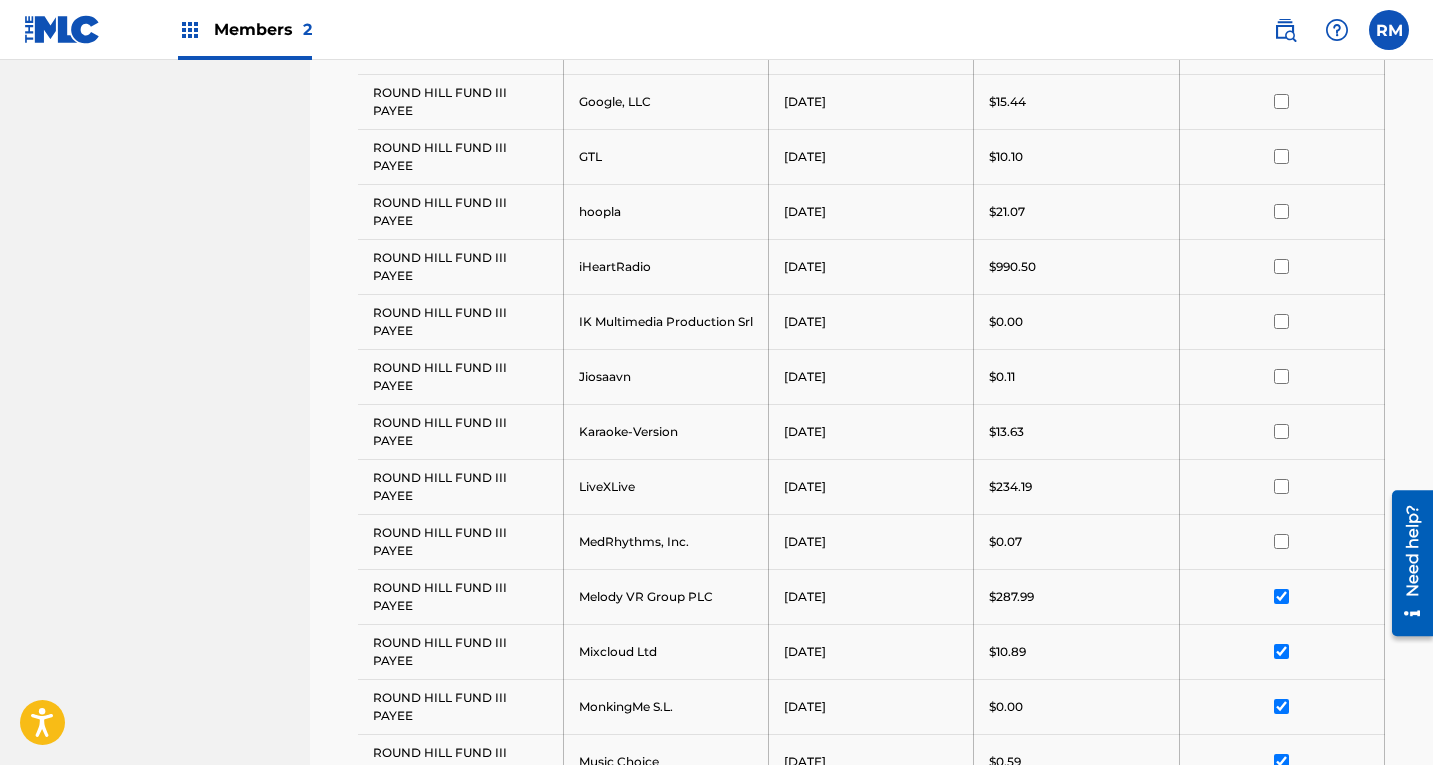scroll, scrollTop: 1400, scrollLeft: 0, axis: vertical 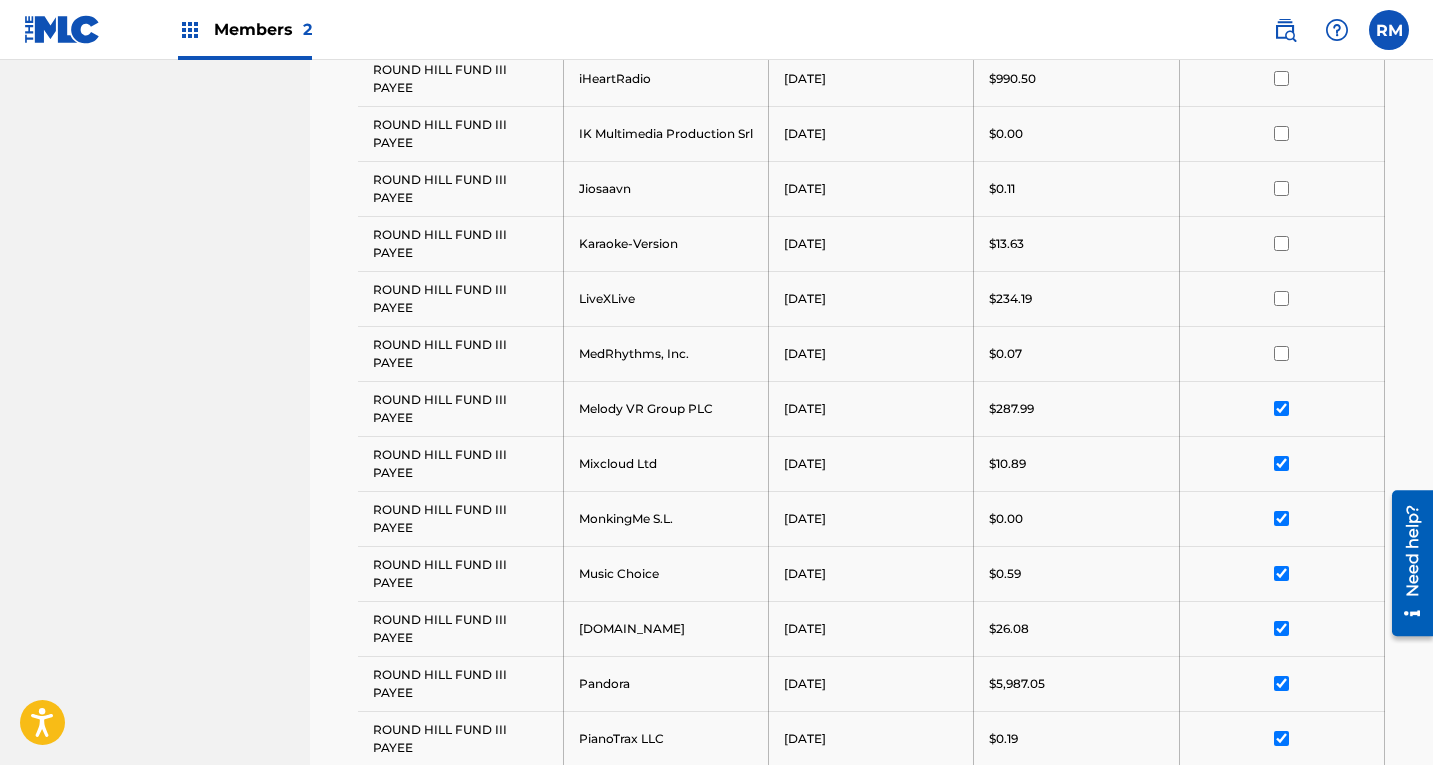click at bounding box center (1281, 353) 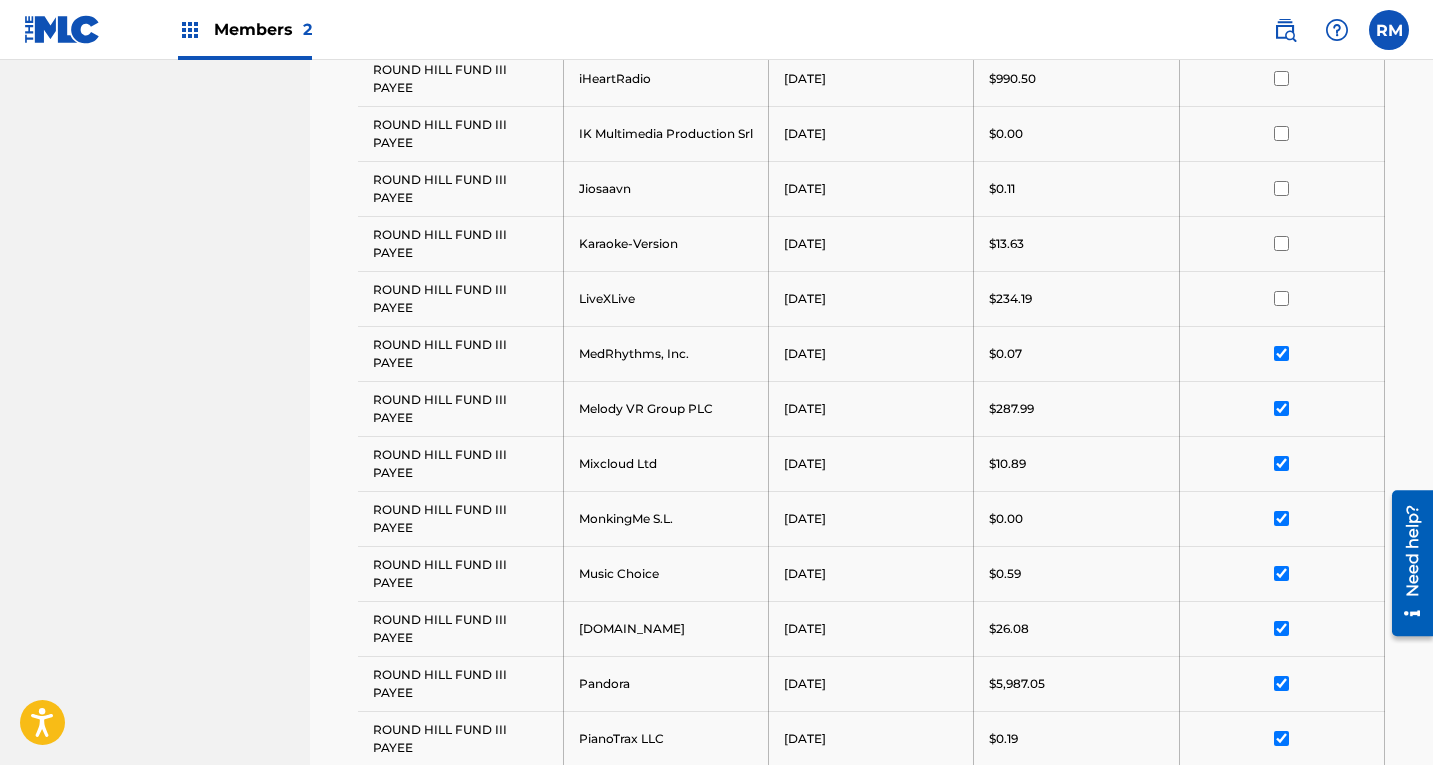 click at bounding box center (1281, 298) 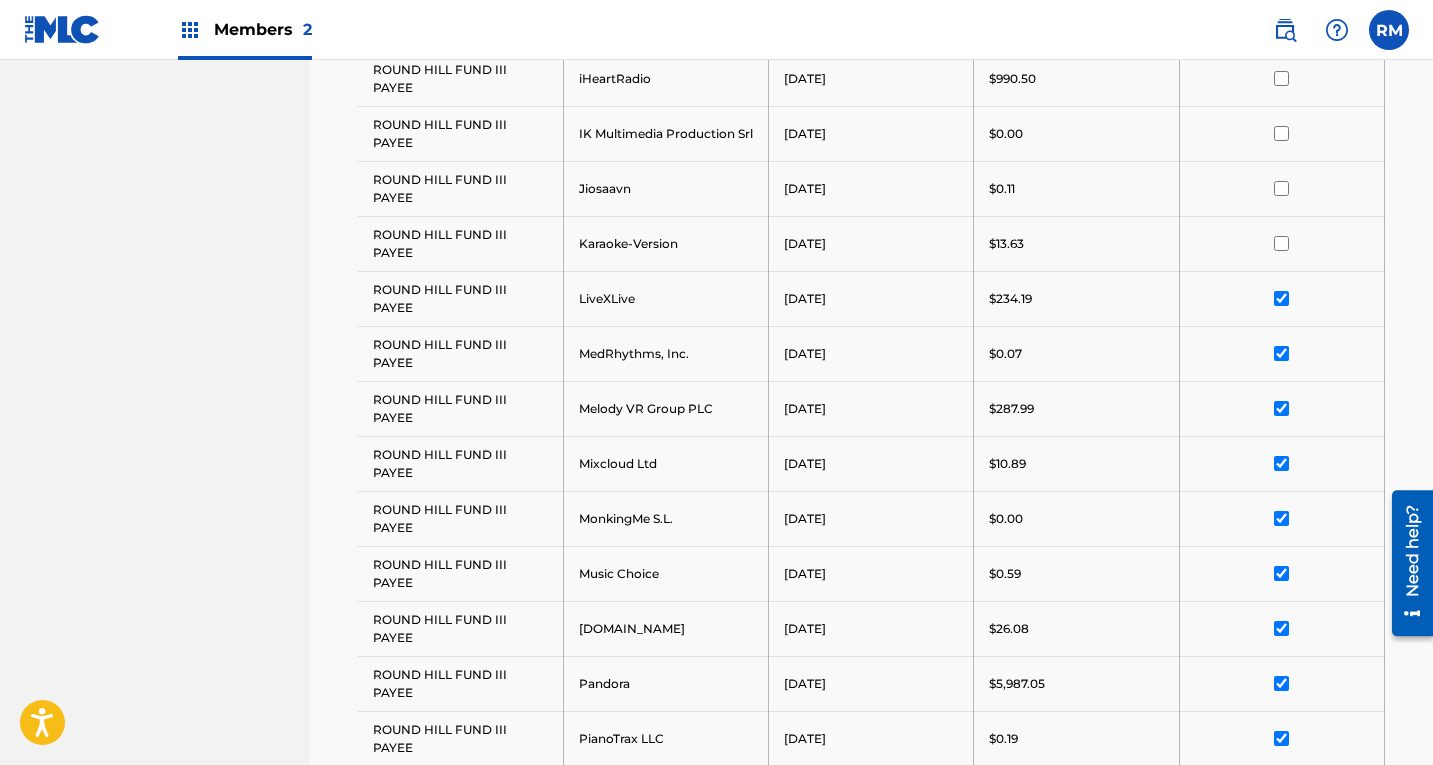 click at bounding box center (1281, 243) 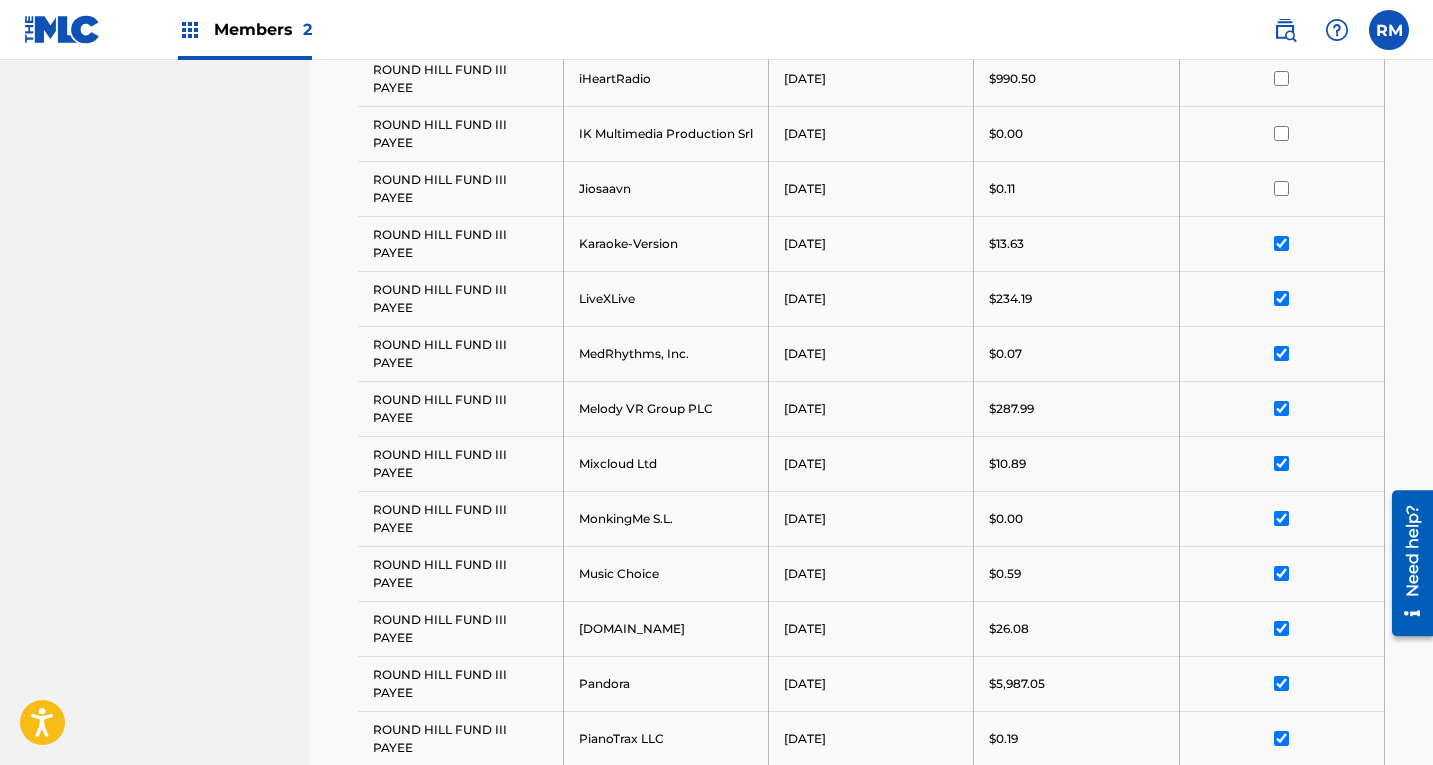 click at bounding box center [1281, 188] 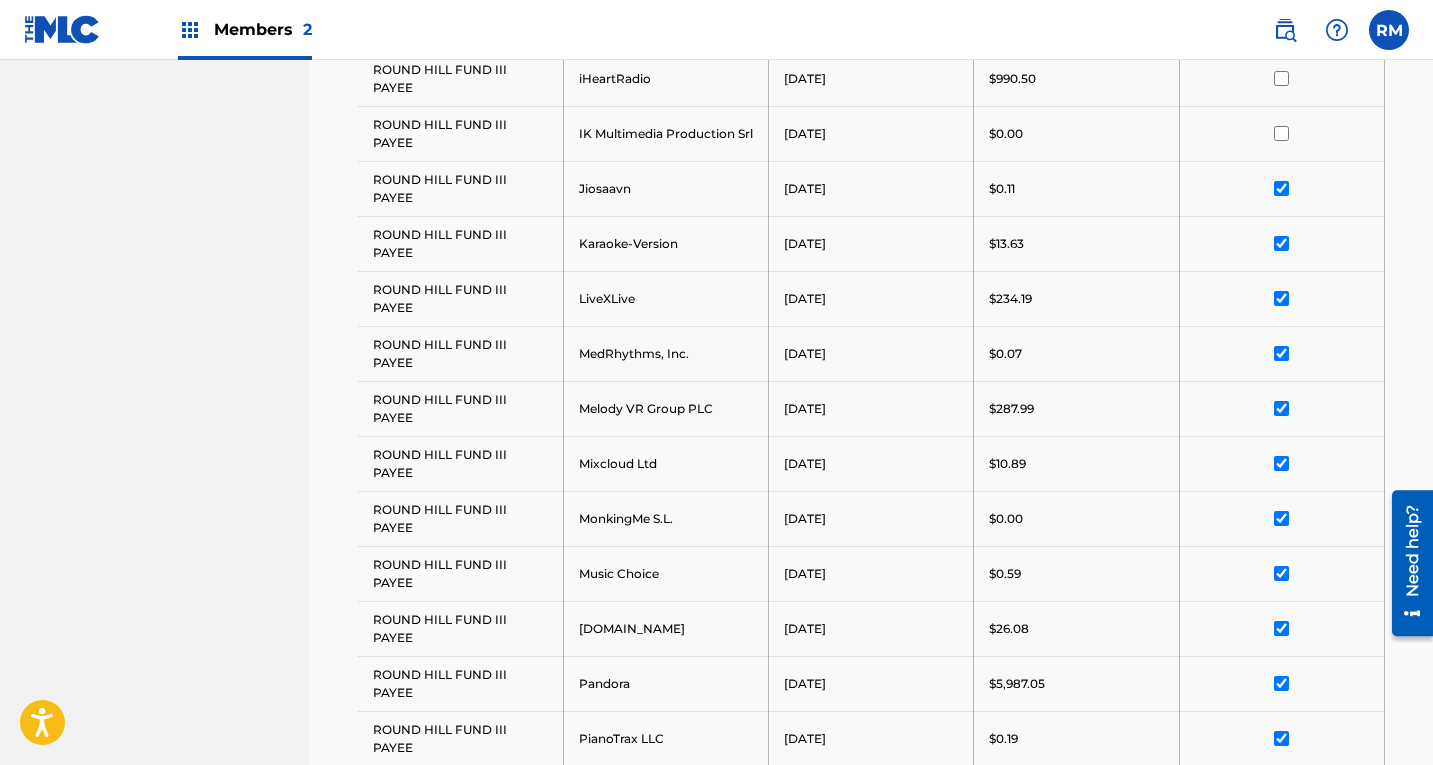 click at bounding box center [1281, 133] 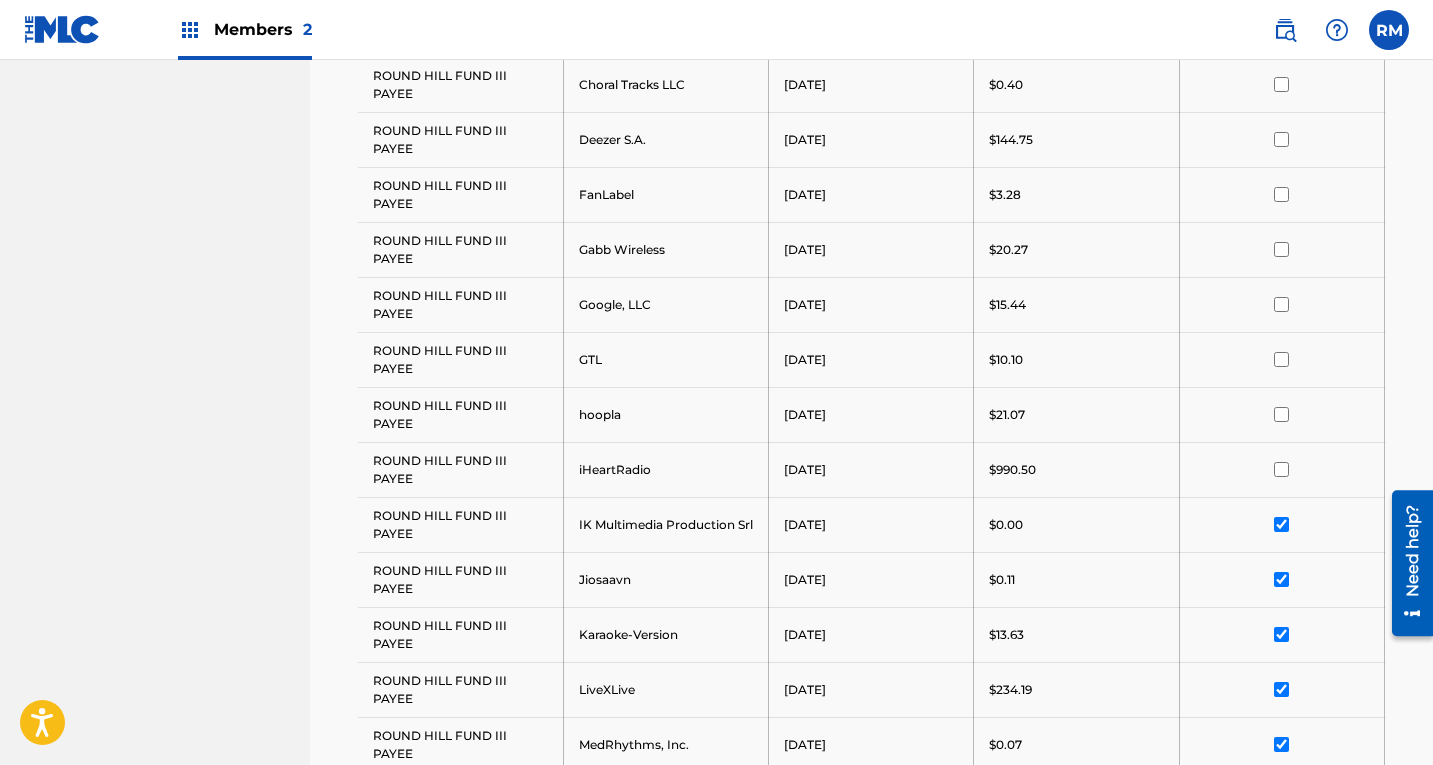 scroll, scrollTop: 1000, scrollLeft: 0, axis: vertical 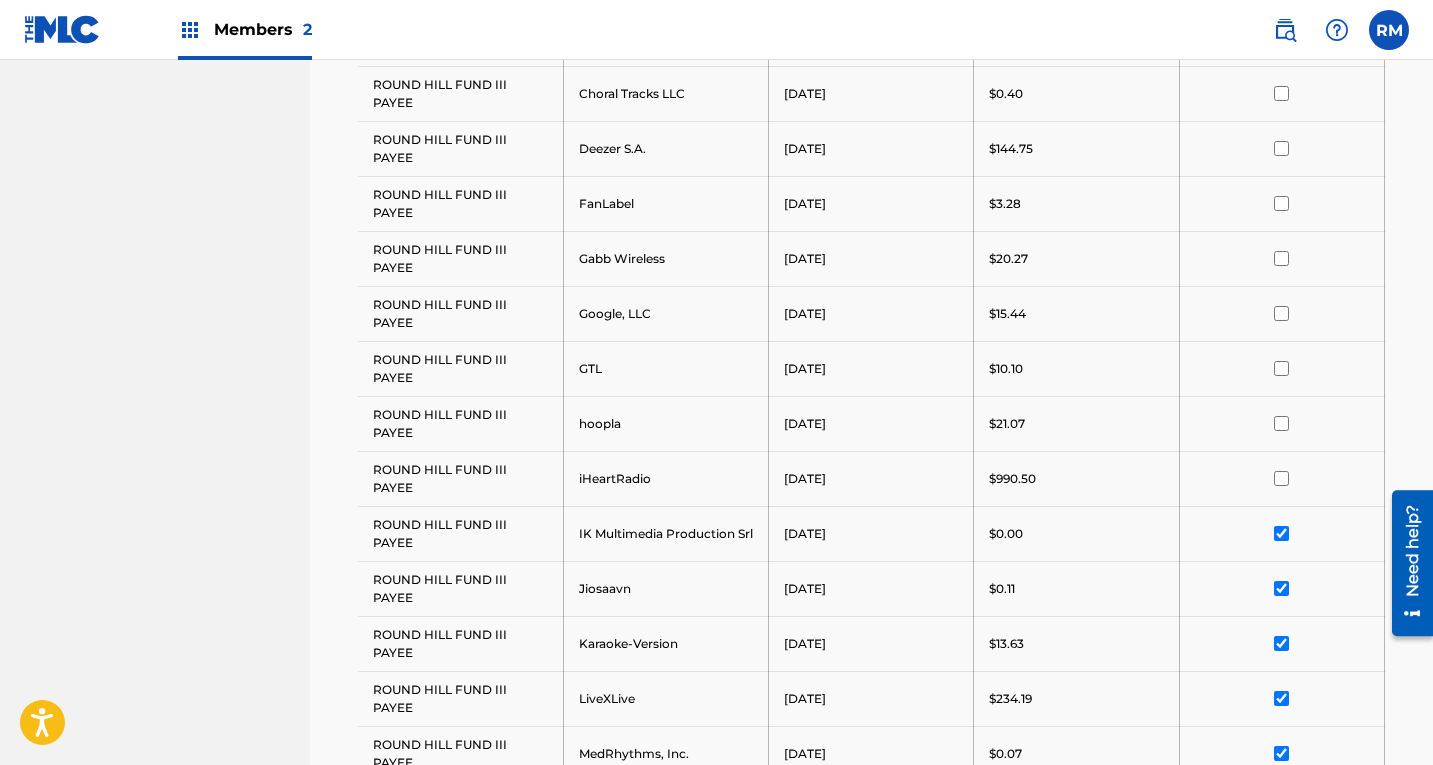 click at bounding box center [1282, 478] 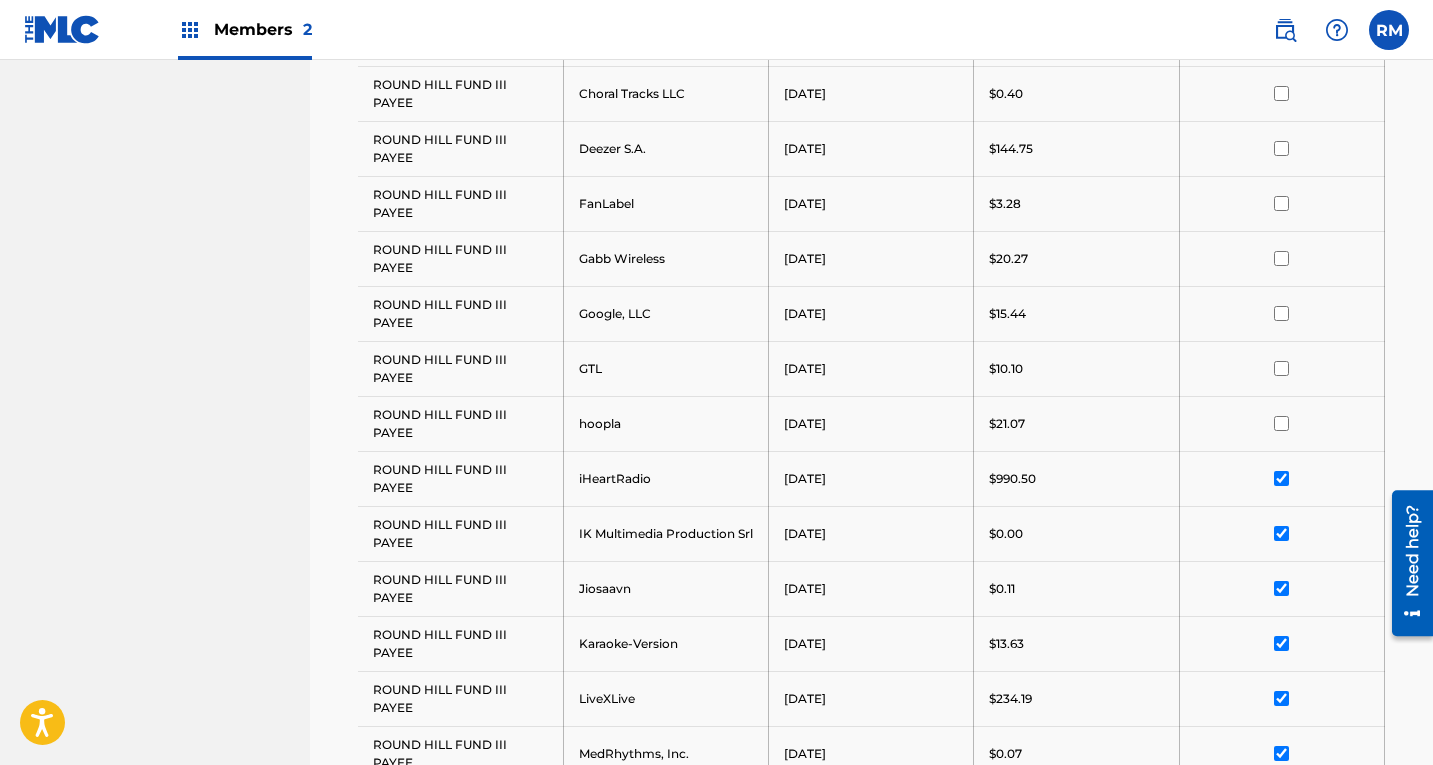 click at bounding box center [1281, 423] 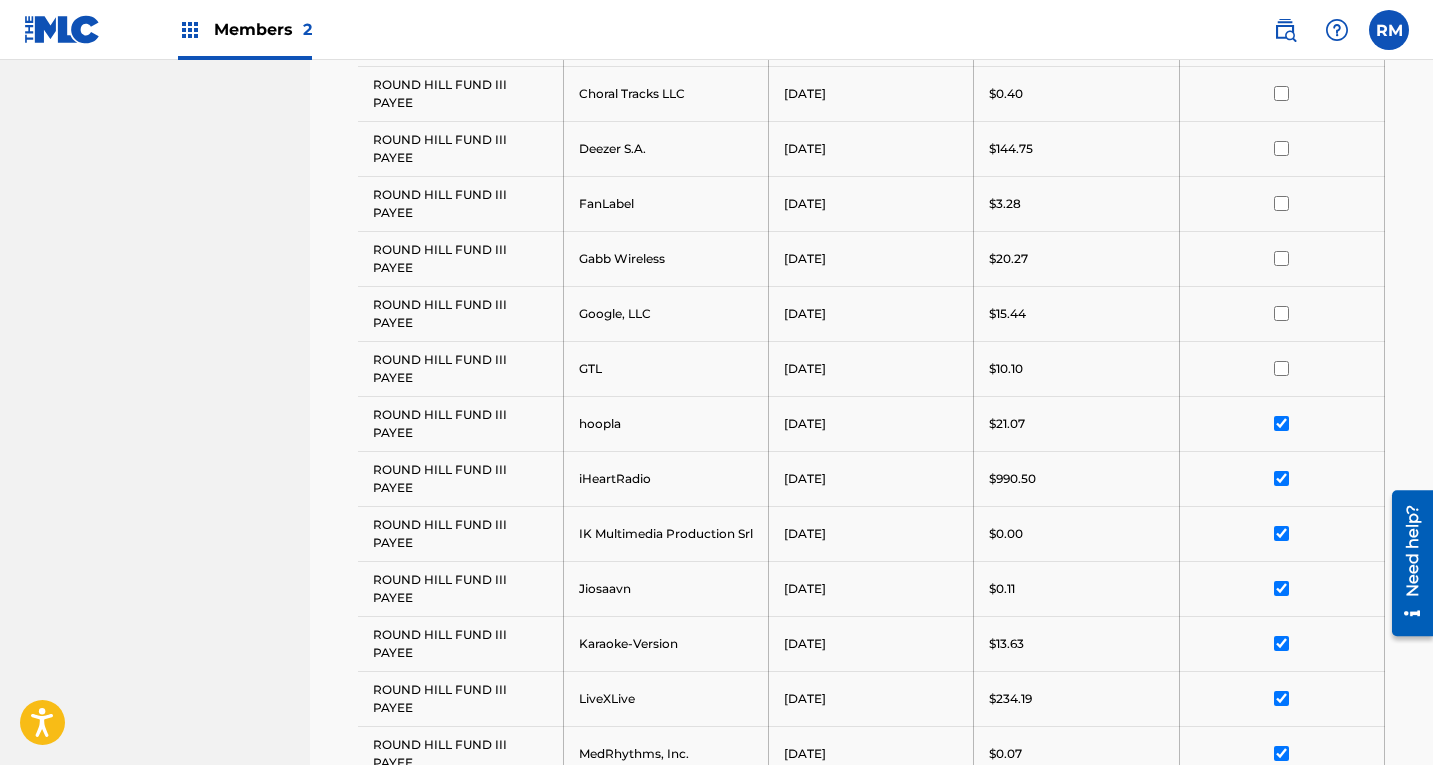 click at bounding box center (1281, 368) 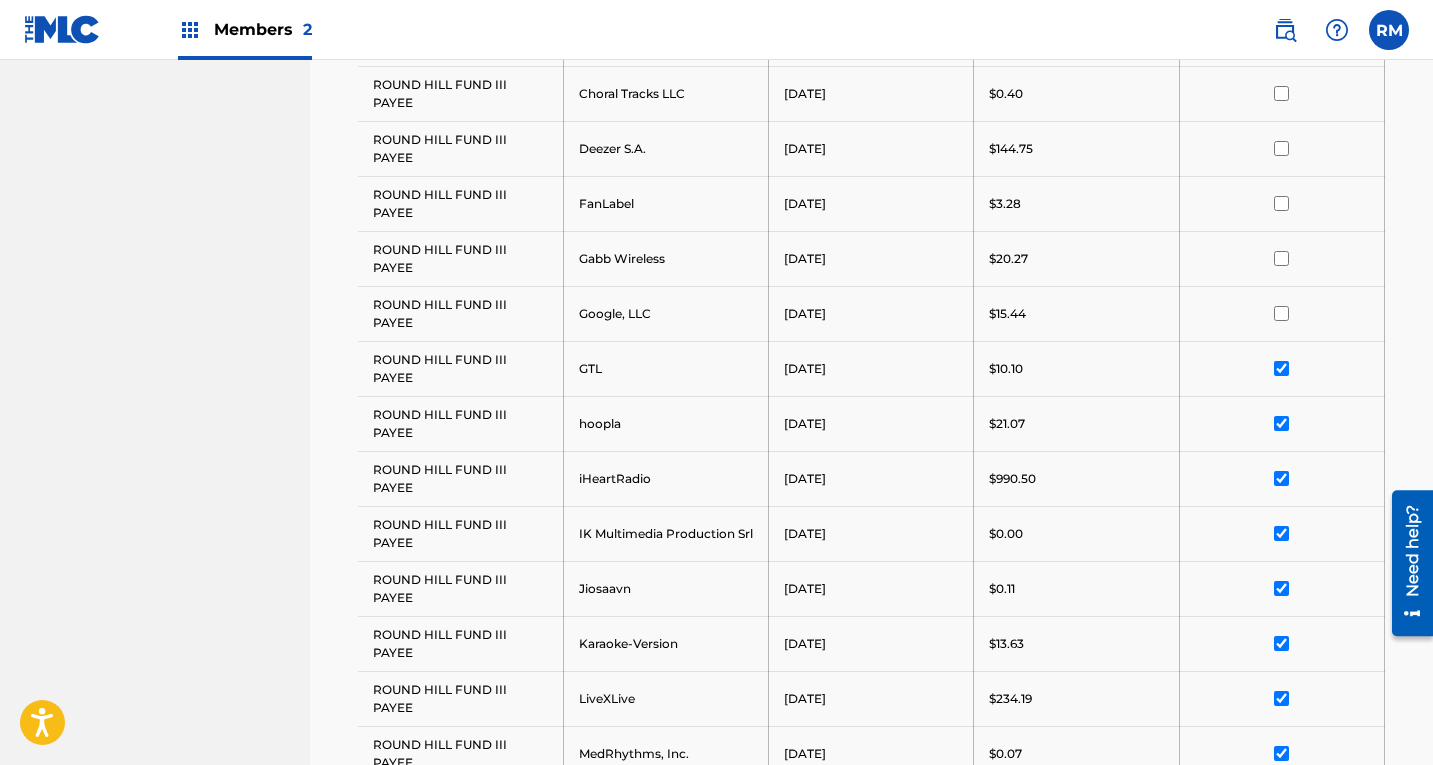 click at bounding box center (1281, 313) 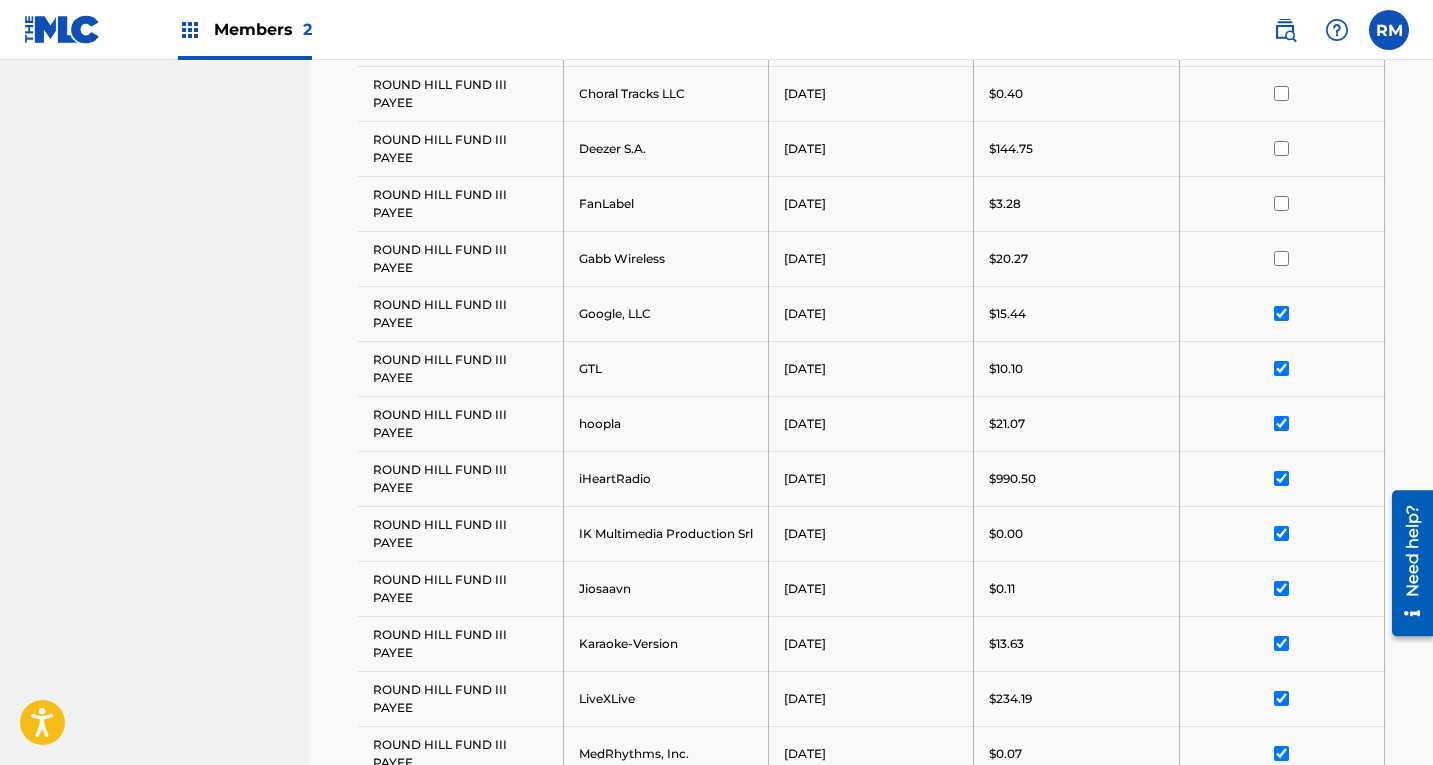 click at bounding box center (1282, 258) 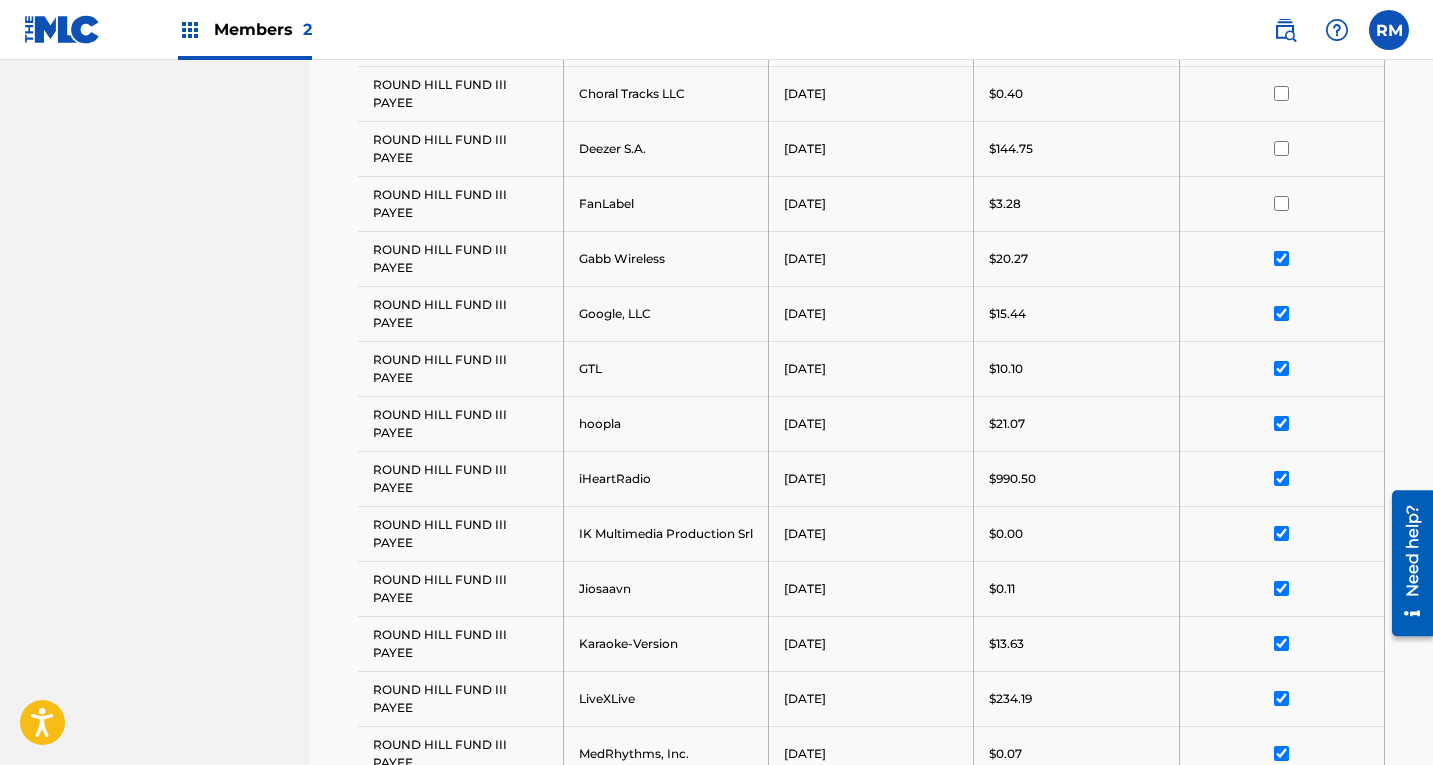 click at bounding box center [1281, 203] 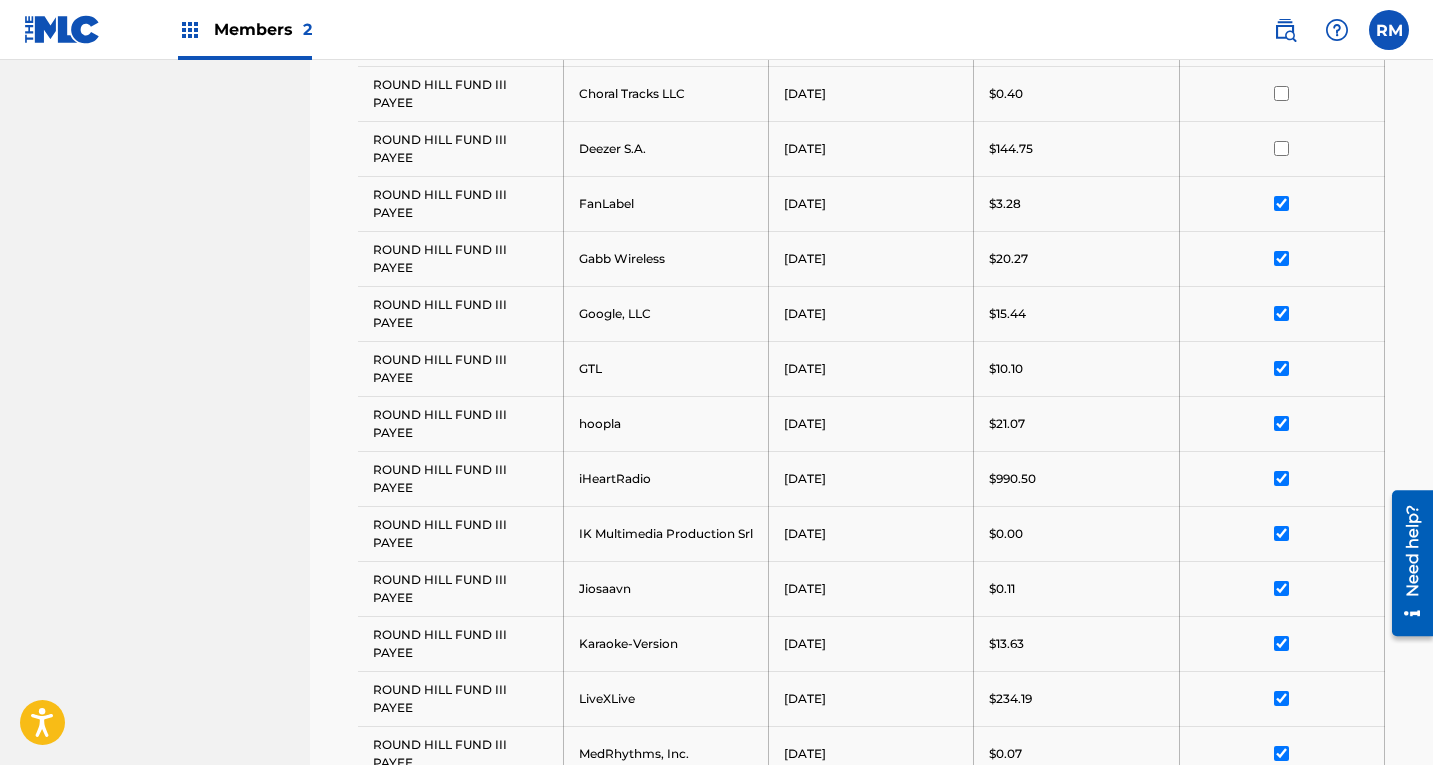 click at bounding box center [1281, 148] 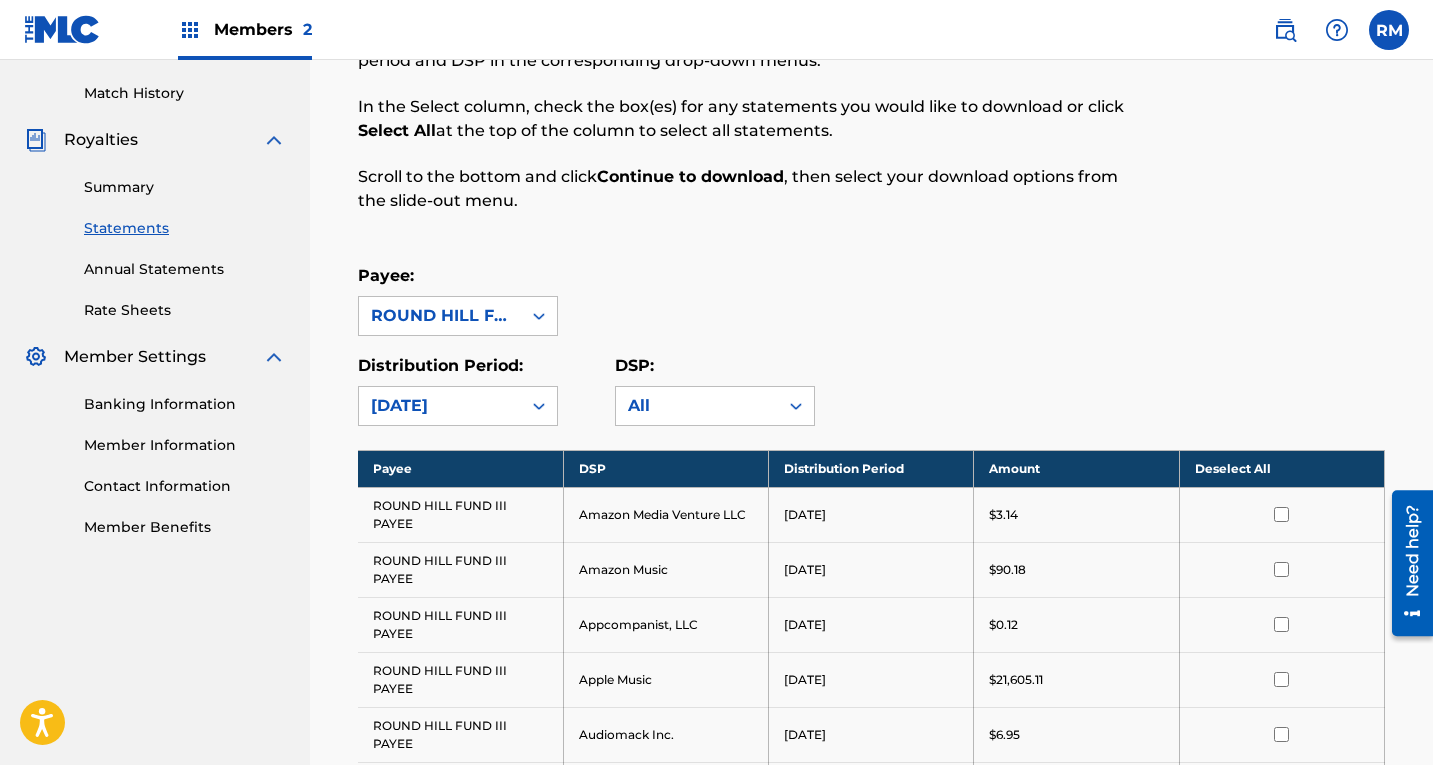 scroll, scrollTop: 300, scrollLeft: 0, axis: vertical 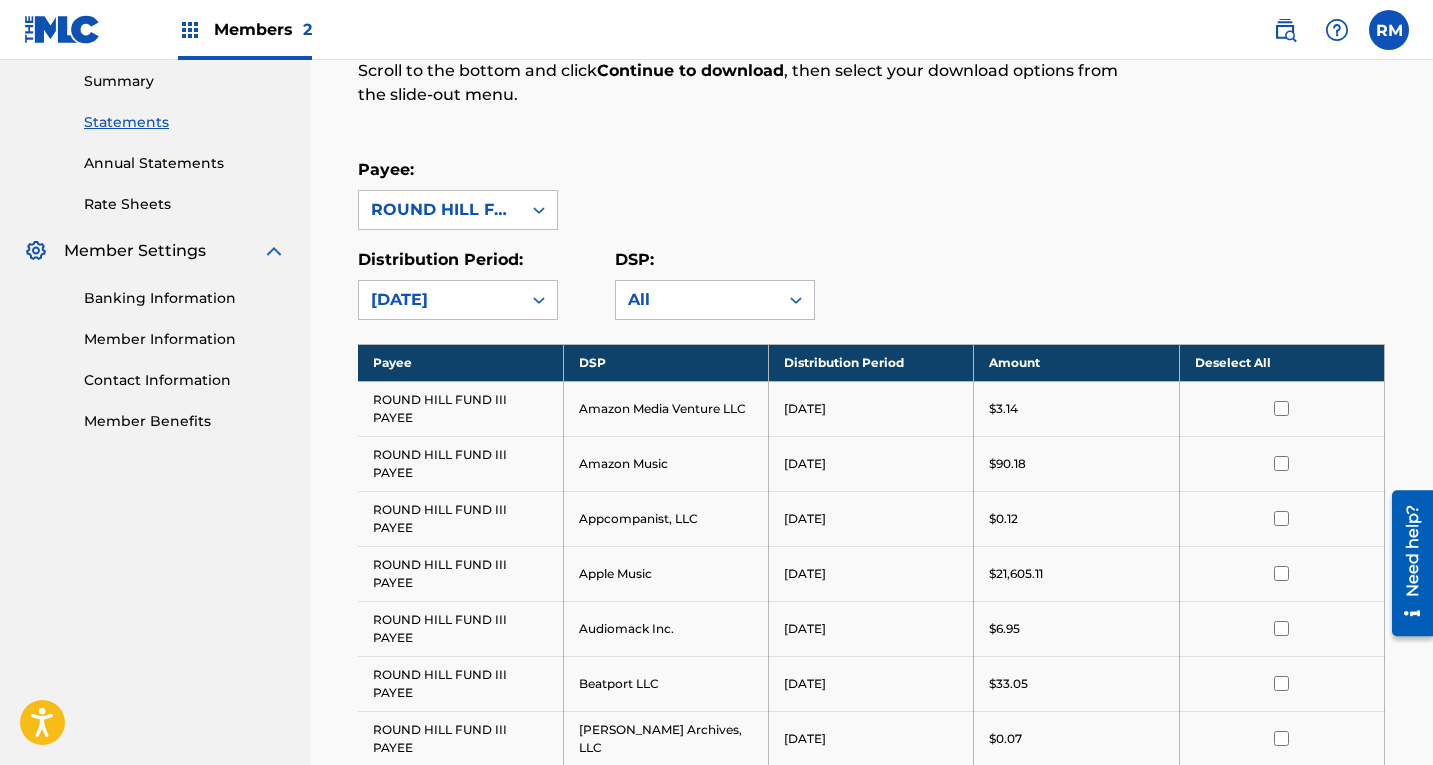 click on "Deselect All" at bounding box center [1281, 362] 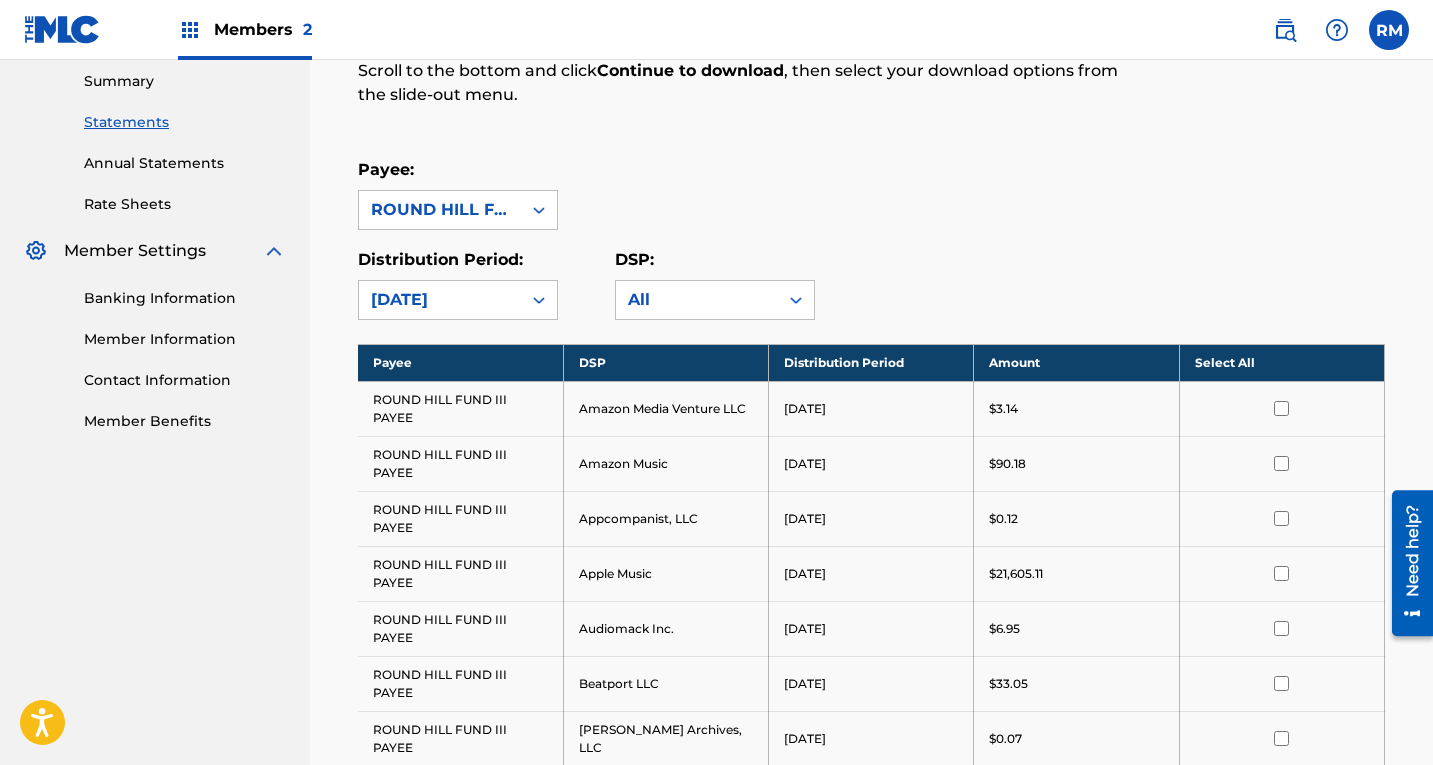 click on "Select All" at bounding box center (1281, 362) 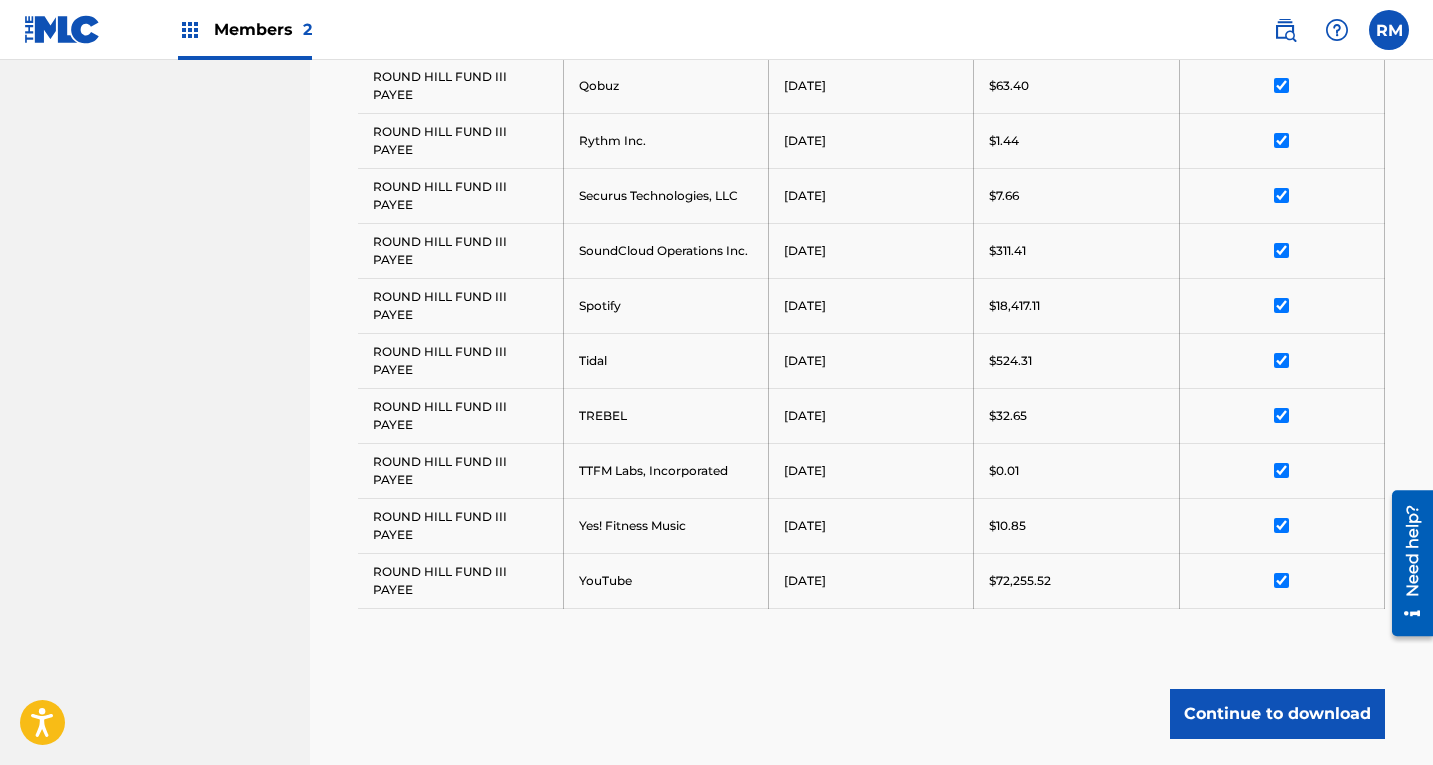 scroll, scrollTop: 2368, scrollLeft: 0, axis: vertical 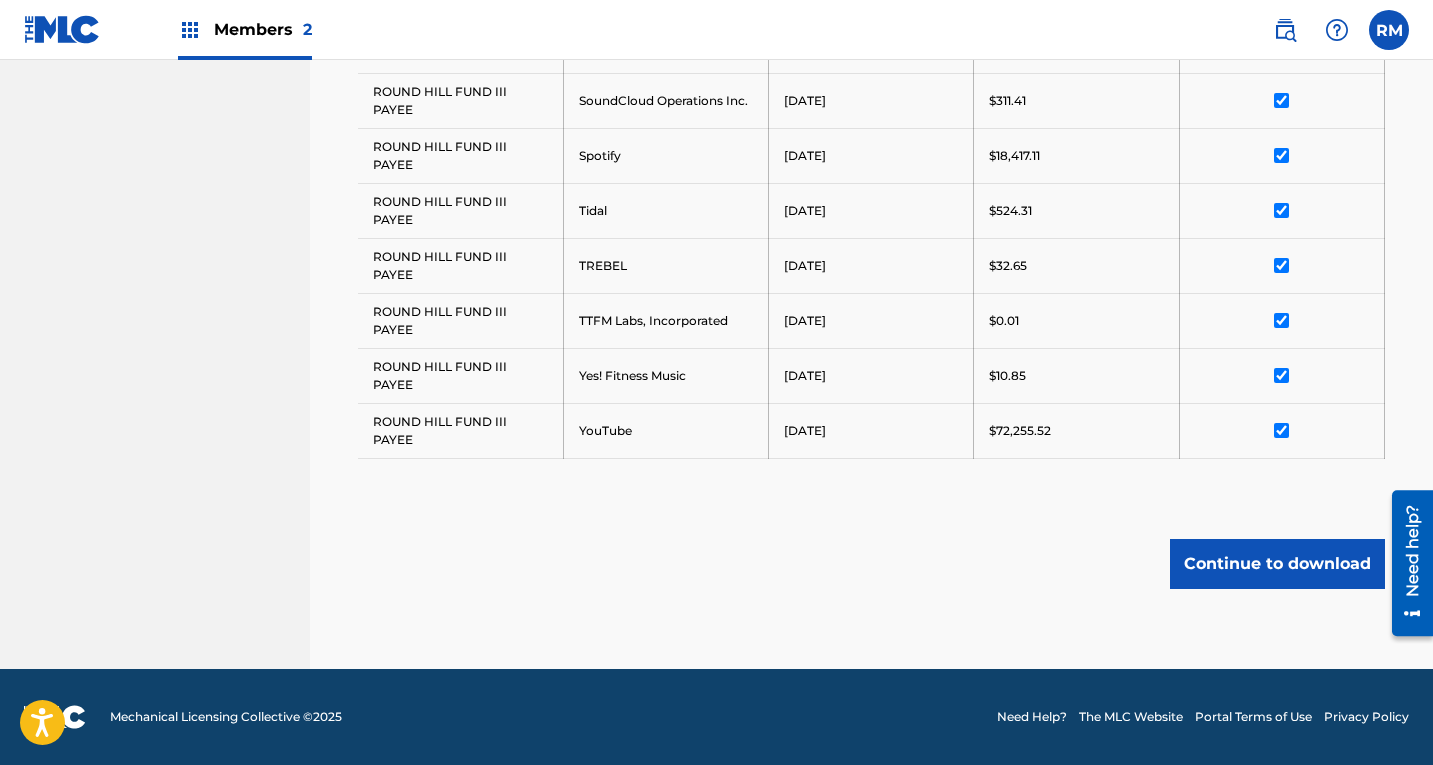 click at bounding box center (1281, 430) 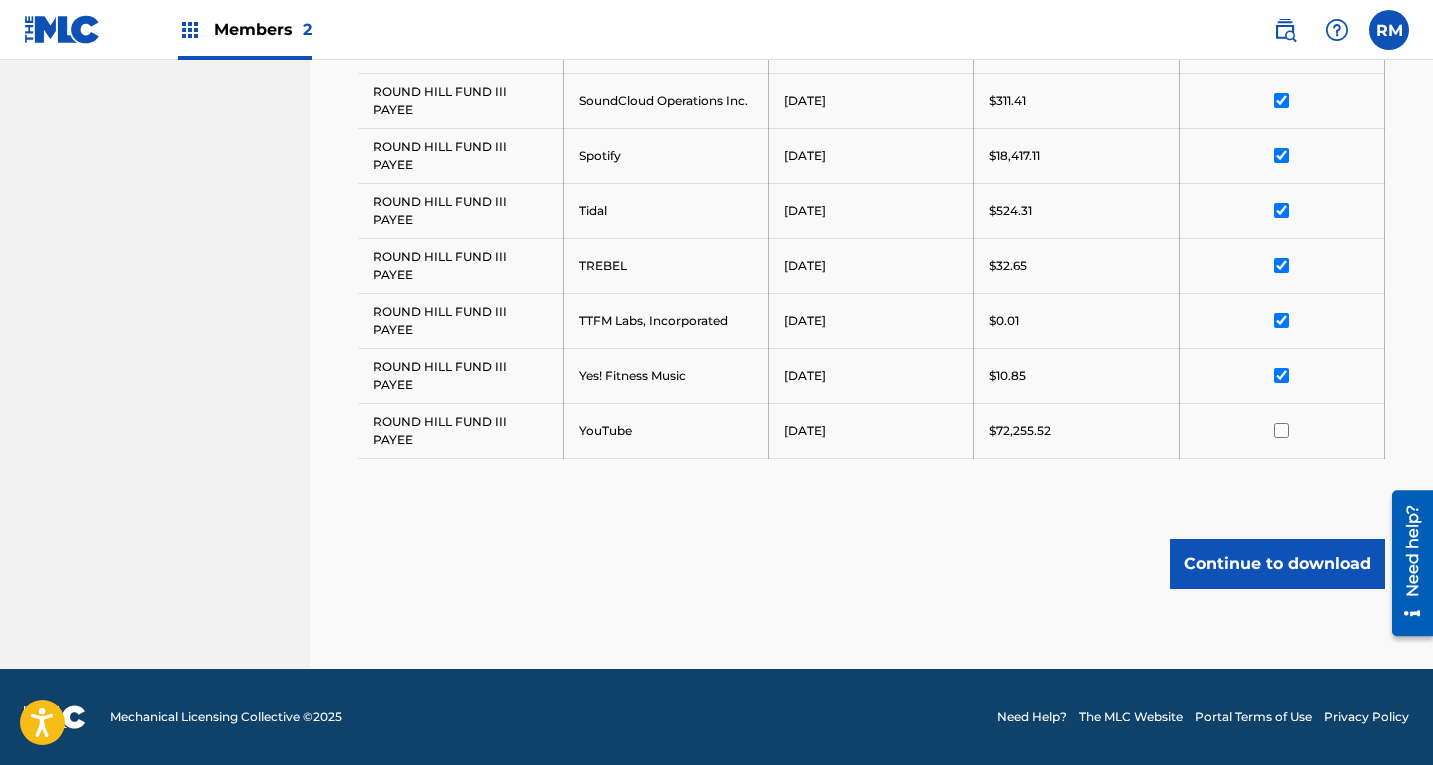click on "Continue to download" at bounding box center (1277, 564) 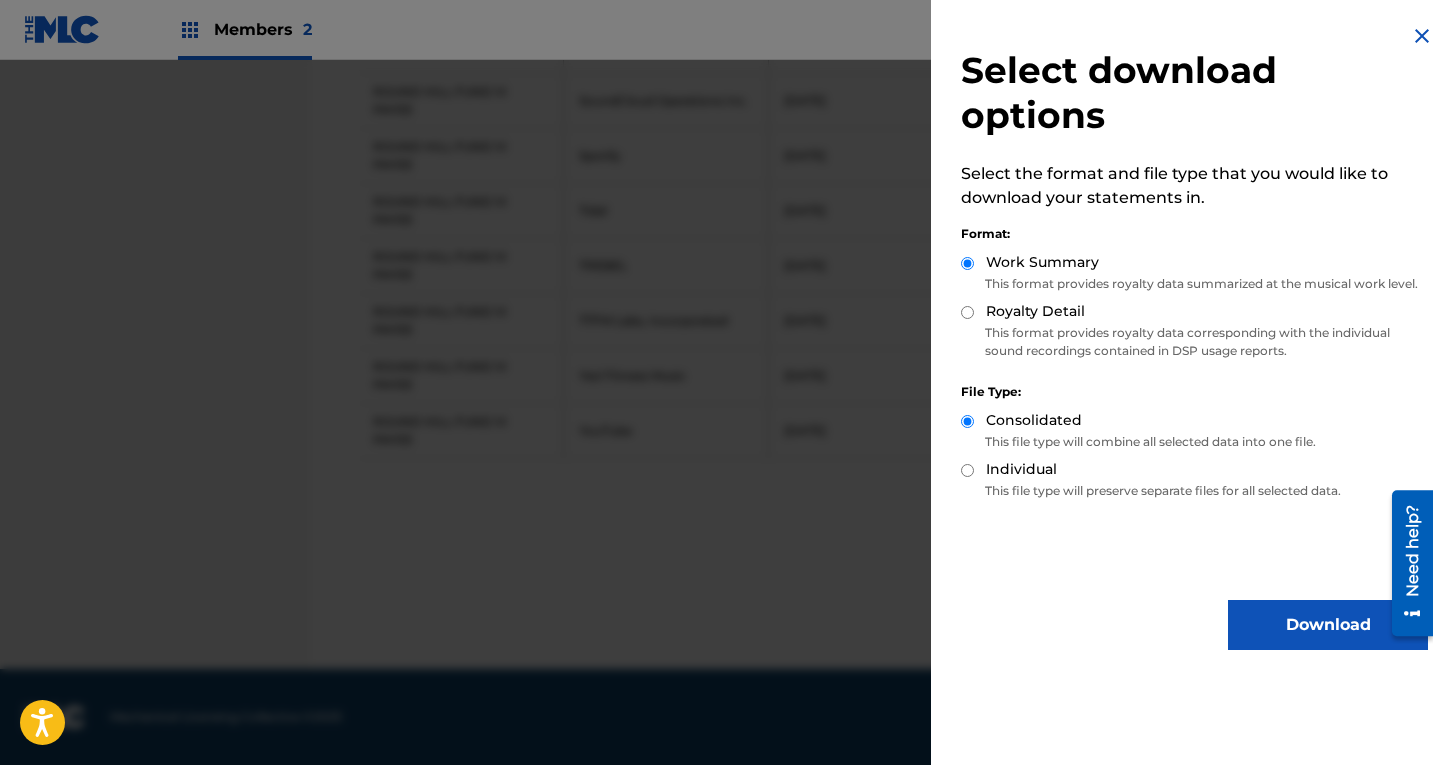 click on "Royalty Detail" at bounding box center [1035, 311] 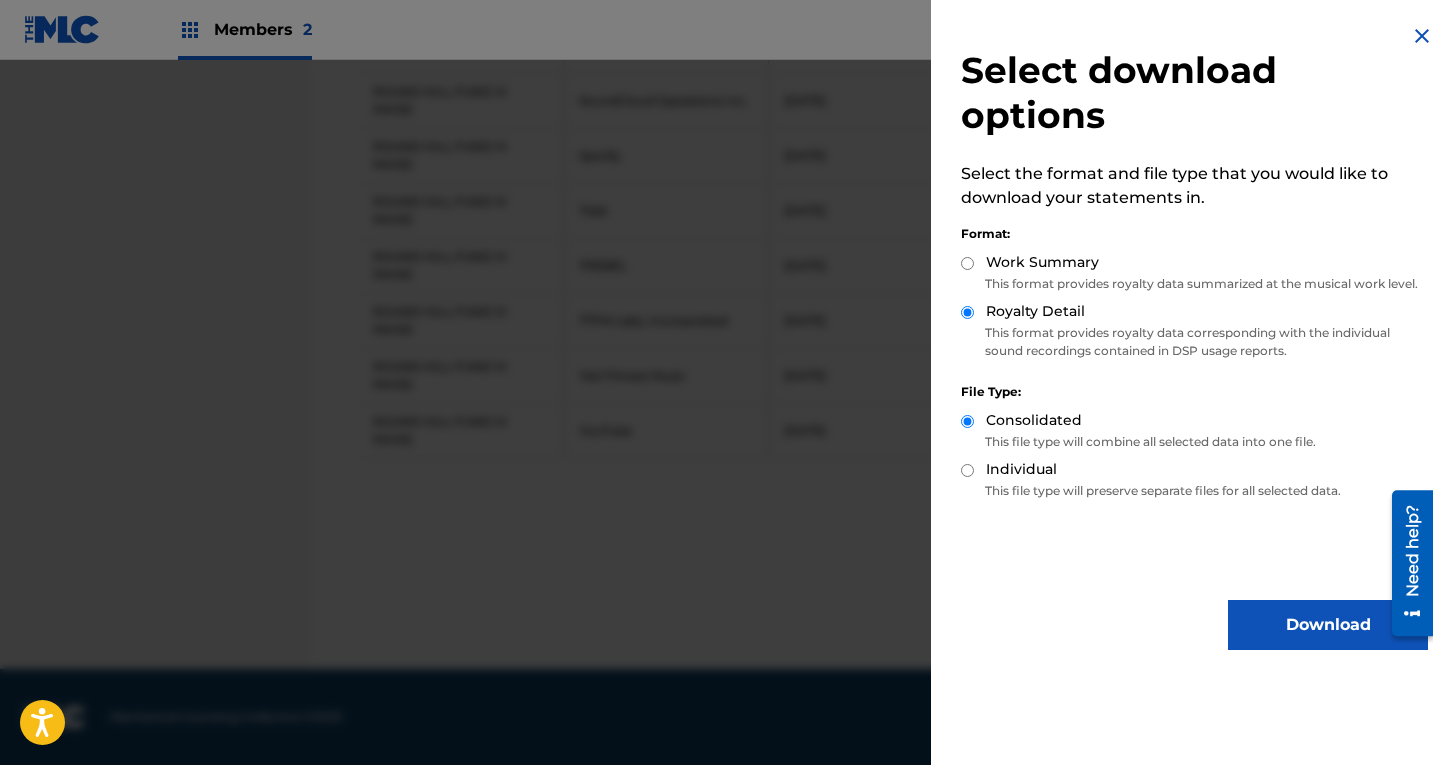 click on "Download" at bounding box center (1328, 625) 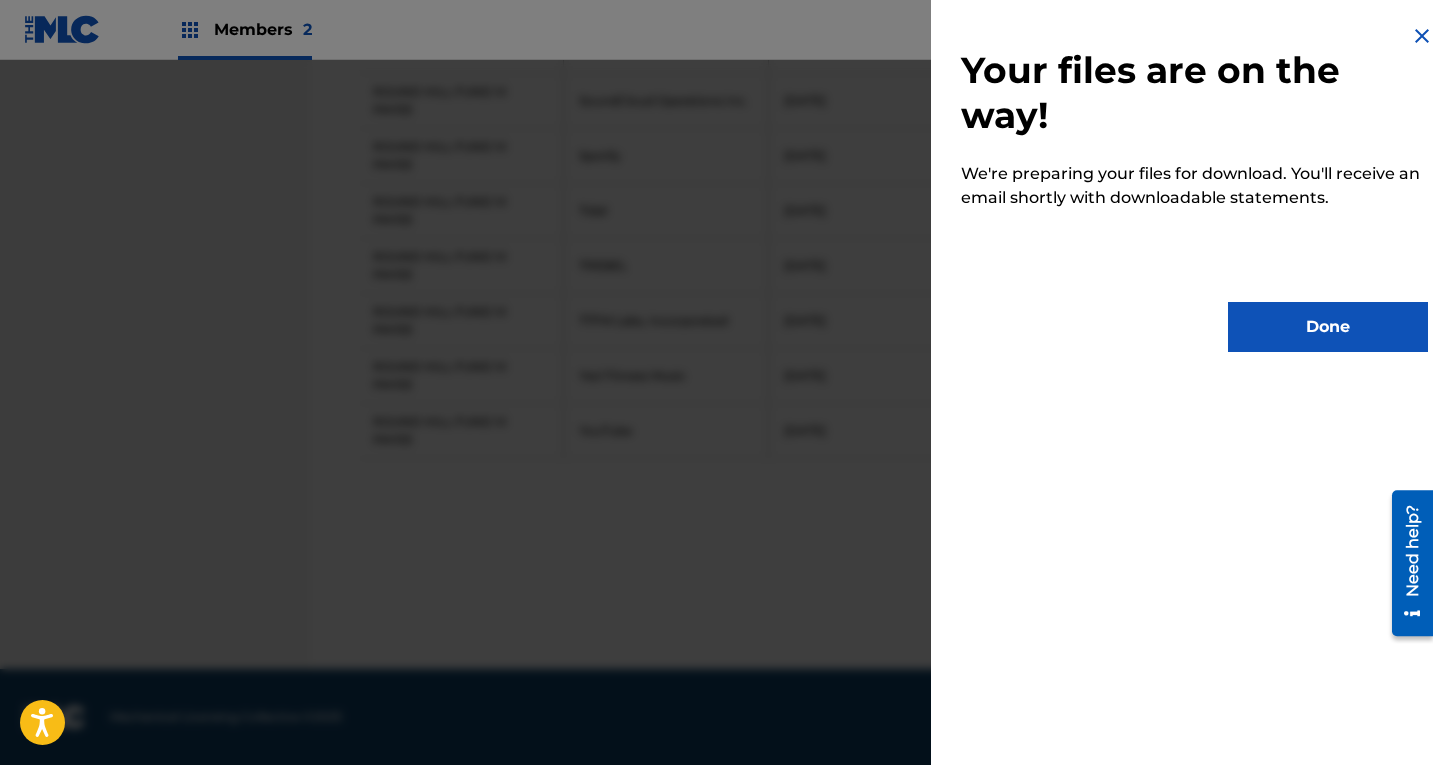 click on "Done" at bounding box center (1328, 327) 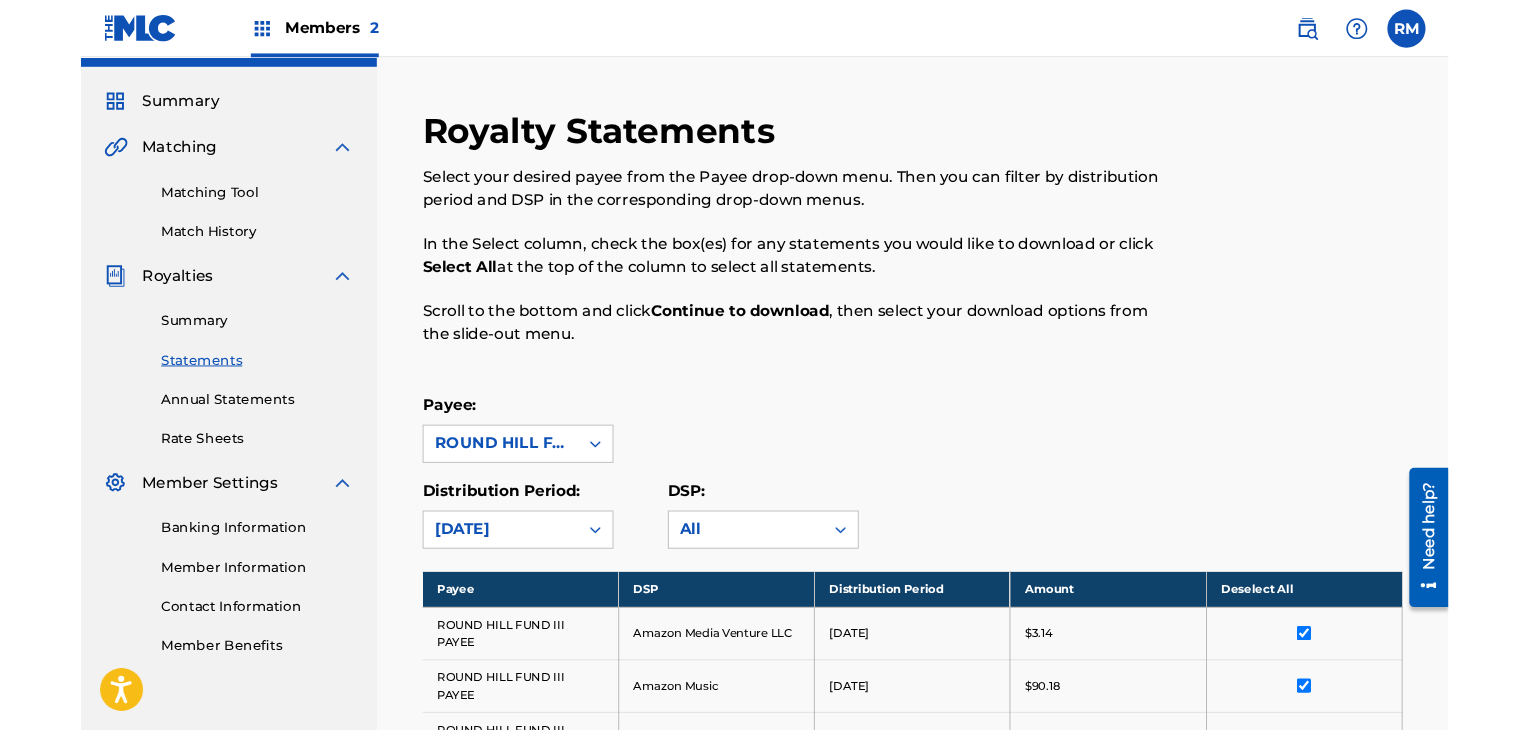 scroll, scrollTop: 0, scrollLeft: 0, axis: both 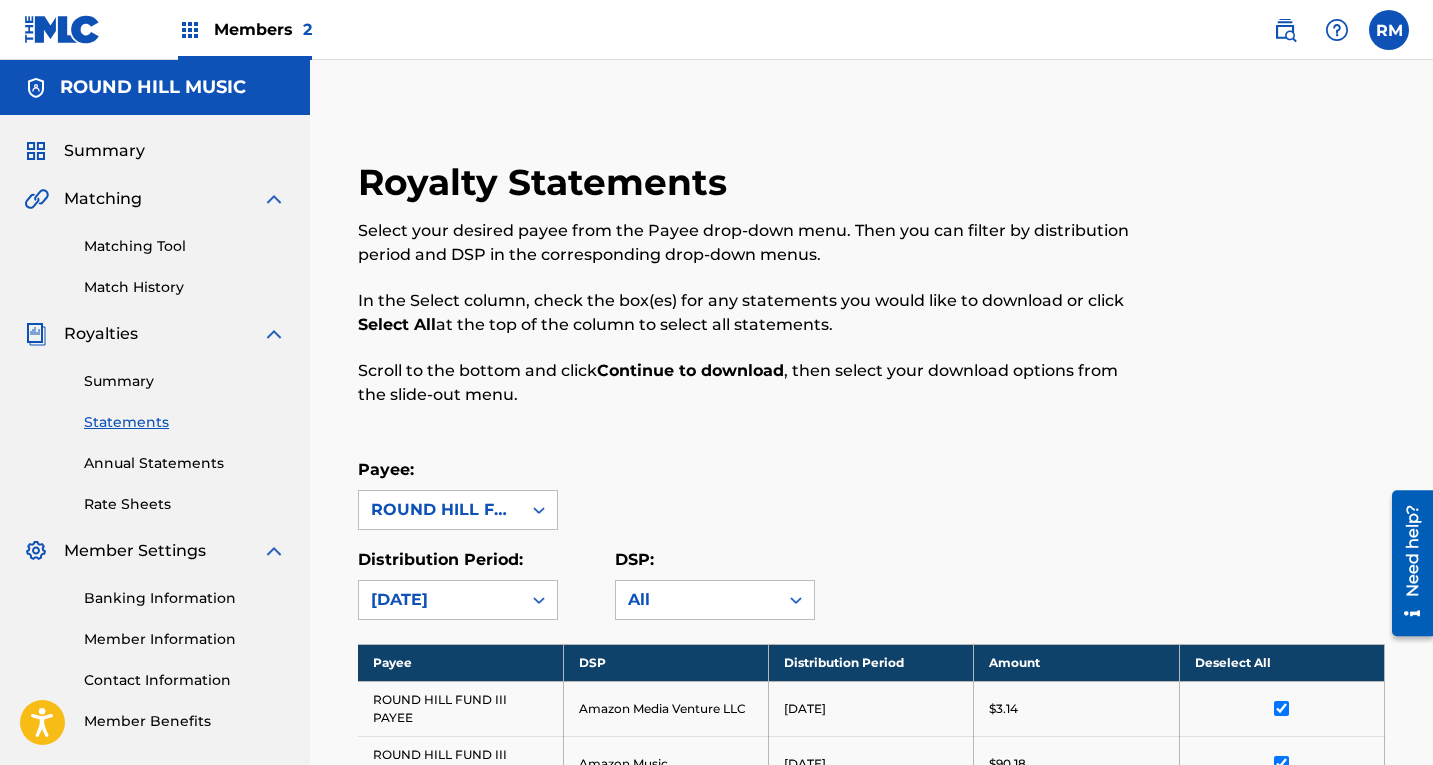 click on "Members    2" at bounding box center [263, 29] 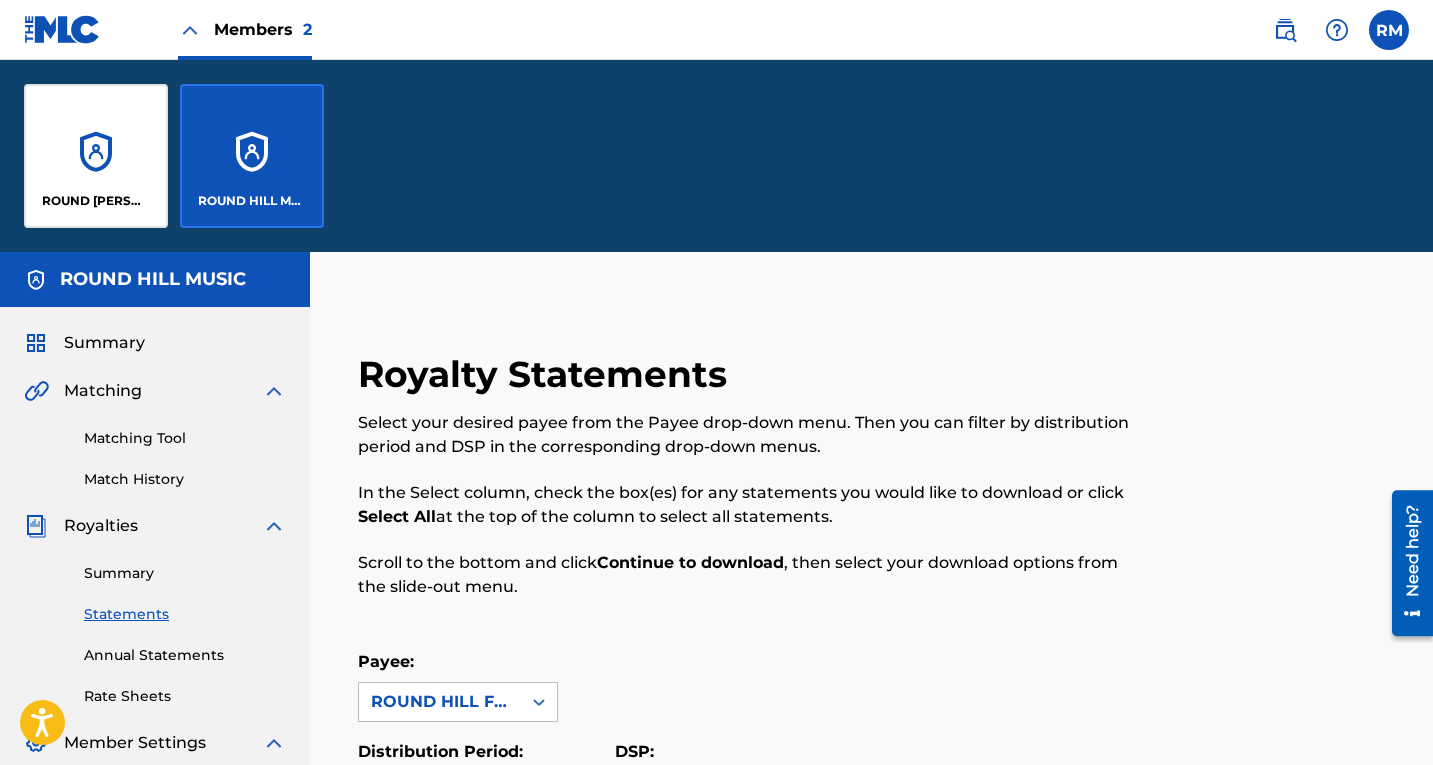 click on "ROUND [PERSON_NAME], LLC" at bounding box center [96, 156] 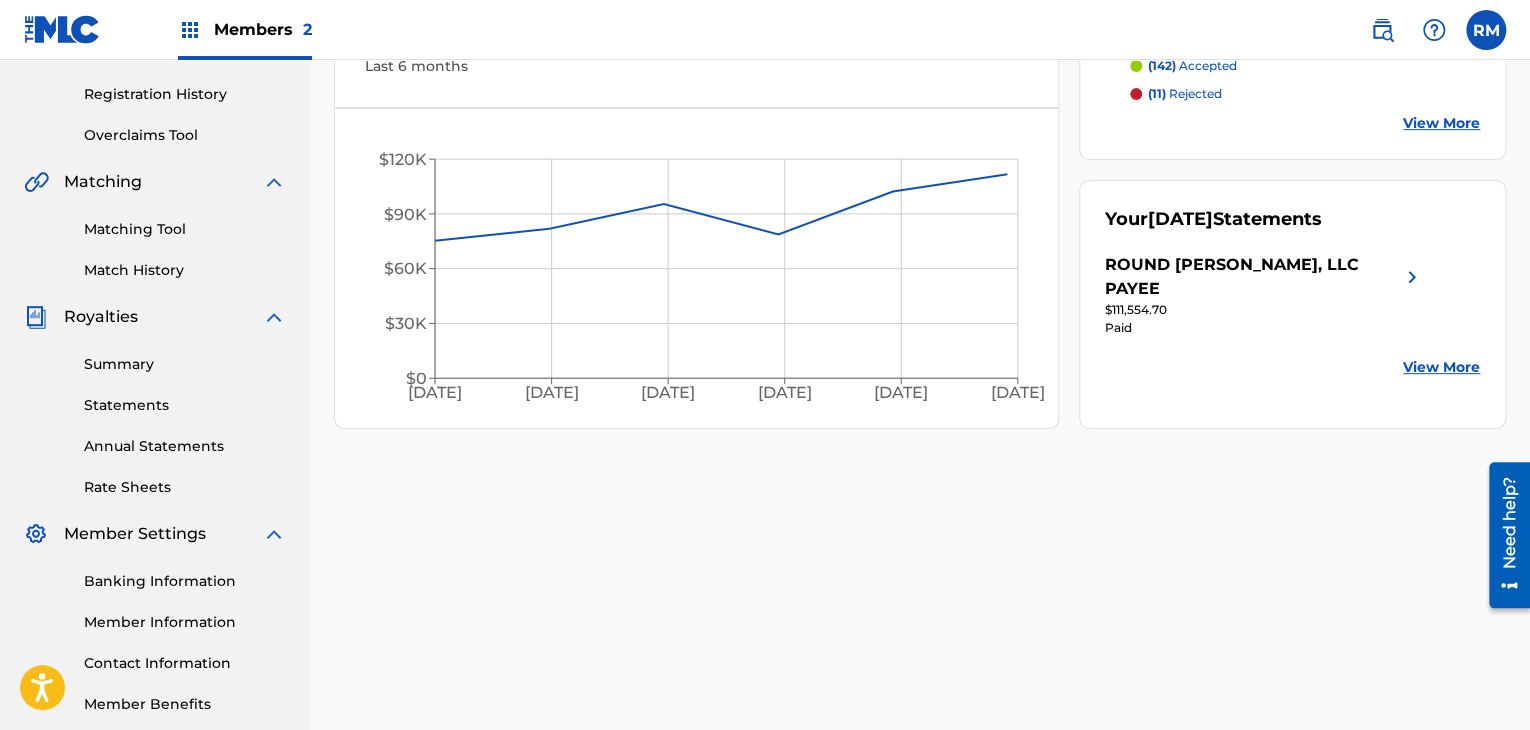 scroll, scrollTop: 400, scrollLeft: 0, axis: vertical 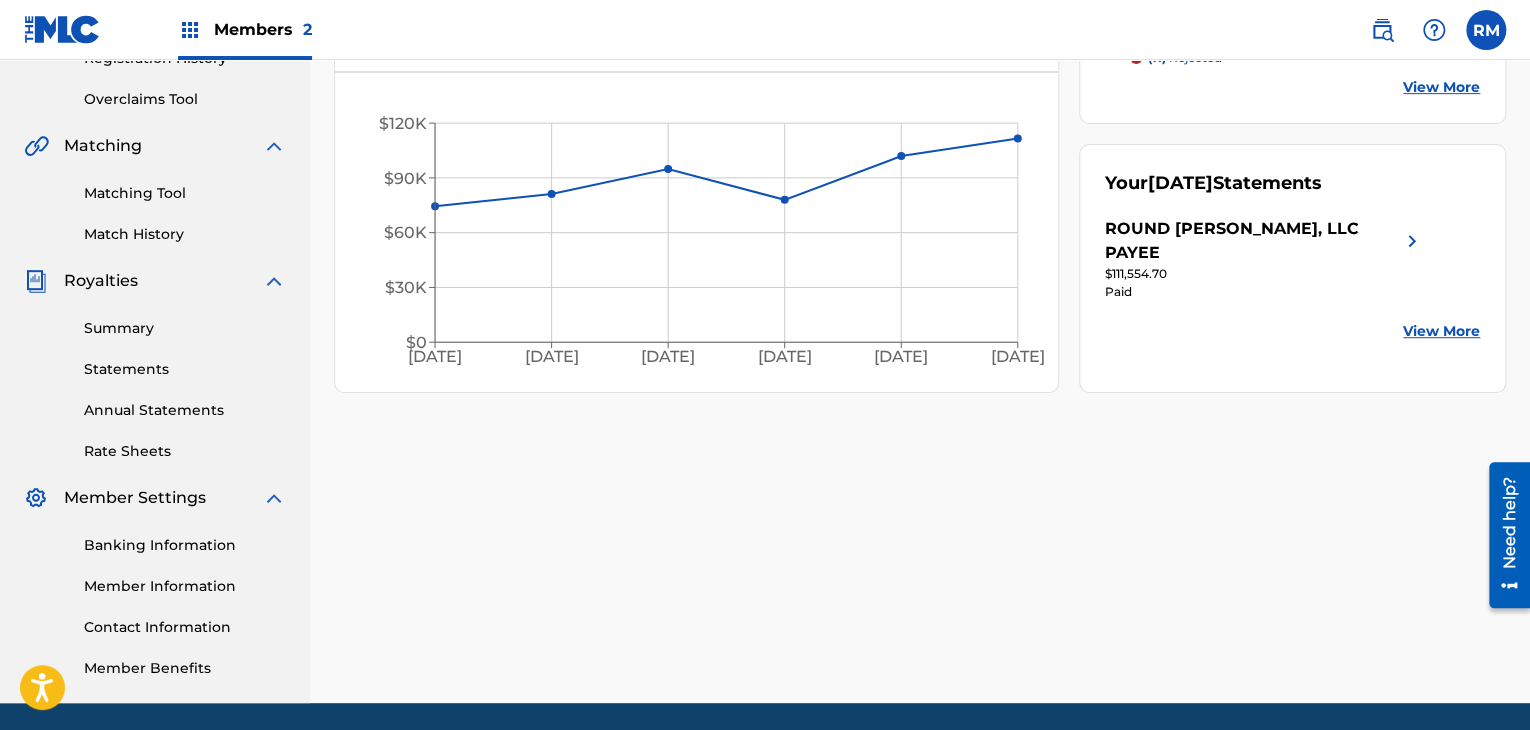 click on "Summary" at bounding box center [185, 328] 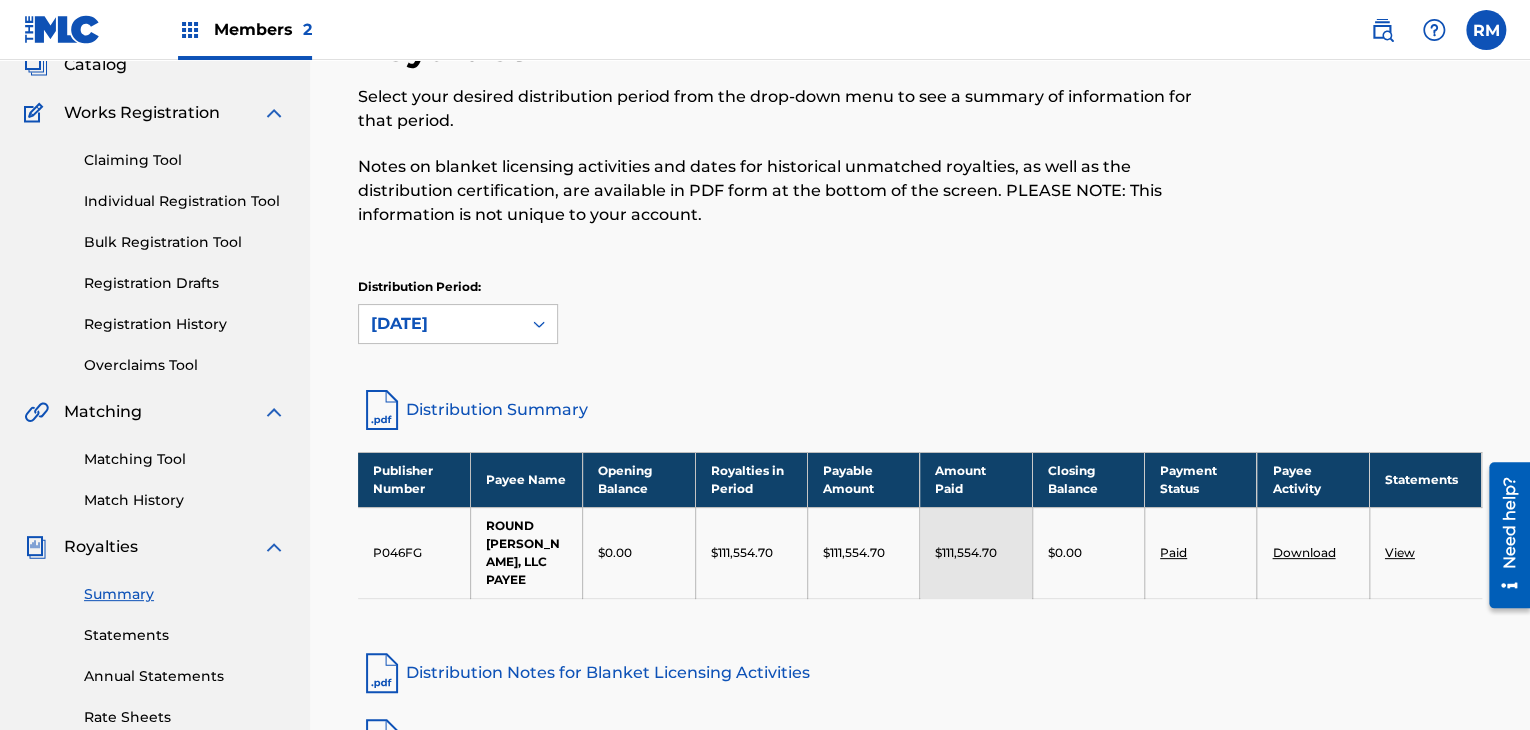 scroll, scrollTop: 300, scrollLeft: 0, axis: vertical 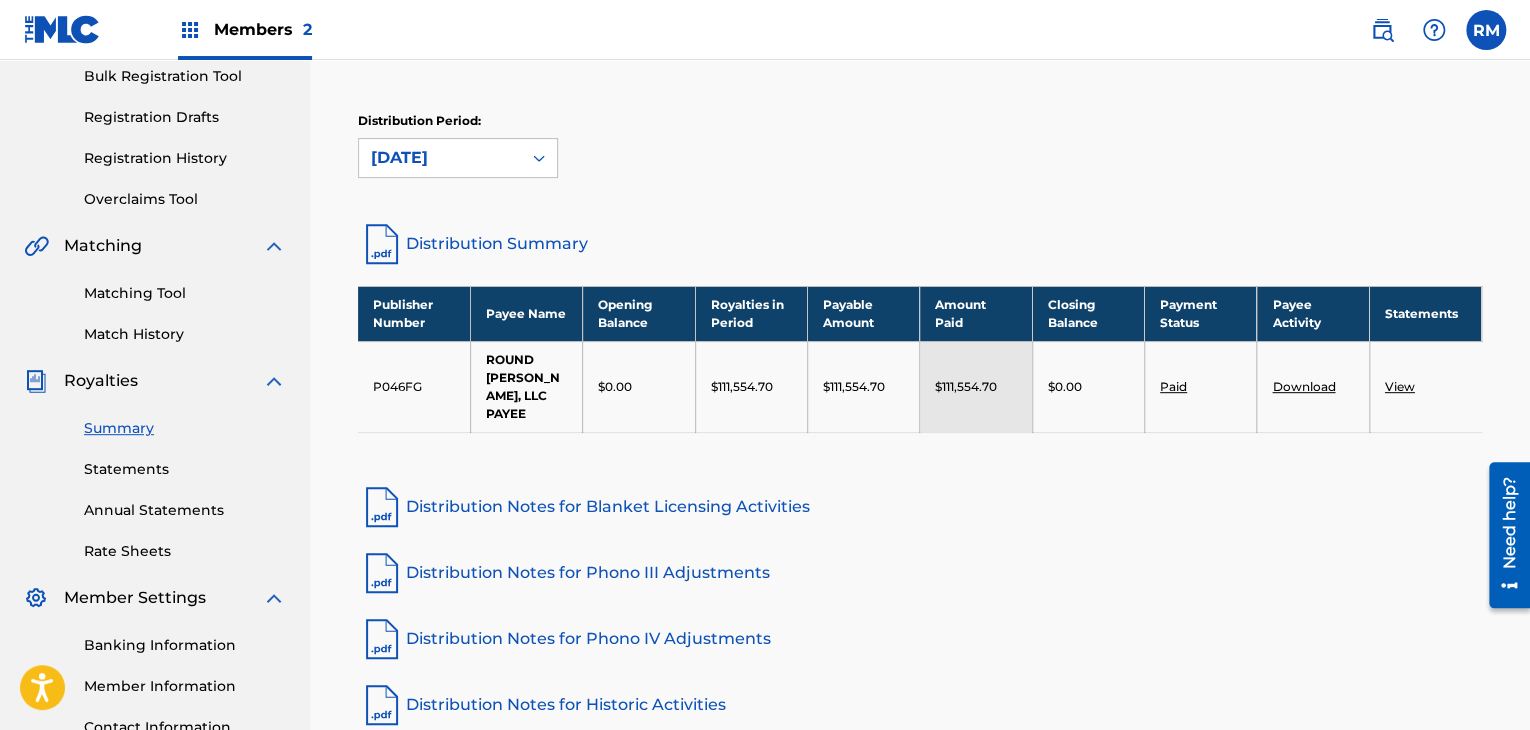 click on "View" at bounding box center [1400, 386] 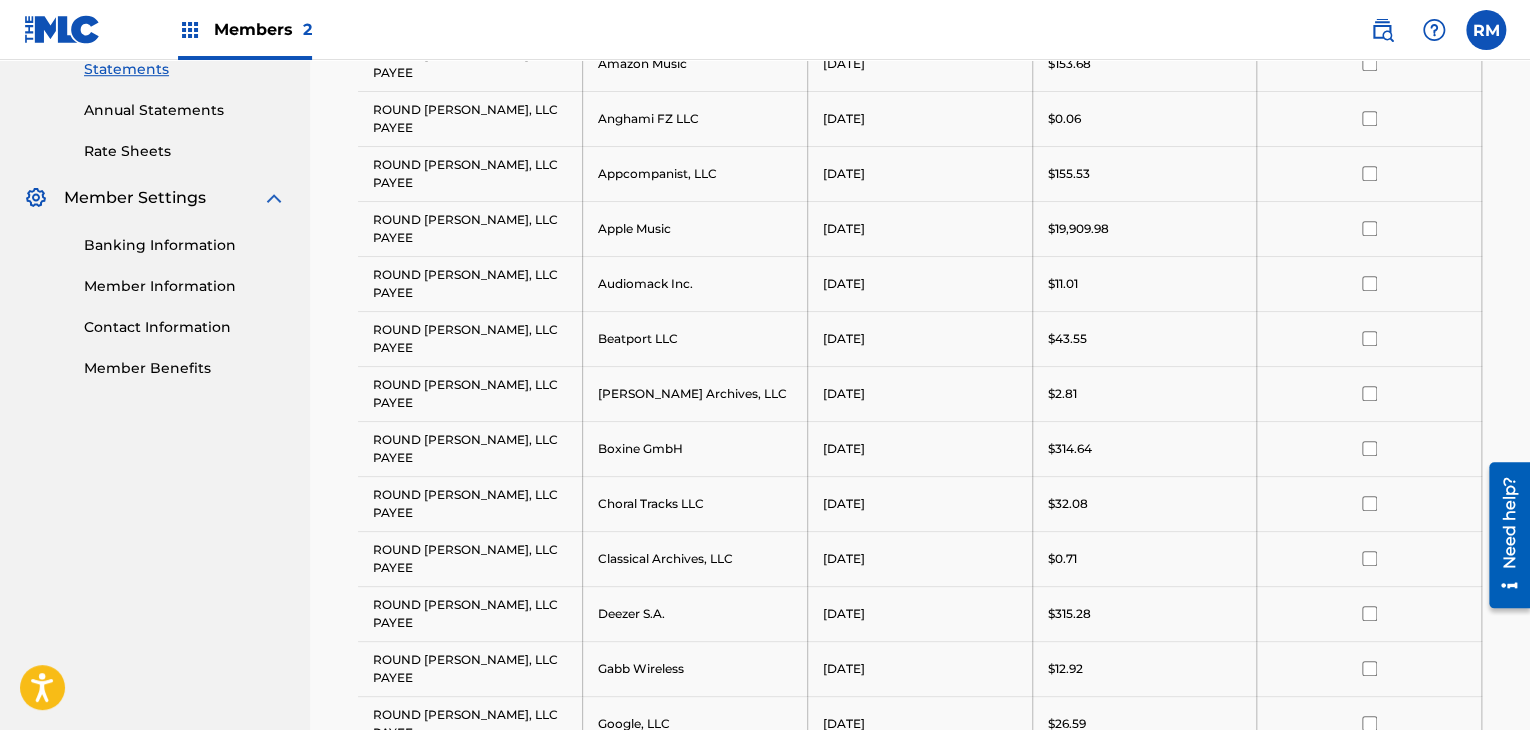 scroll, scrollTop: 300, scrollLeft: 0, axis: vertical 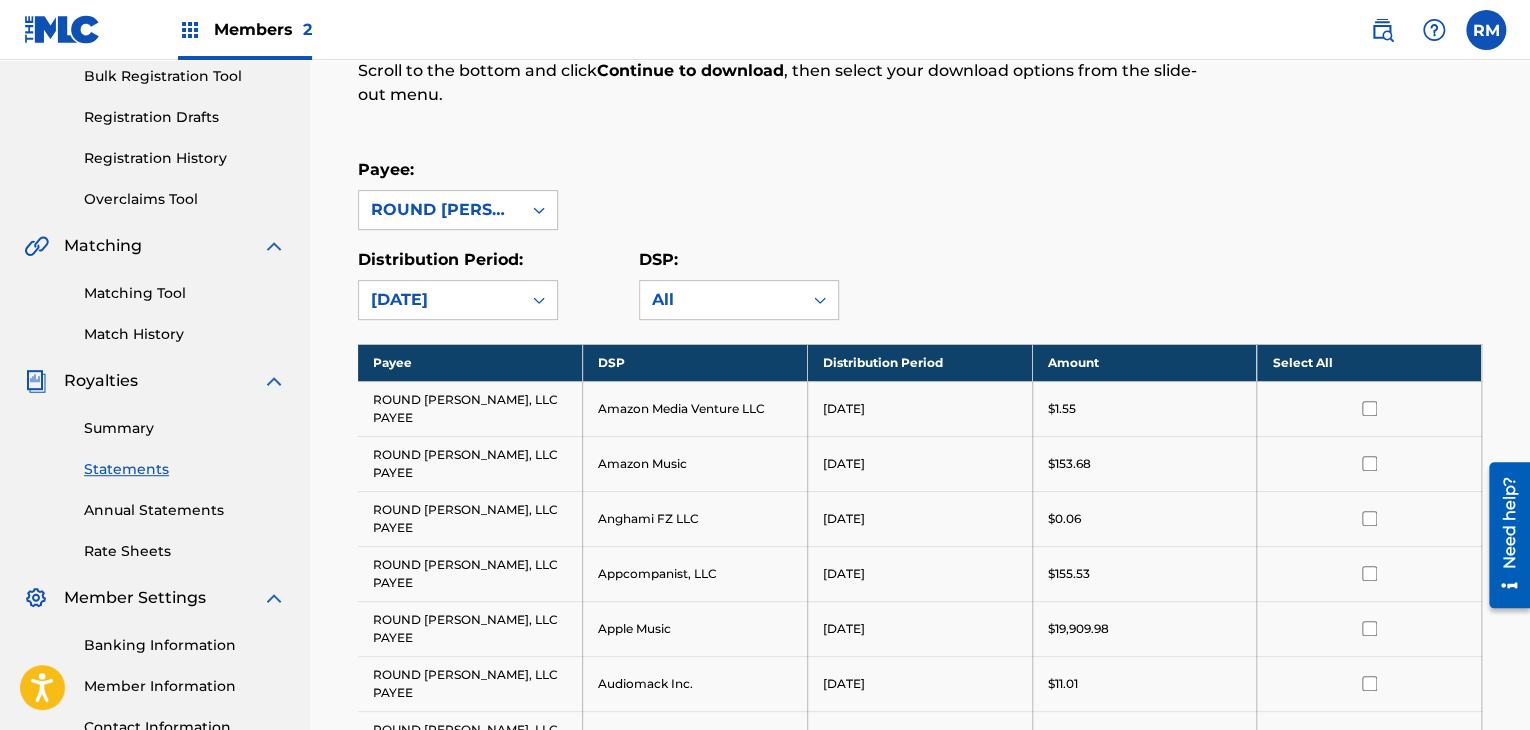 click at bounding box center (1369, 408) 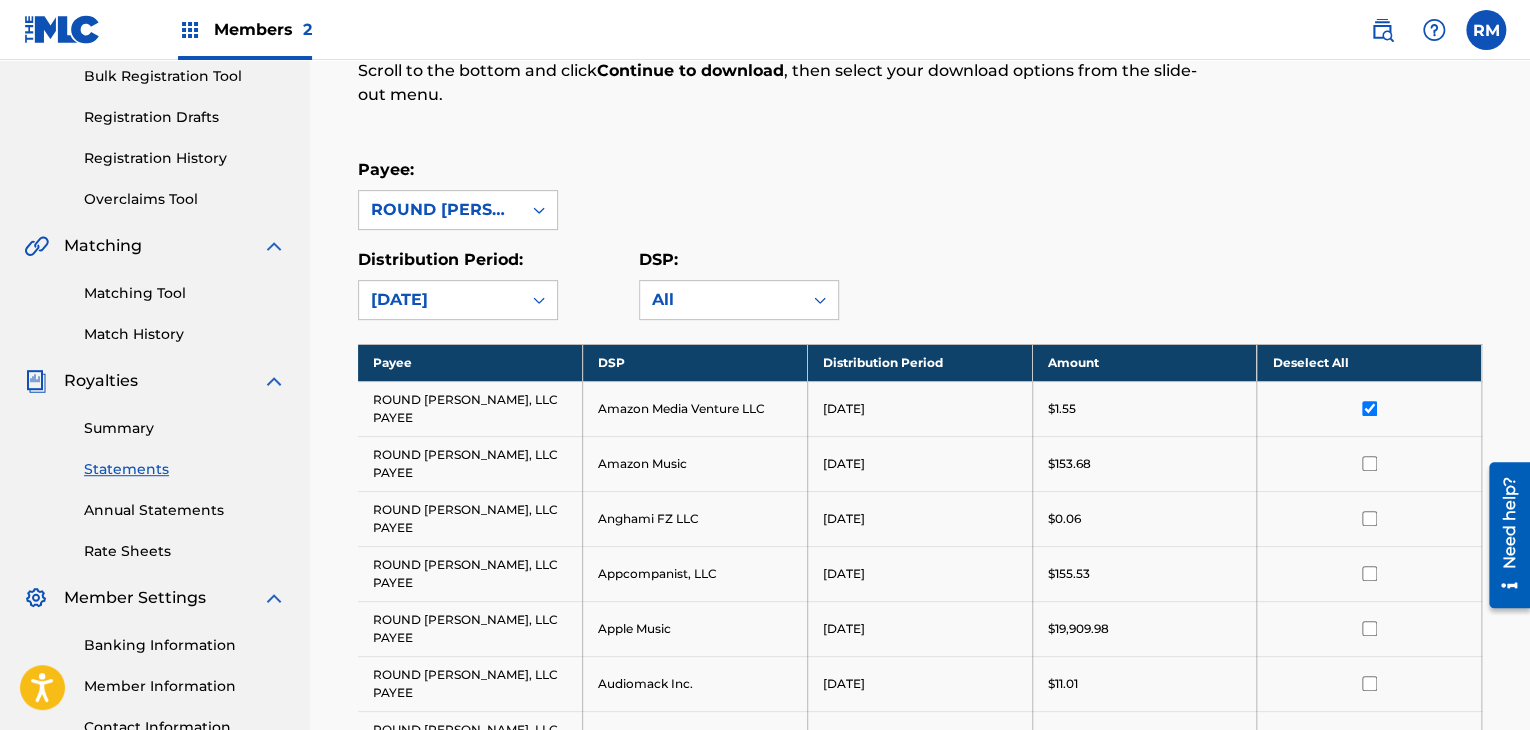 click at bounding box center (1369, 408) 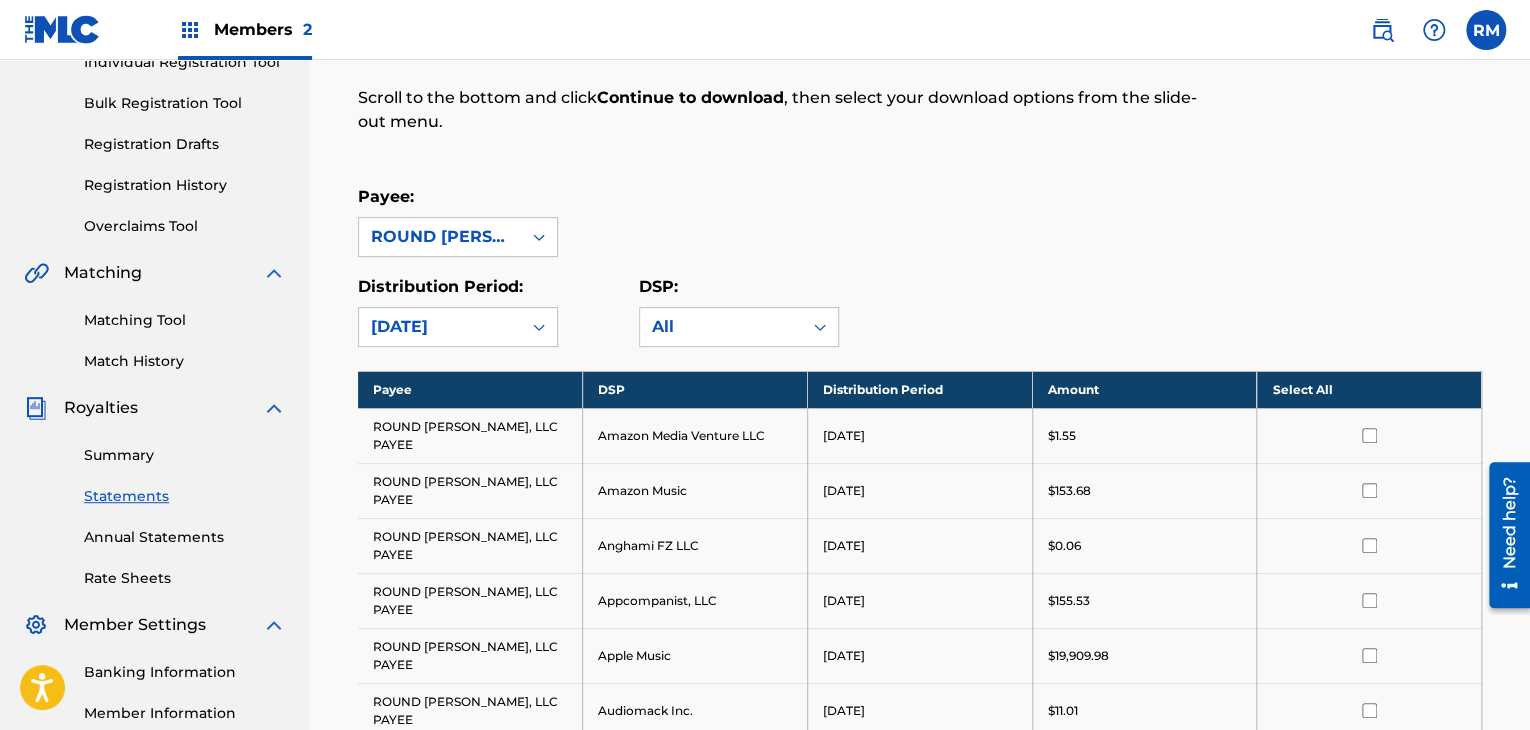 scroll, scrollTop: 522, scrollLeft: 0, axis: vertical 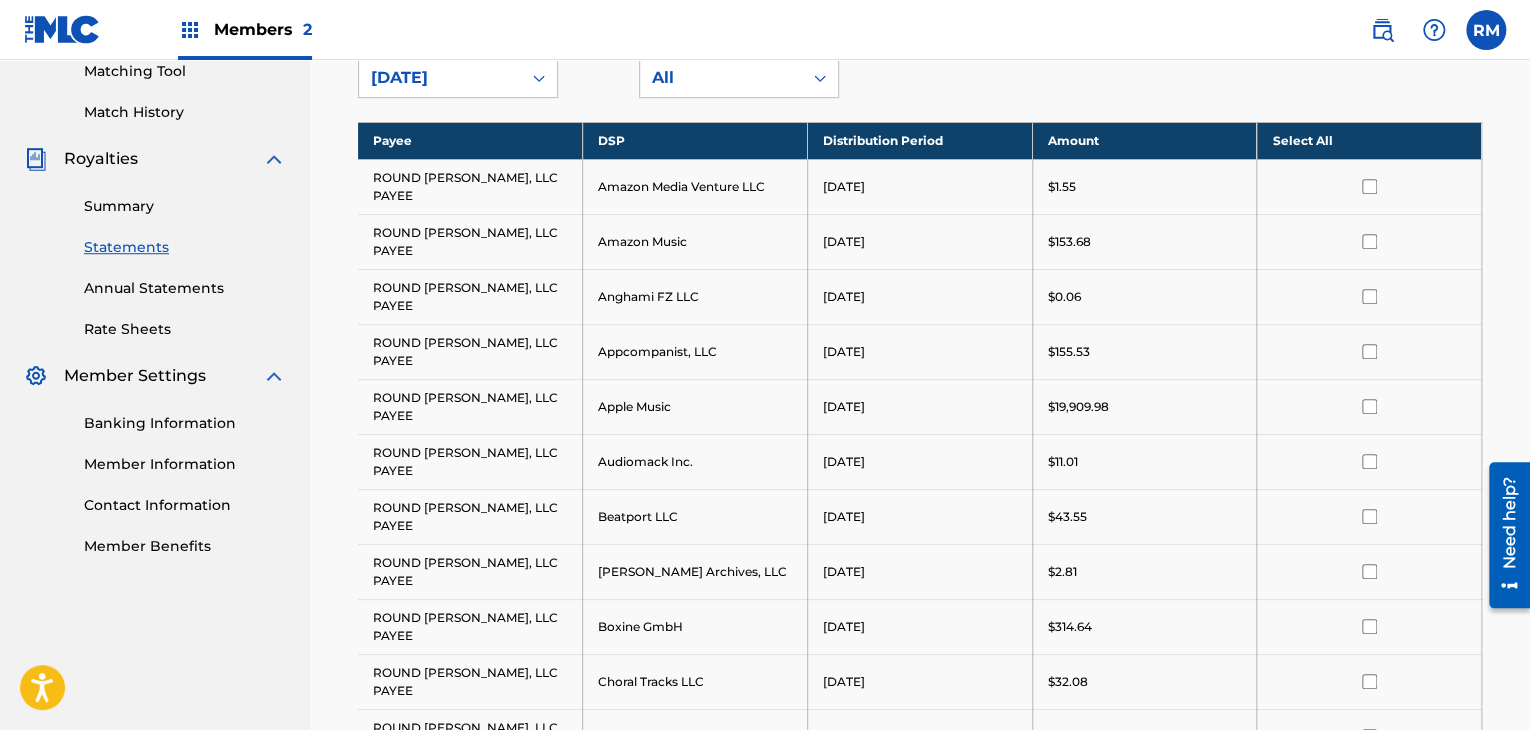 click at bounding box center (1369, 186) 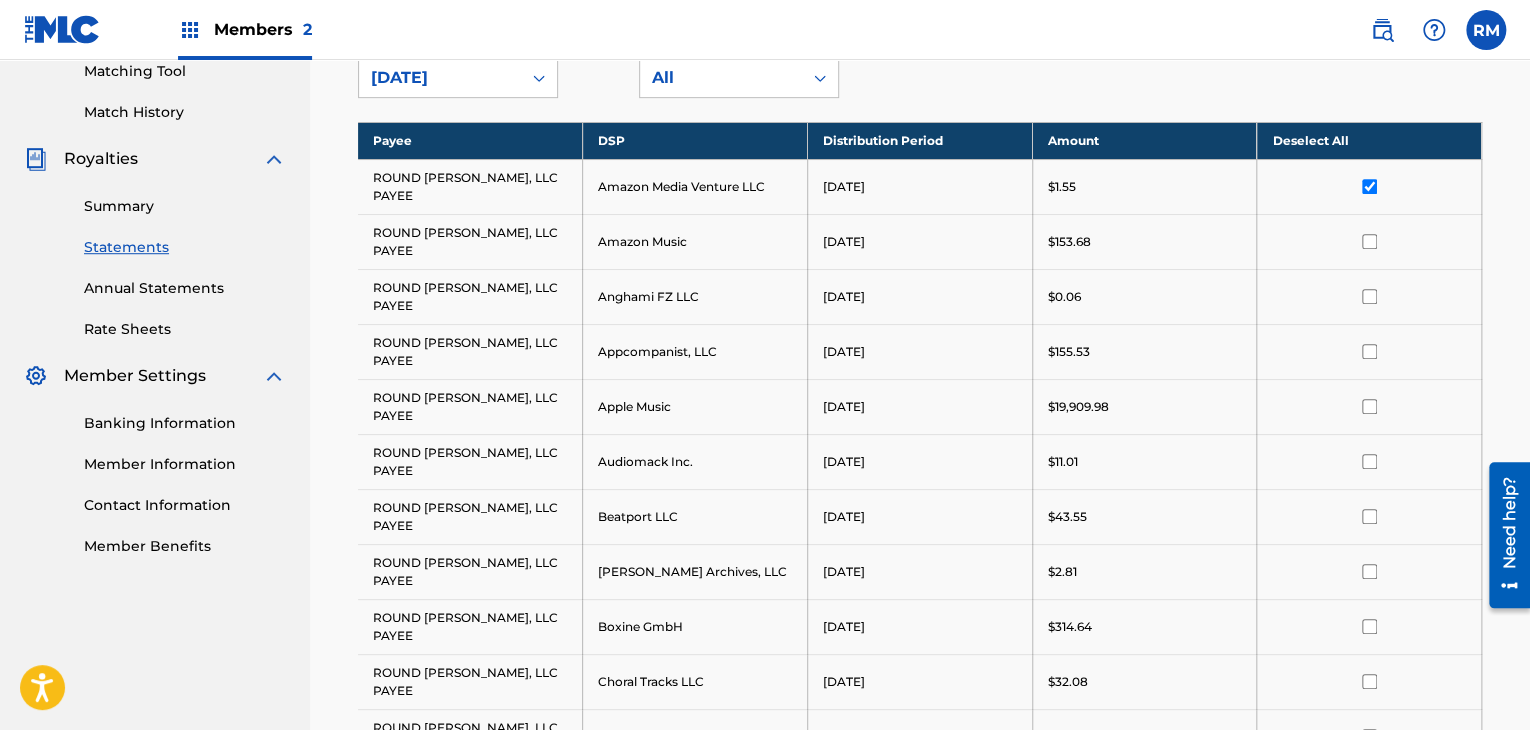 click at bounding box center [1369, 241] 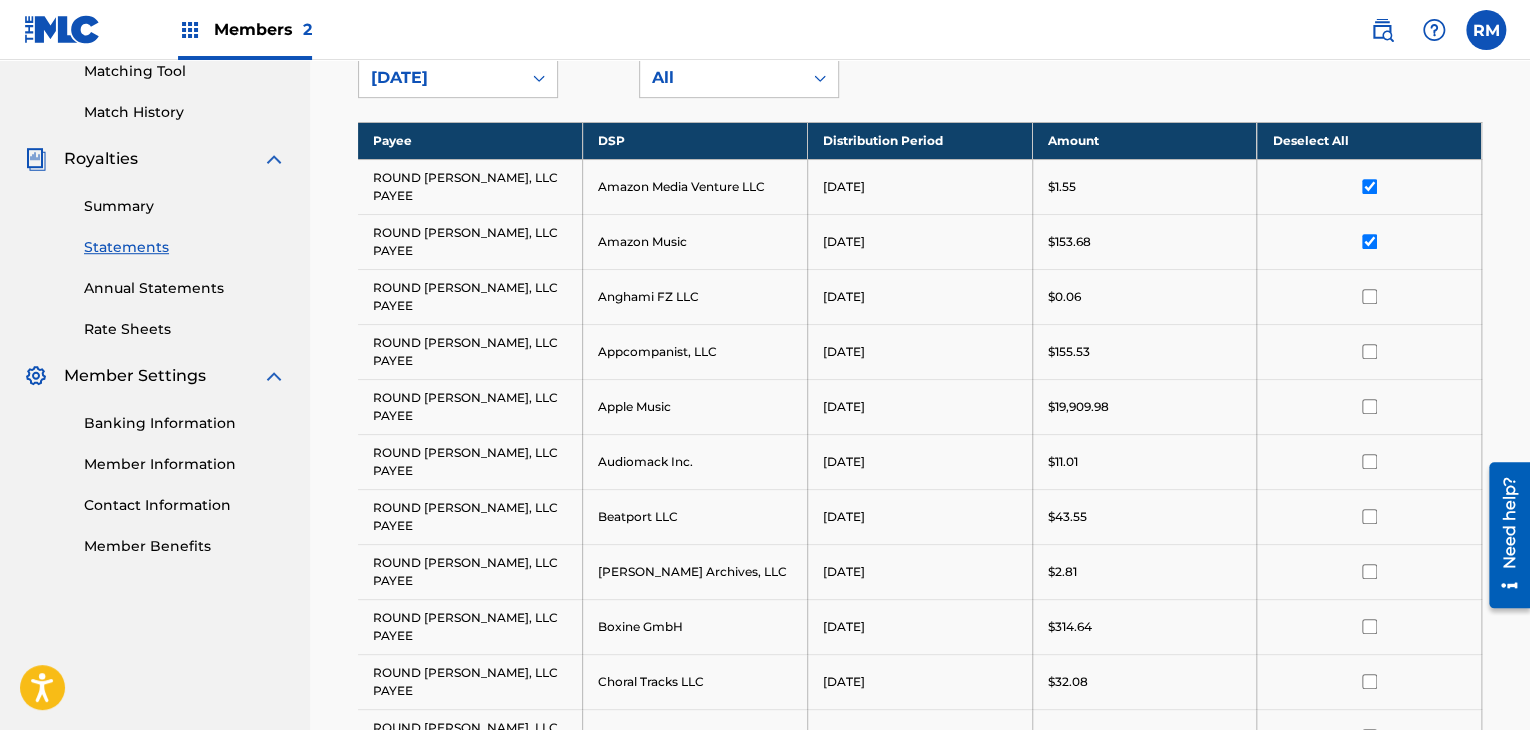 click at bounding box center [1369, 296] 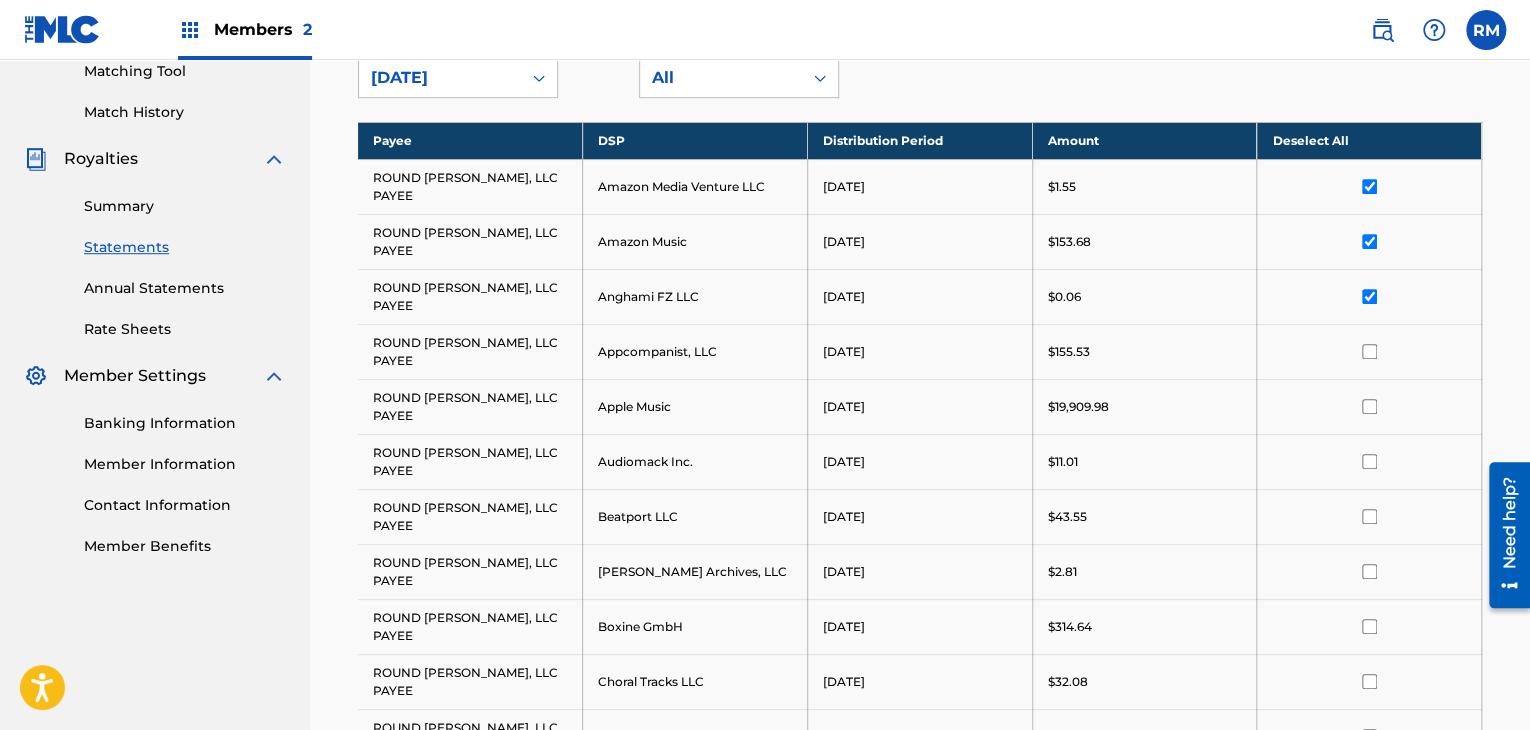 click at bounding box center (1369, 351) 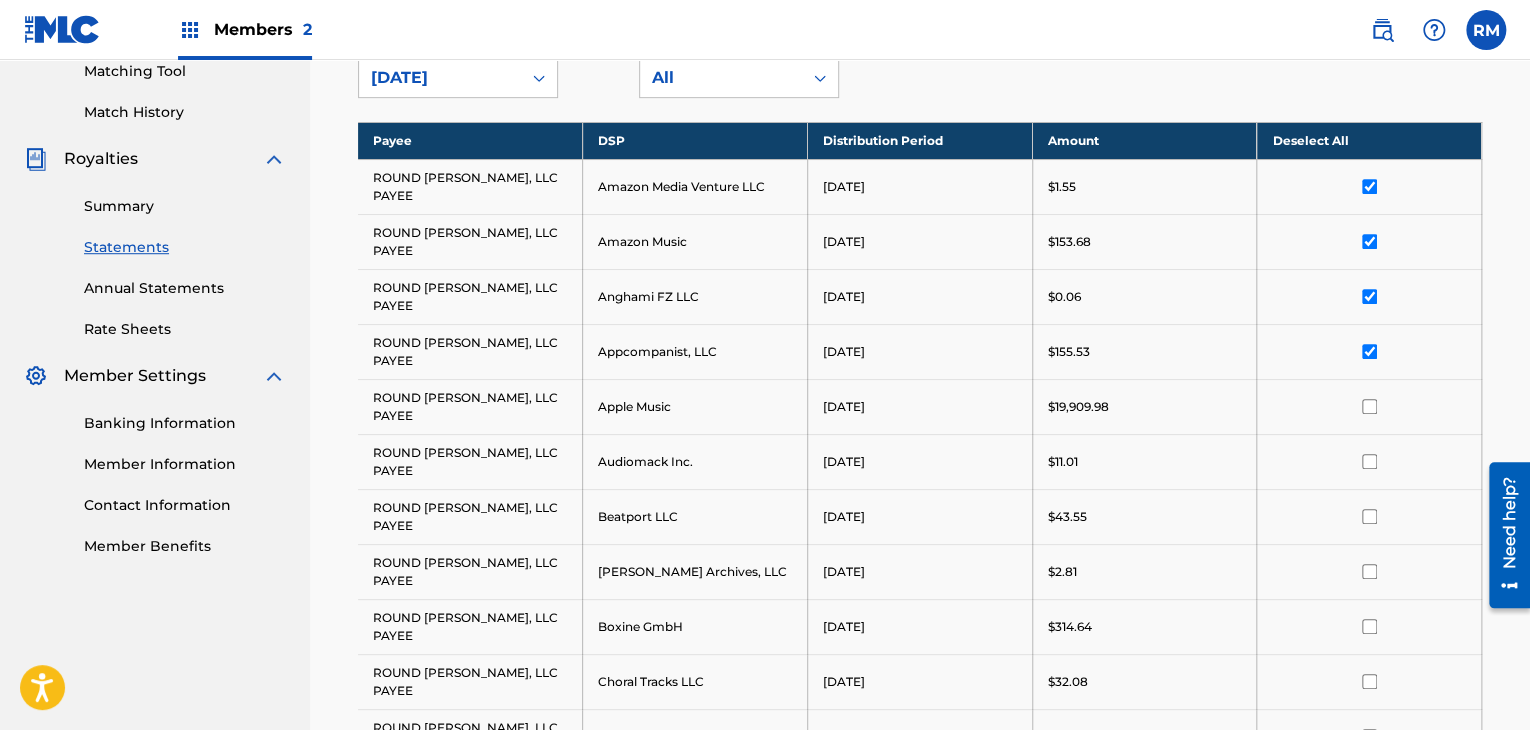 click on "Deselect All" at bounding box center (1369, 140) 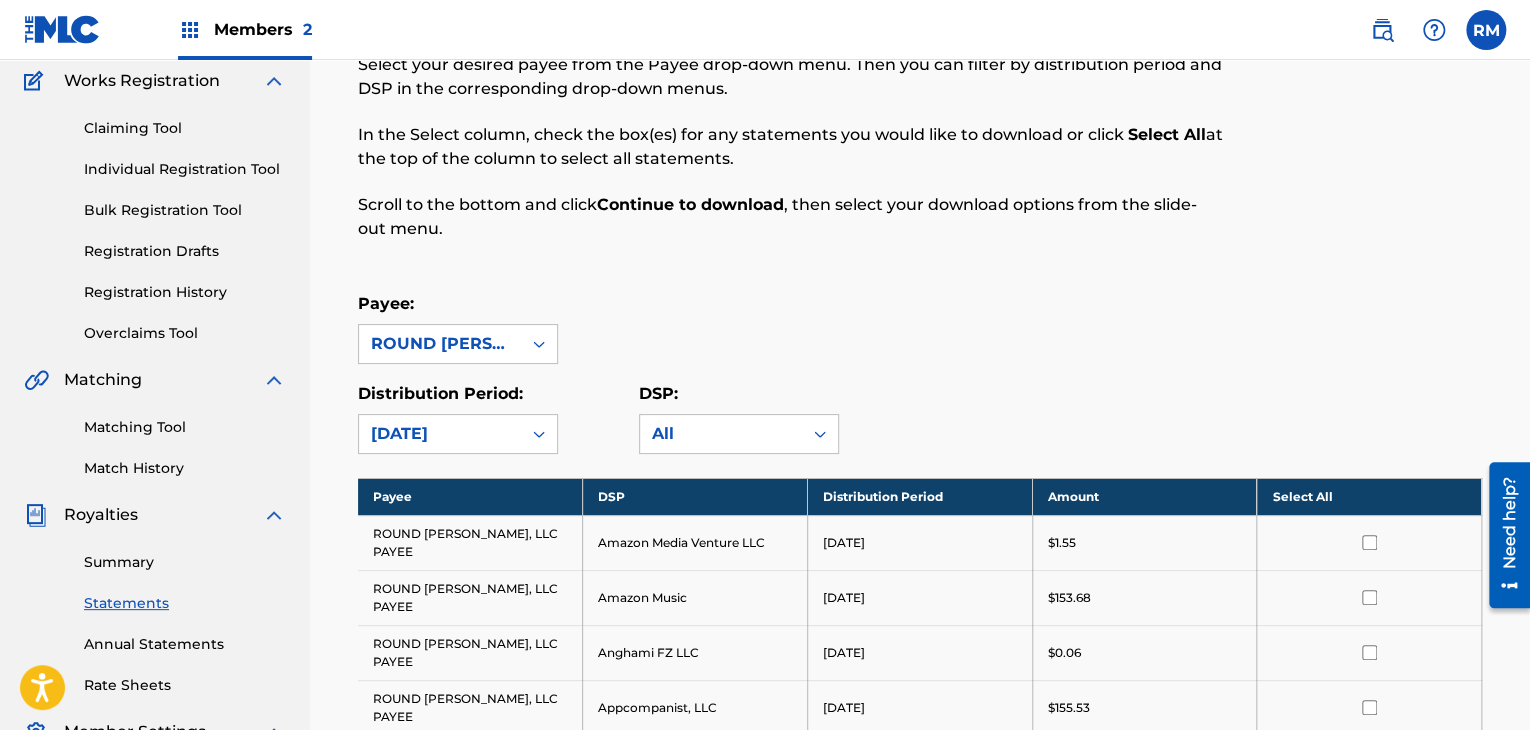 scroll, scrollTop: 113, scrollLeft: 0, axis: vertical 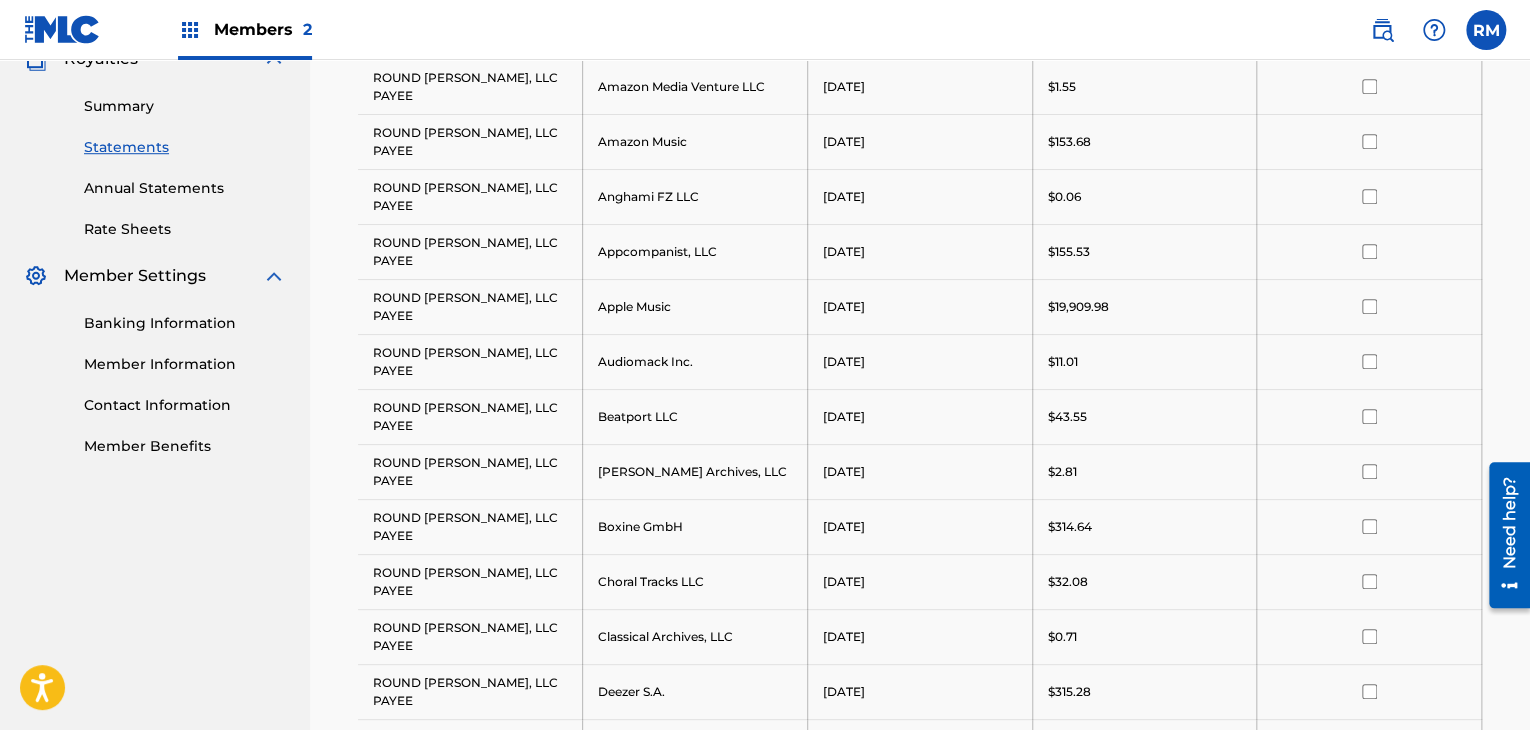 click at bounding box center (1369, 86) 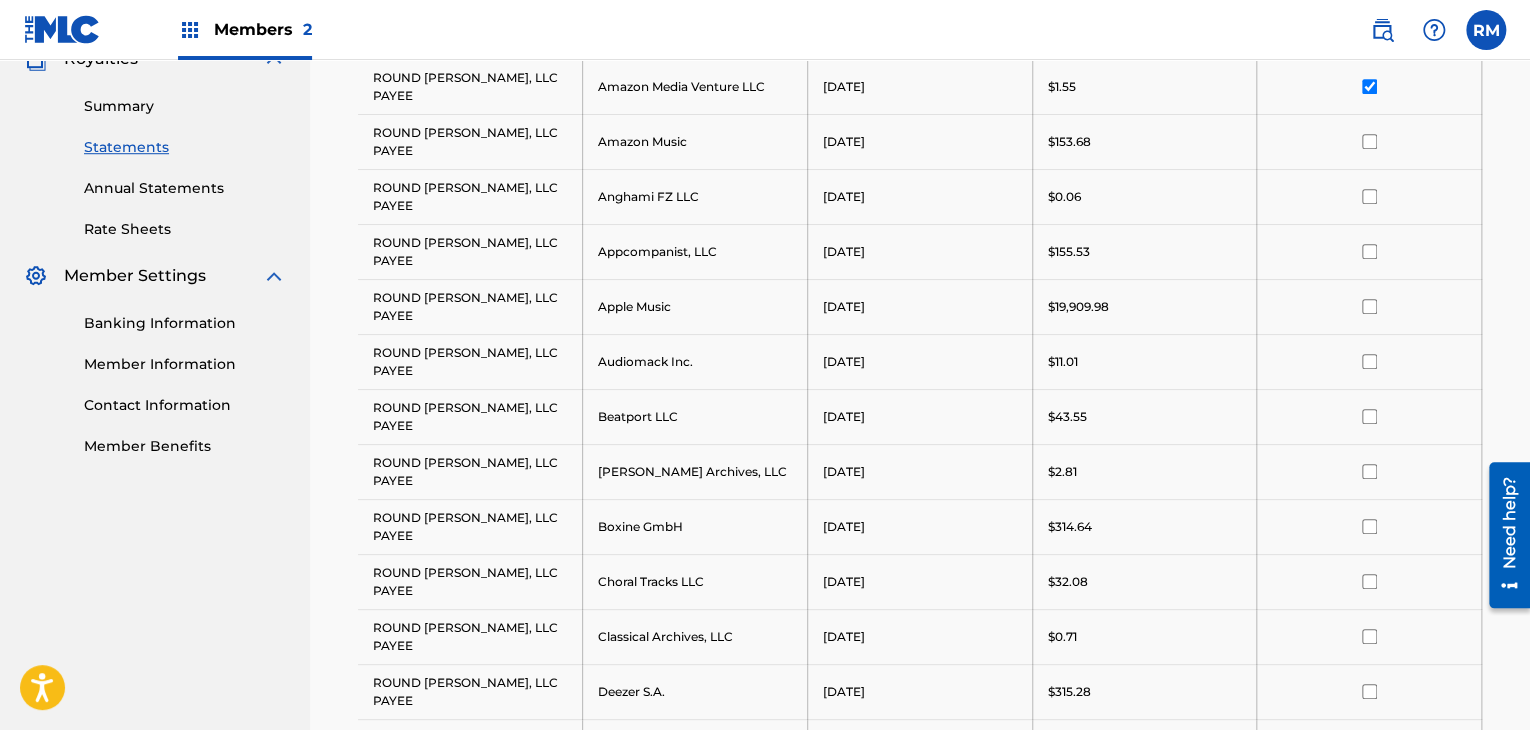 click at bounding box center (1369, 141) 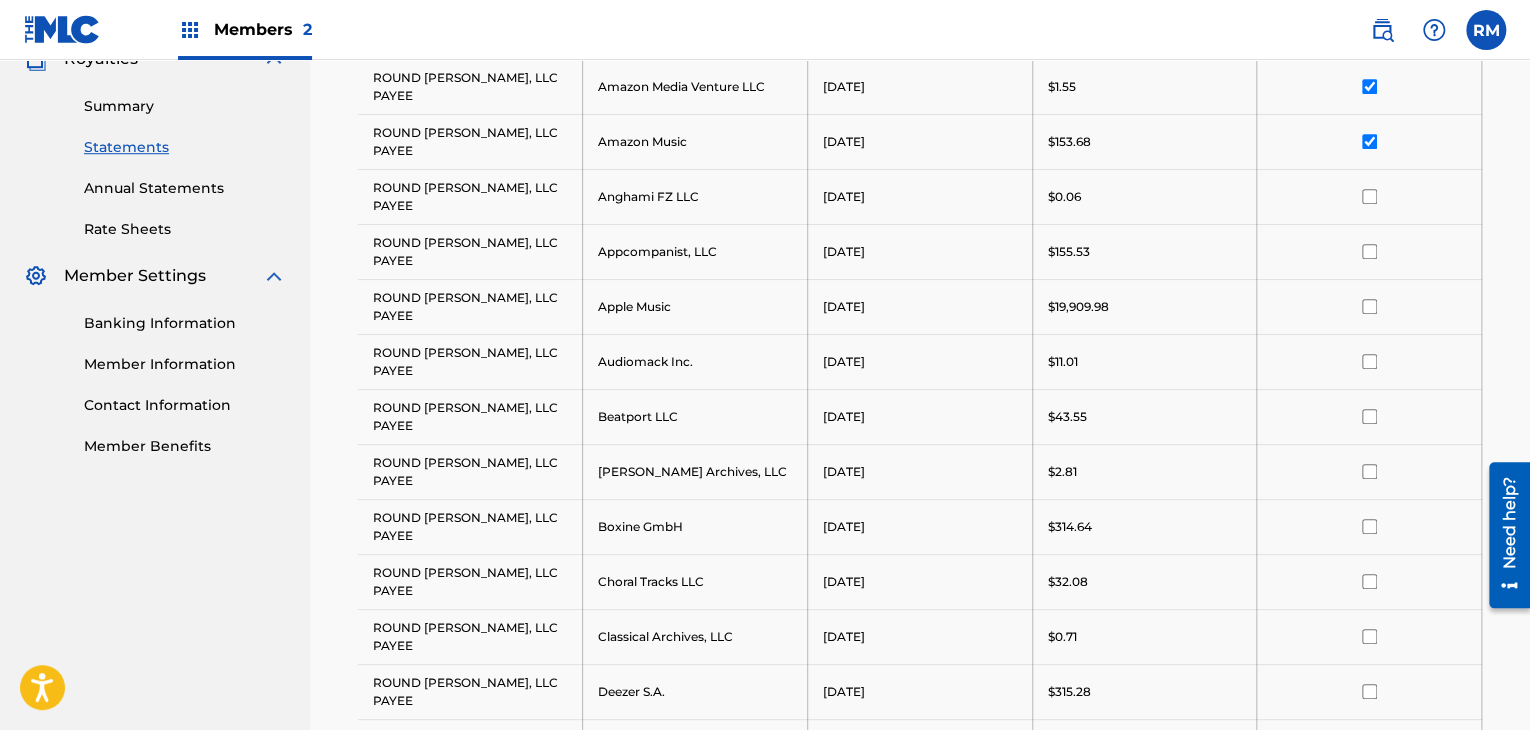 click at bounding box center [1369, 196] 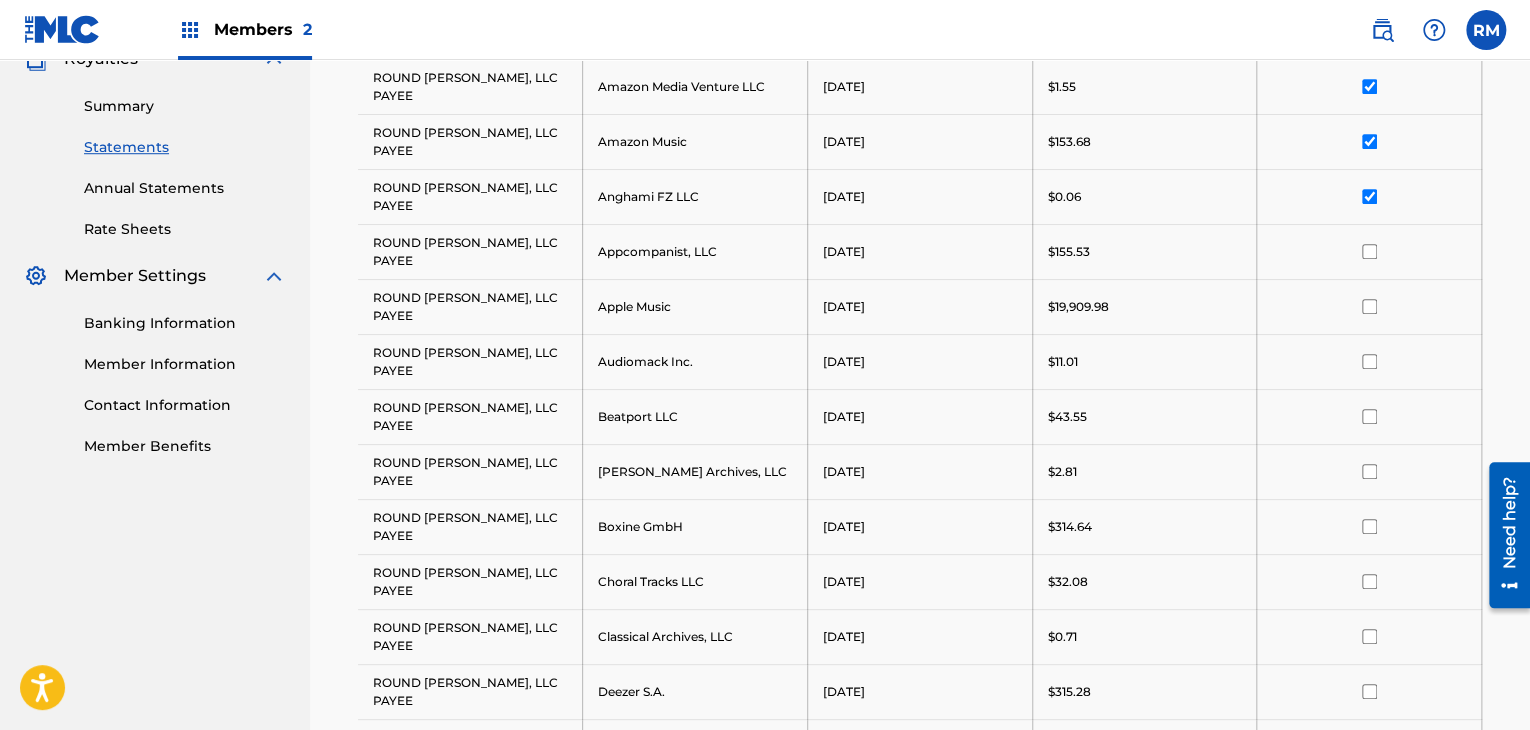 click at bounding box center [1369, 251] 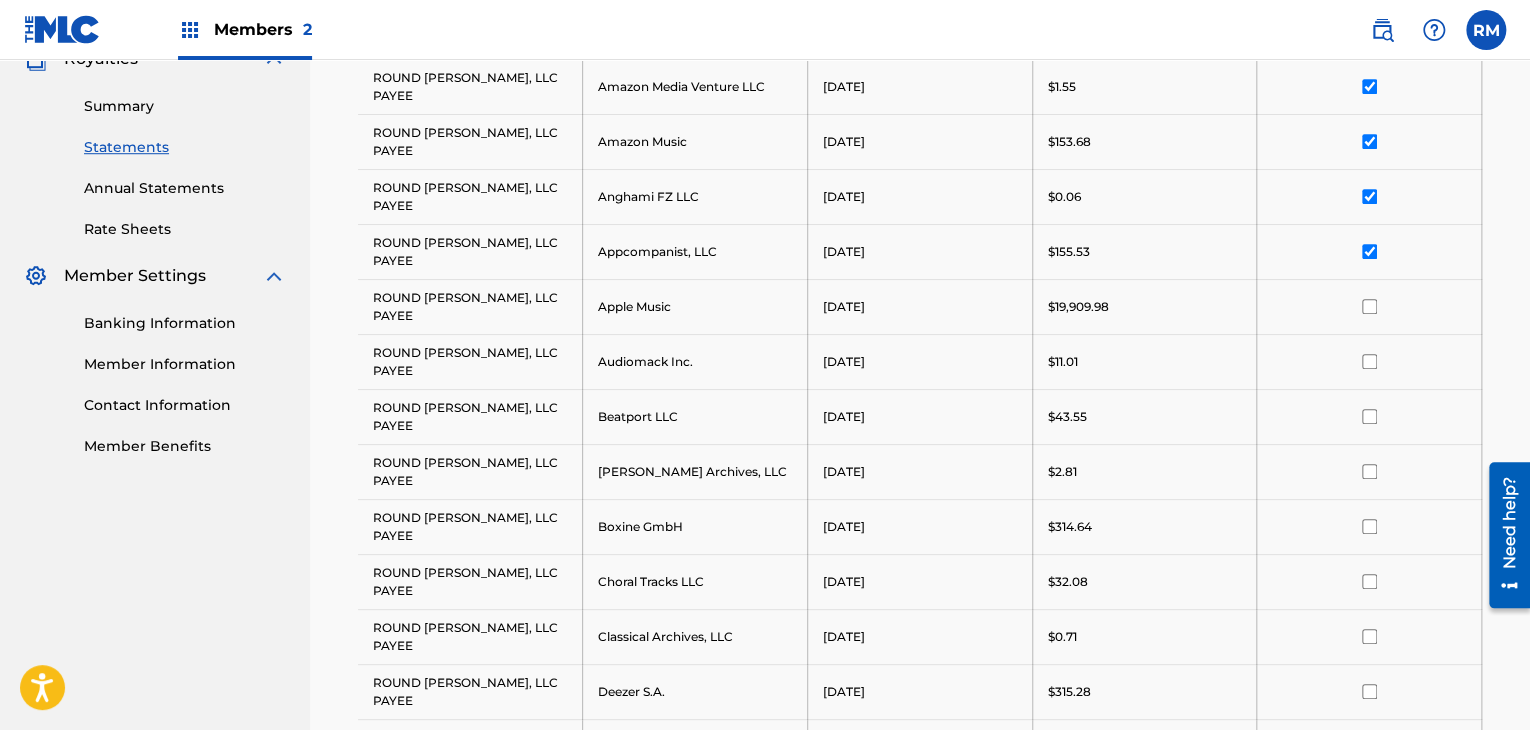 click at bounding box center [1369, 306] 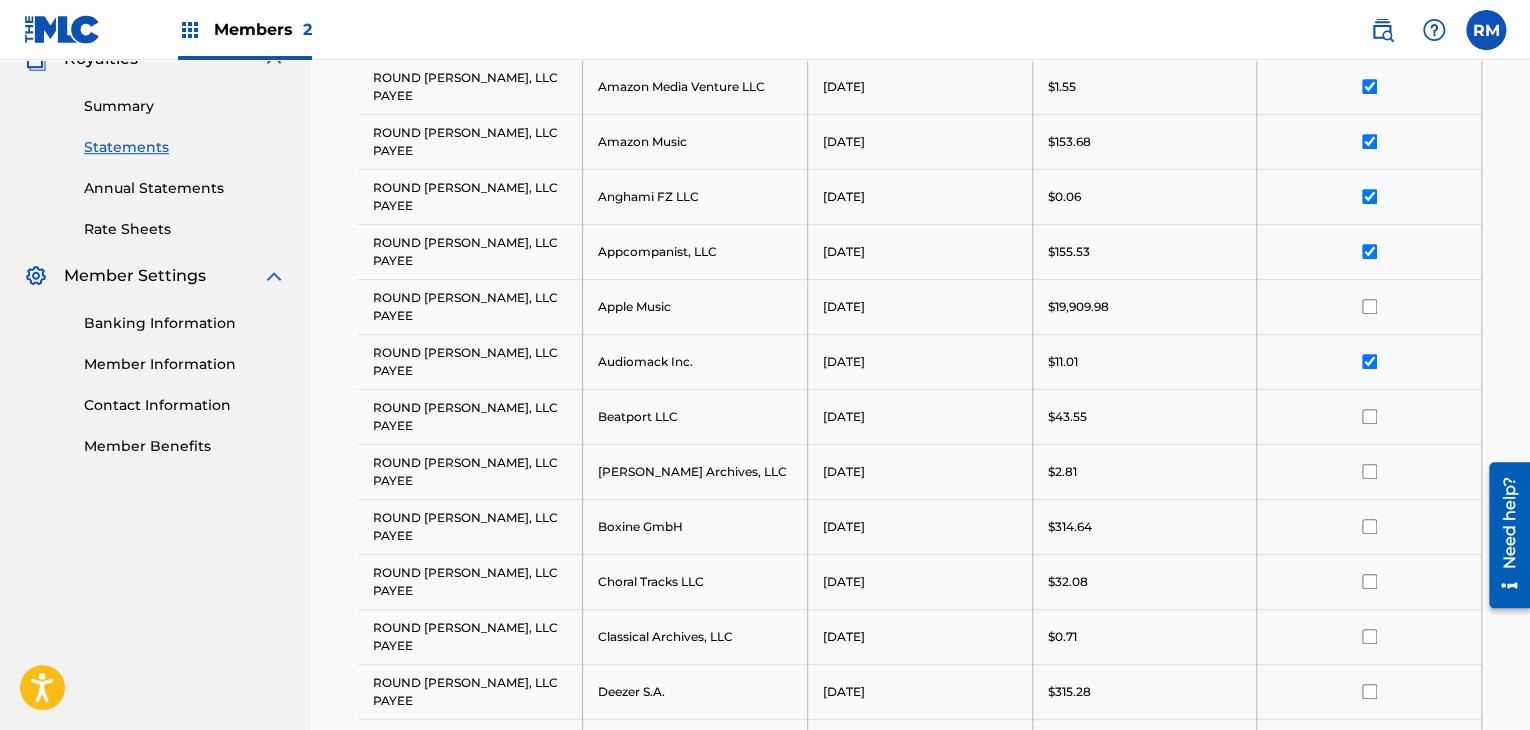 click at bounding box center (1369, 416) 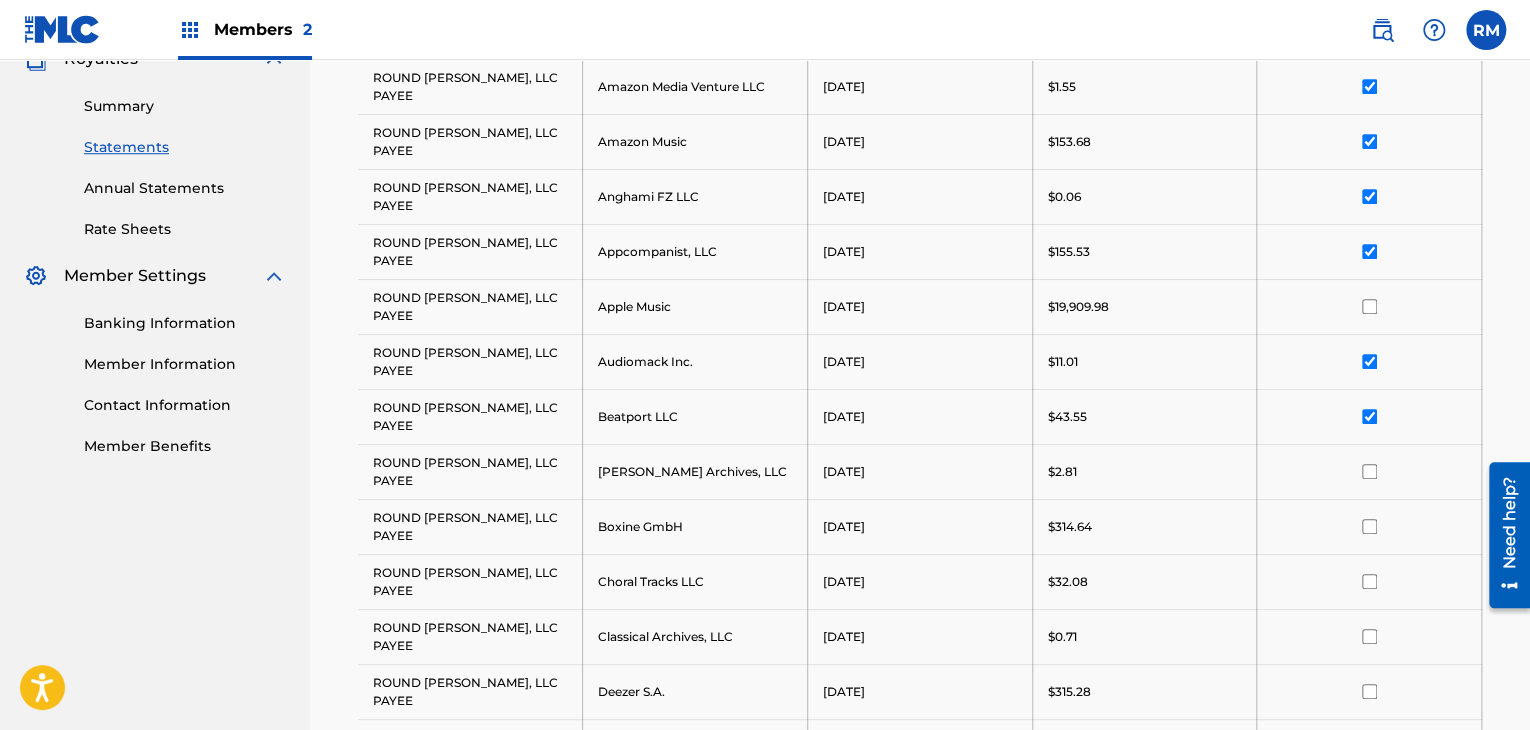 click at bounding box center [1369, 471] 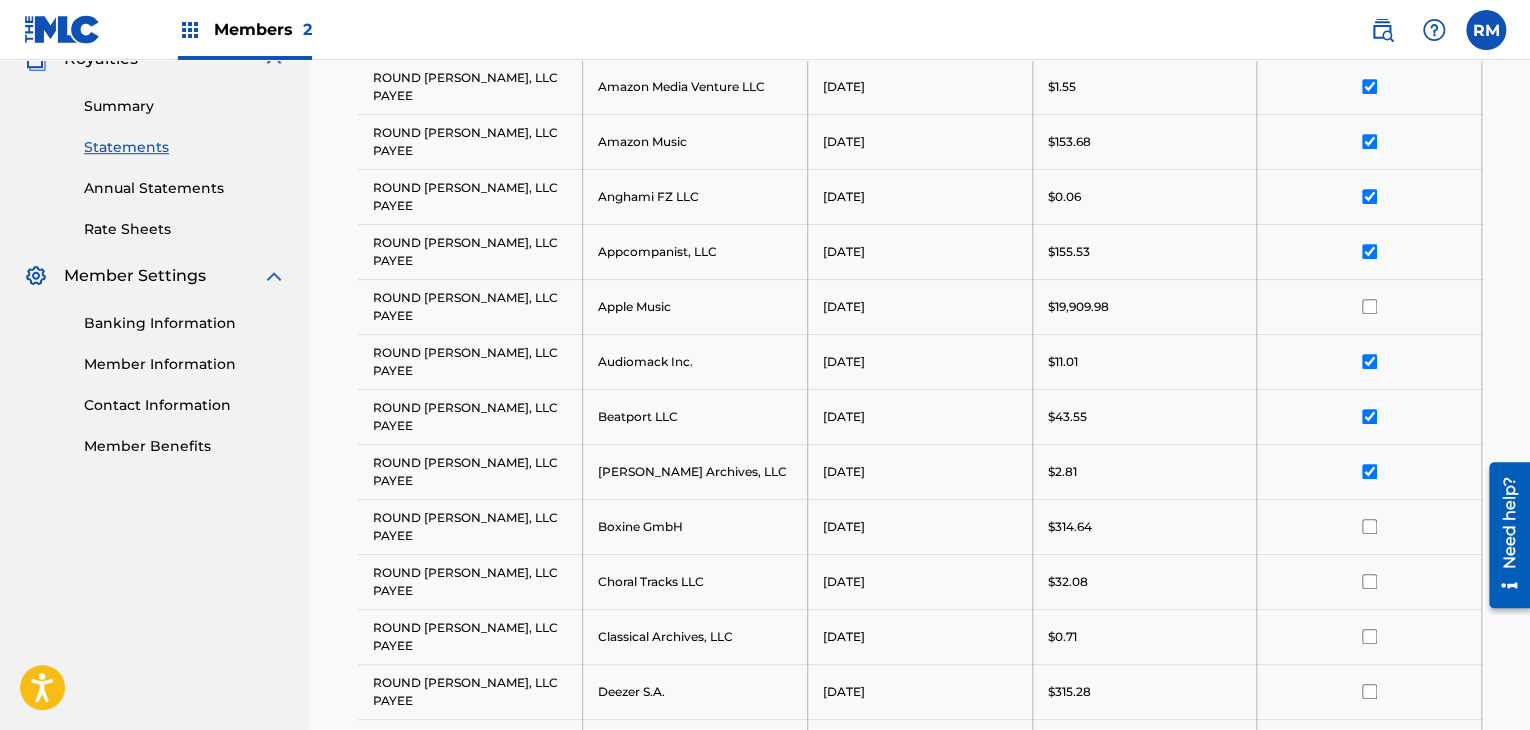 click at bounding box center [1369, 526] 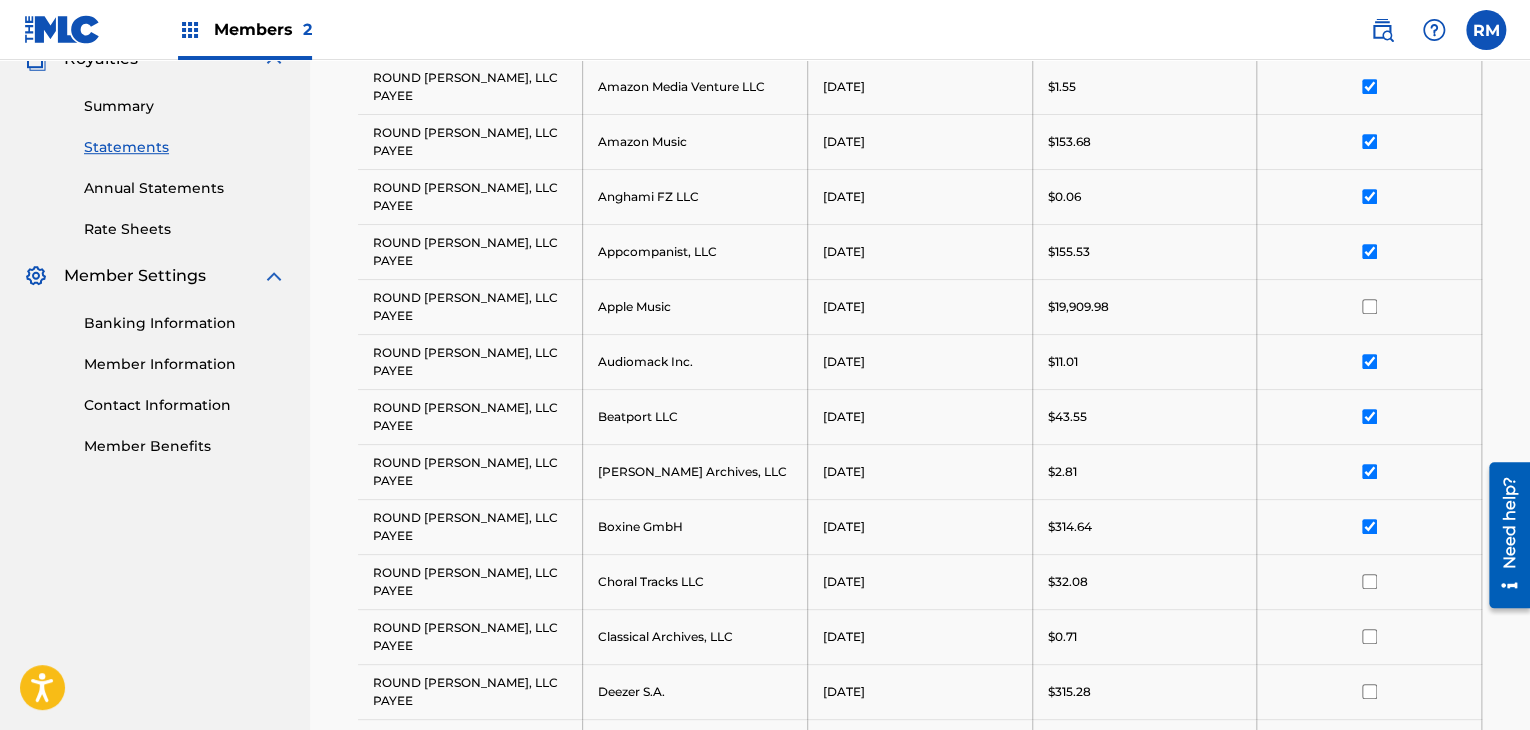 click at bounding box center [1369, 581] 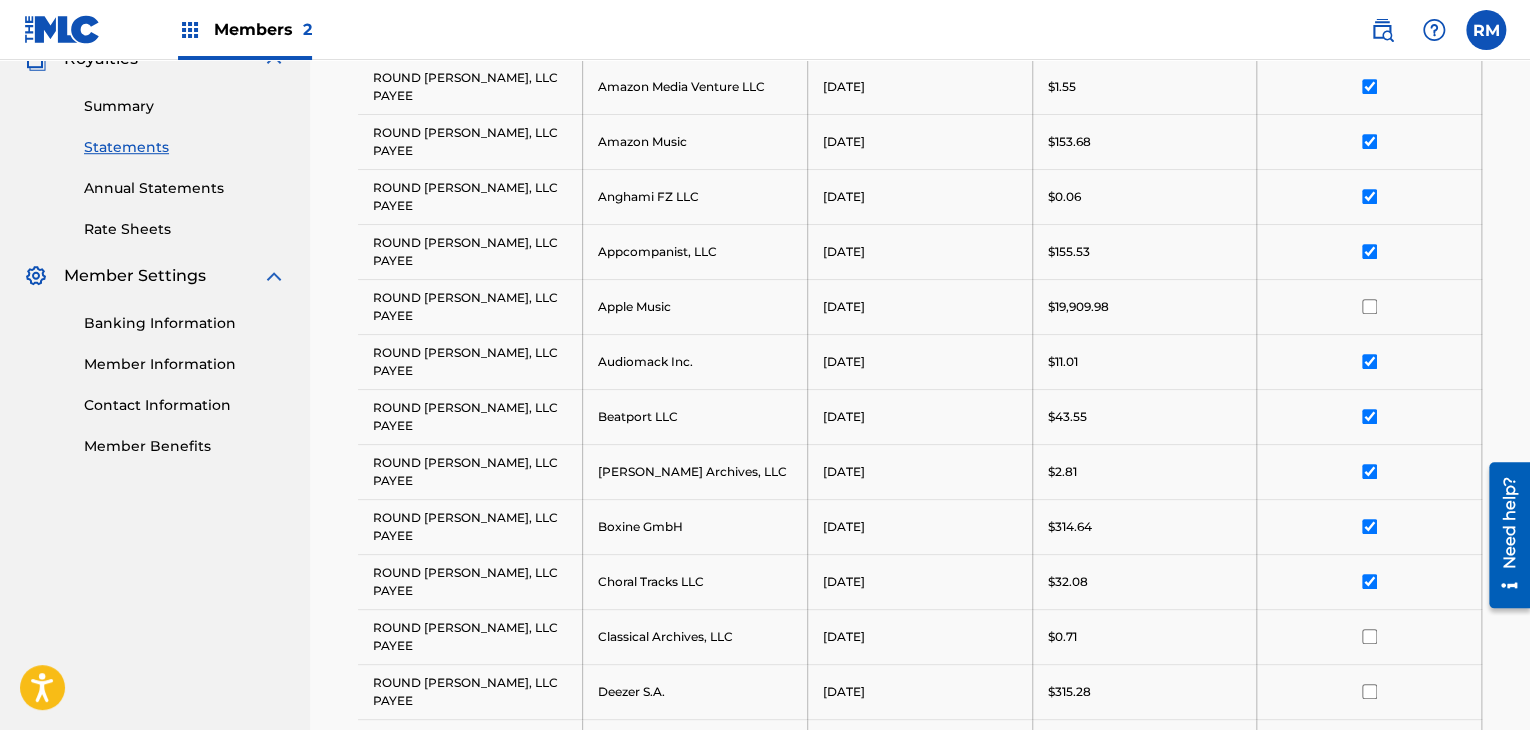 click at bounding box center (1369, 636) 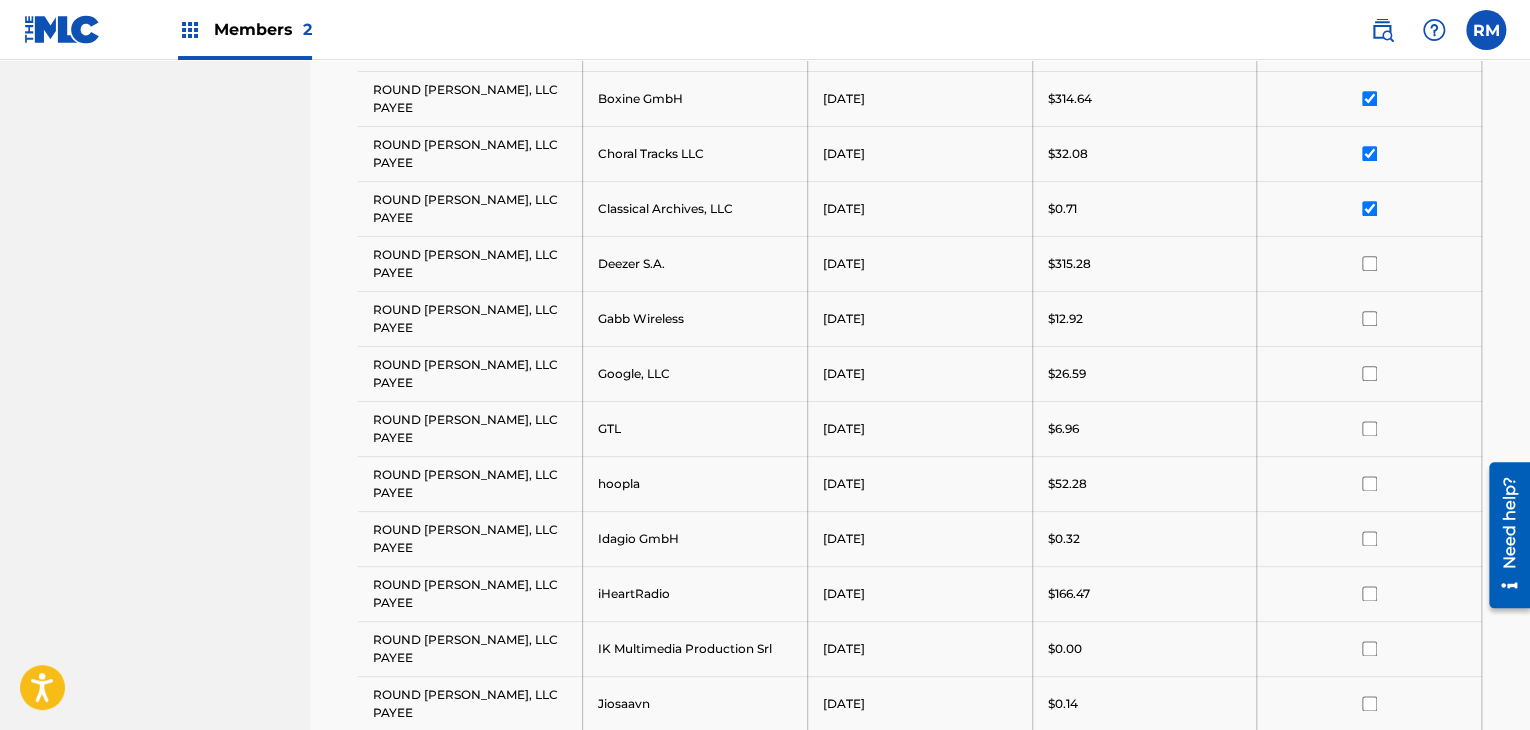scroll, scrollTop: 922, scrollLeft: 0, axis: vertical 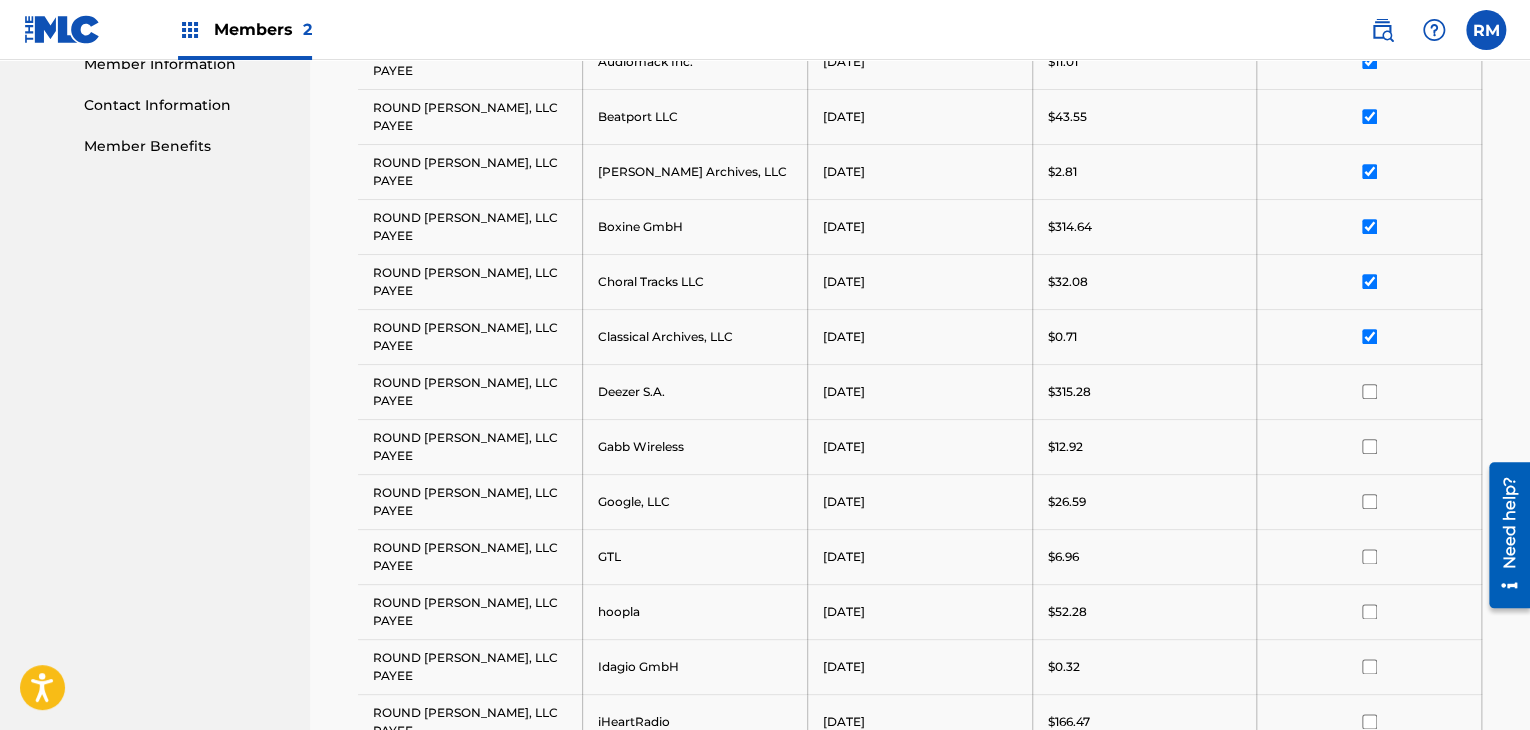click at bounding box center [1369, 391] 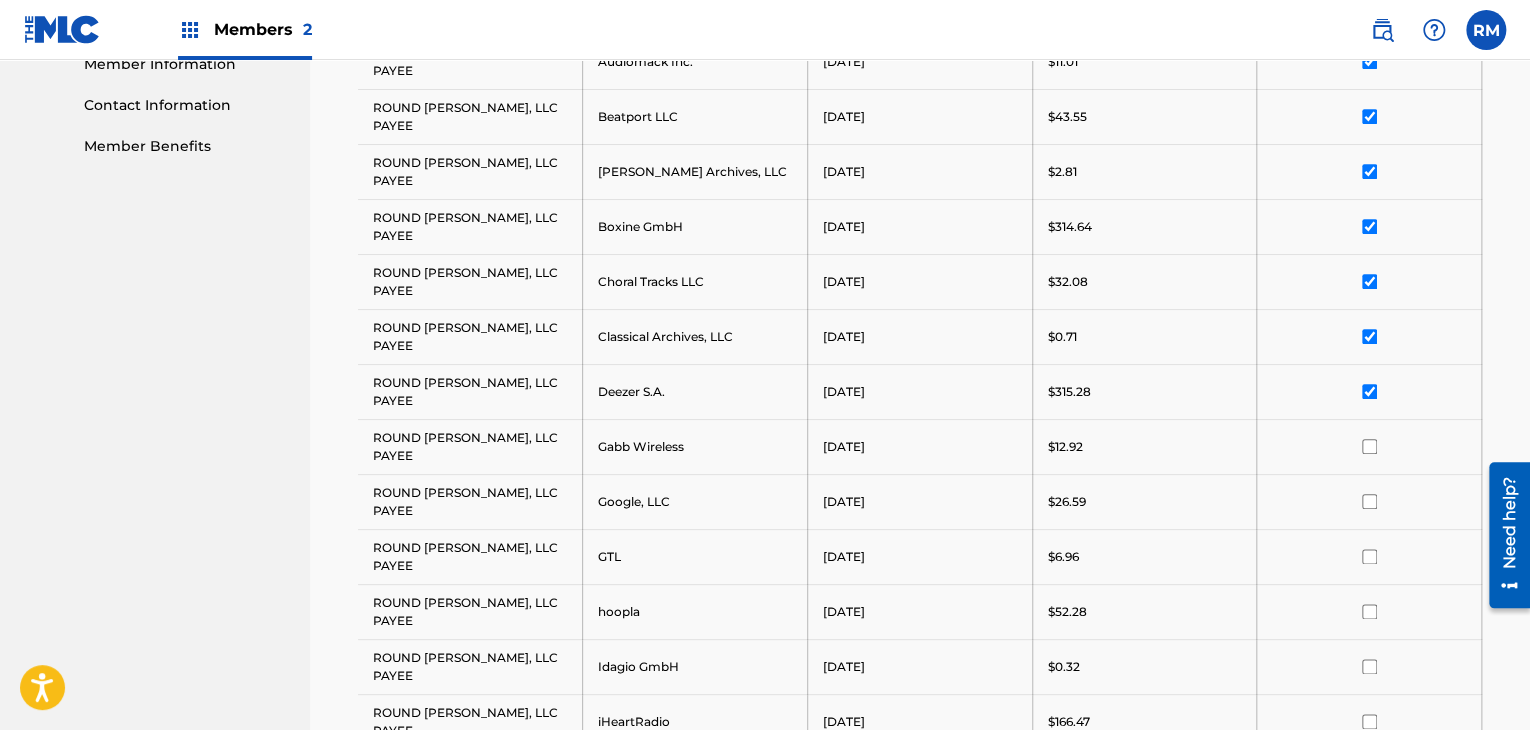 click at bounding box center (1369, 446) 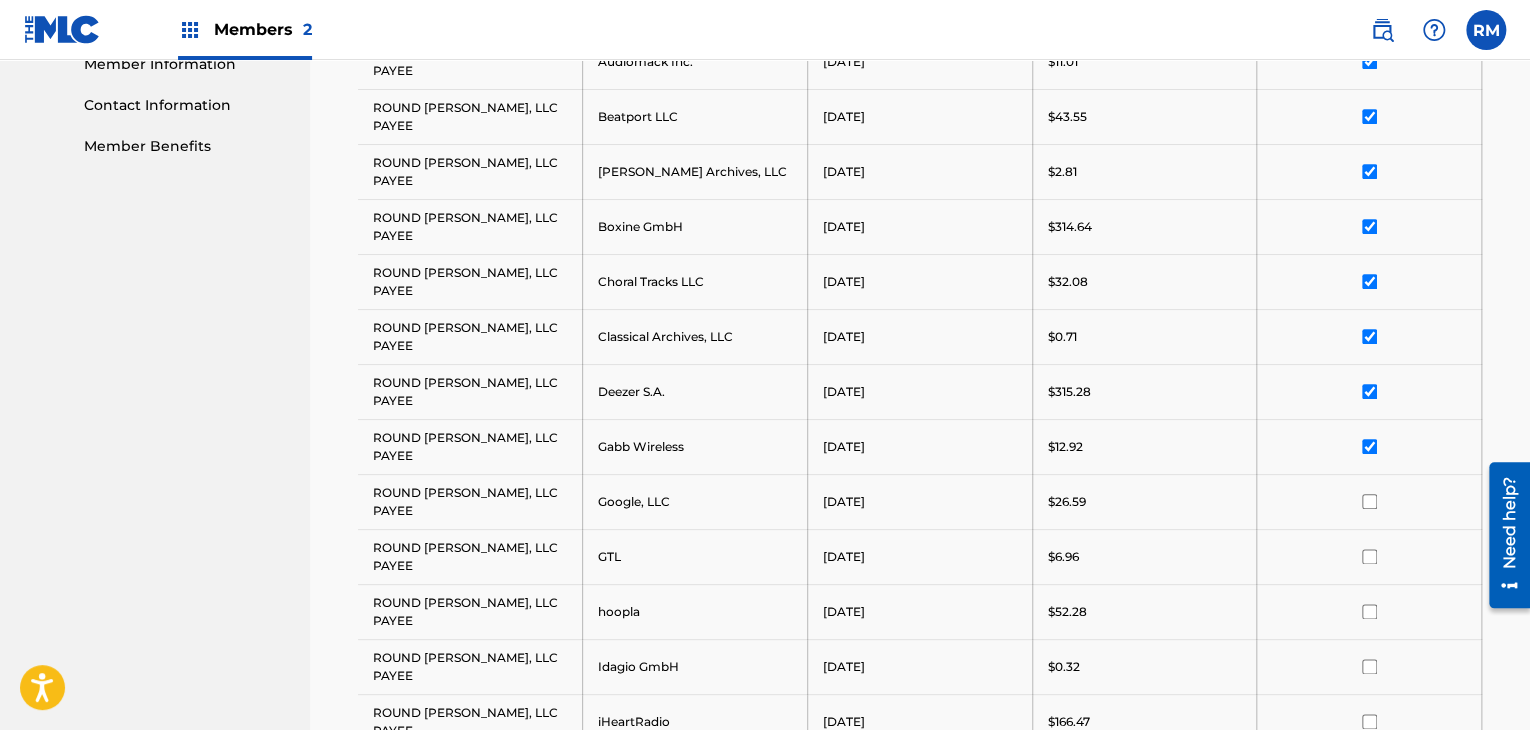 click at bounding box center (1369, 501) 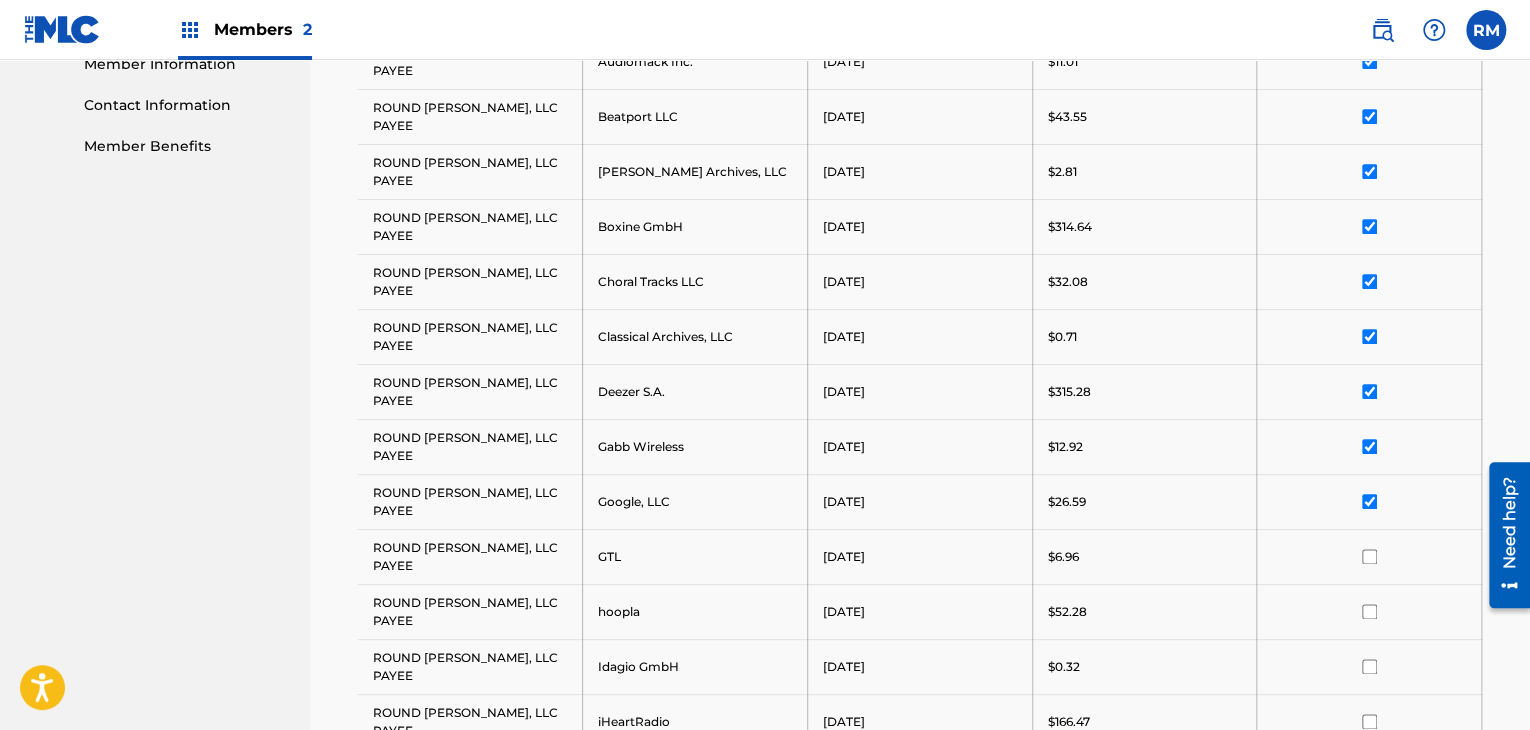 click at bounding box center (1369, 556) 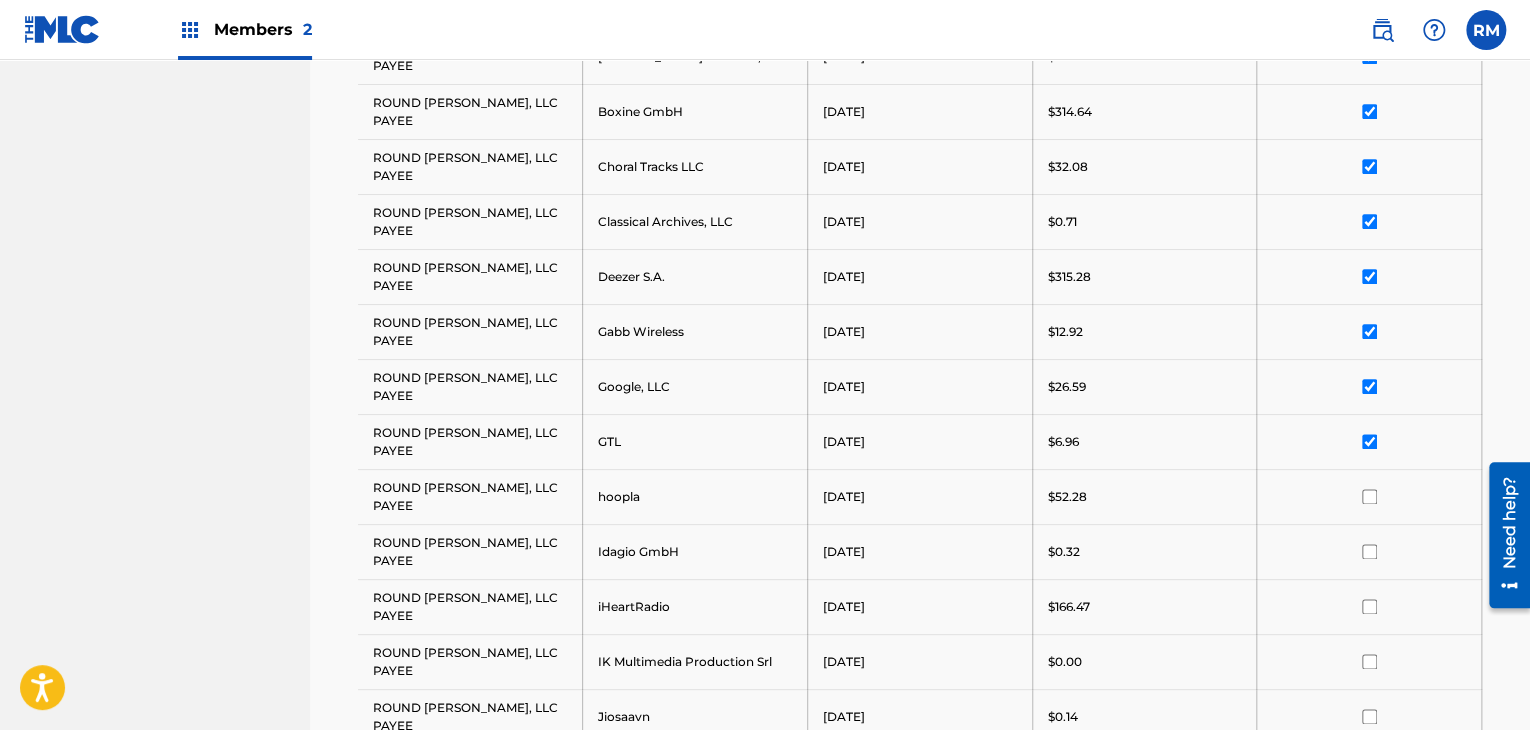 scroll, scrollTop: 1022, scrollLeft: 0, axis: vertical 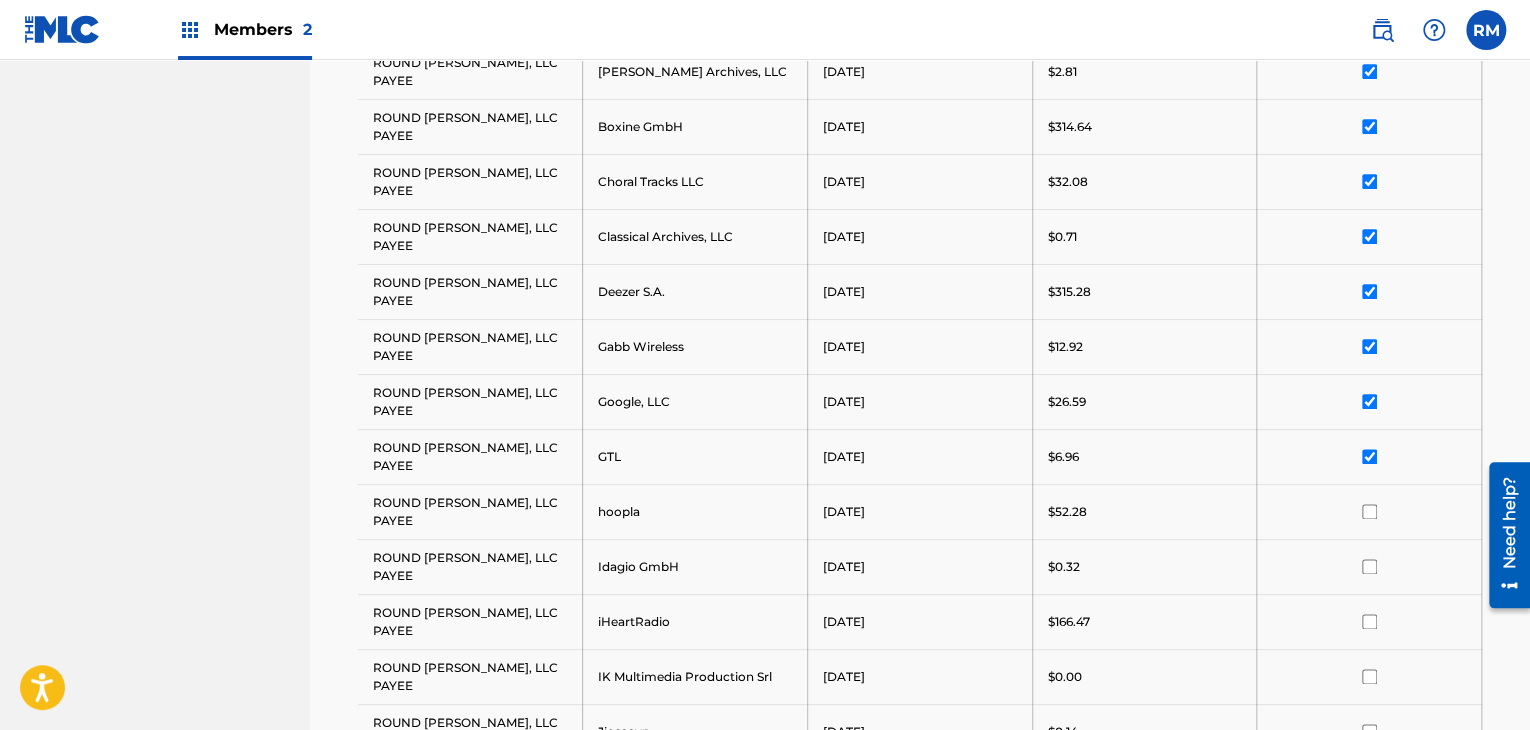 click at bounding box center (1369, 511) 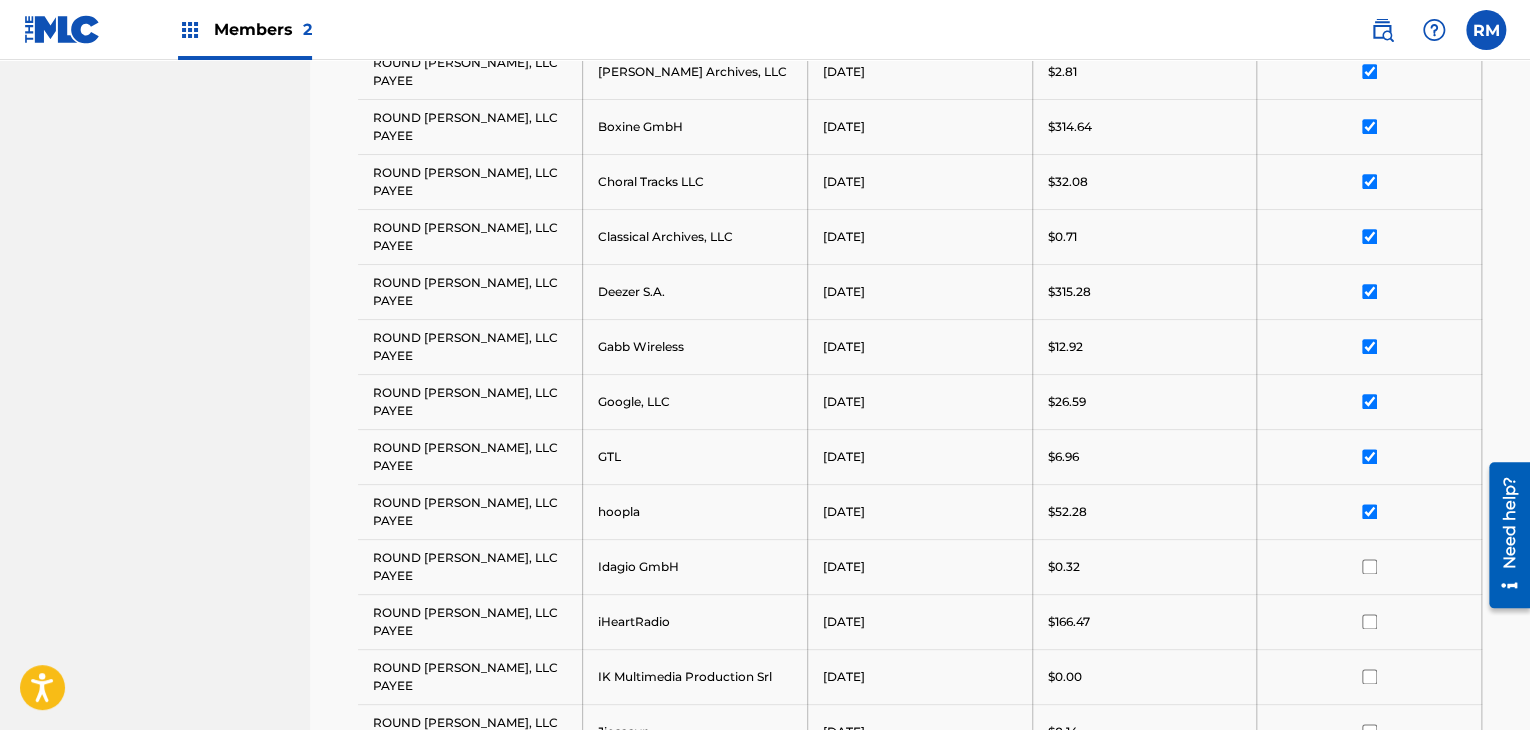 click at bounding box center (1369, 566) 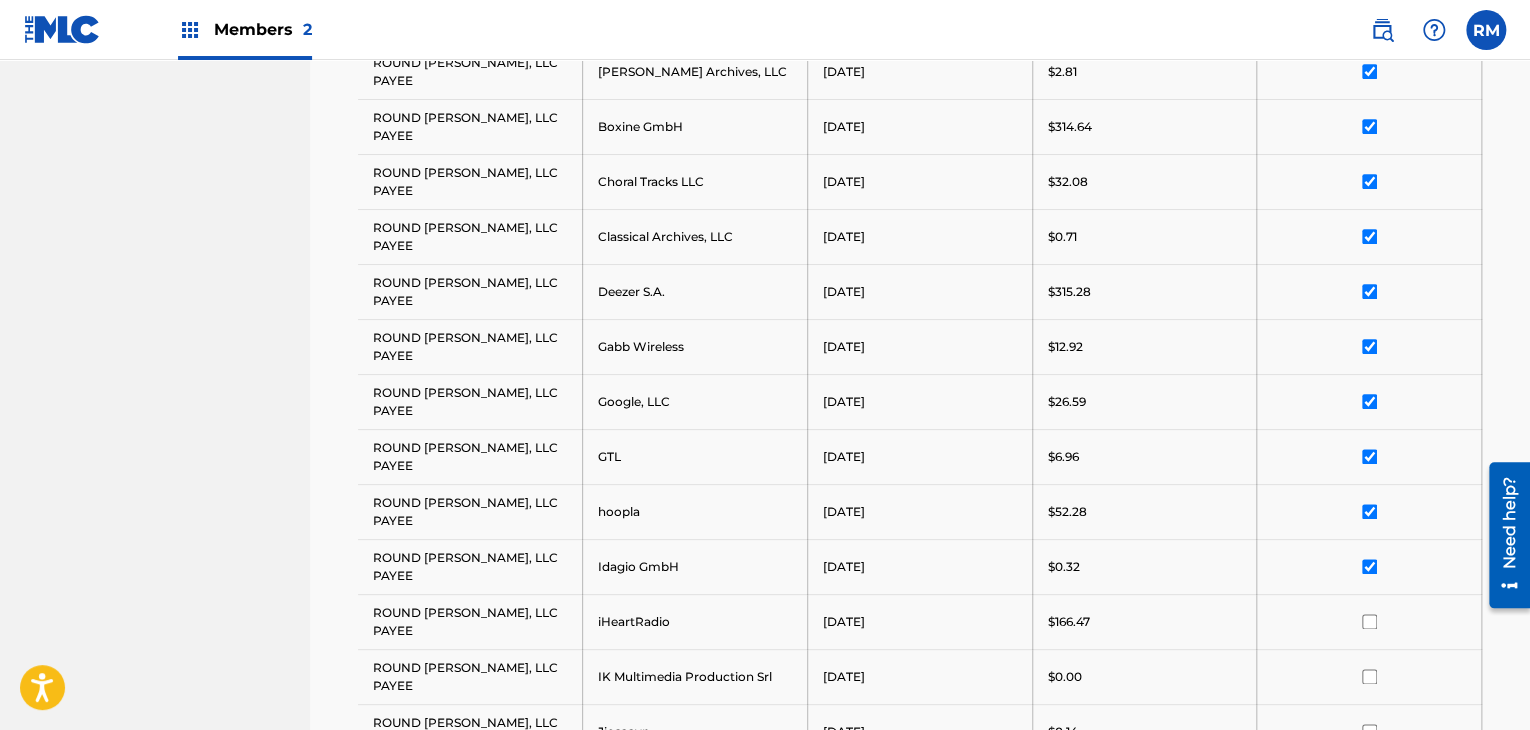 click at bounding box center (1369, 621) 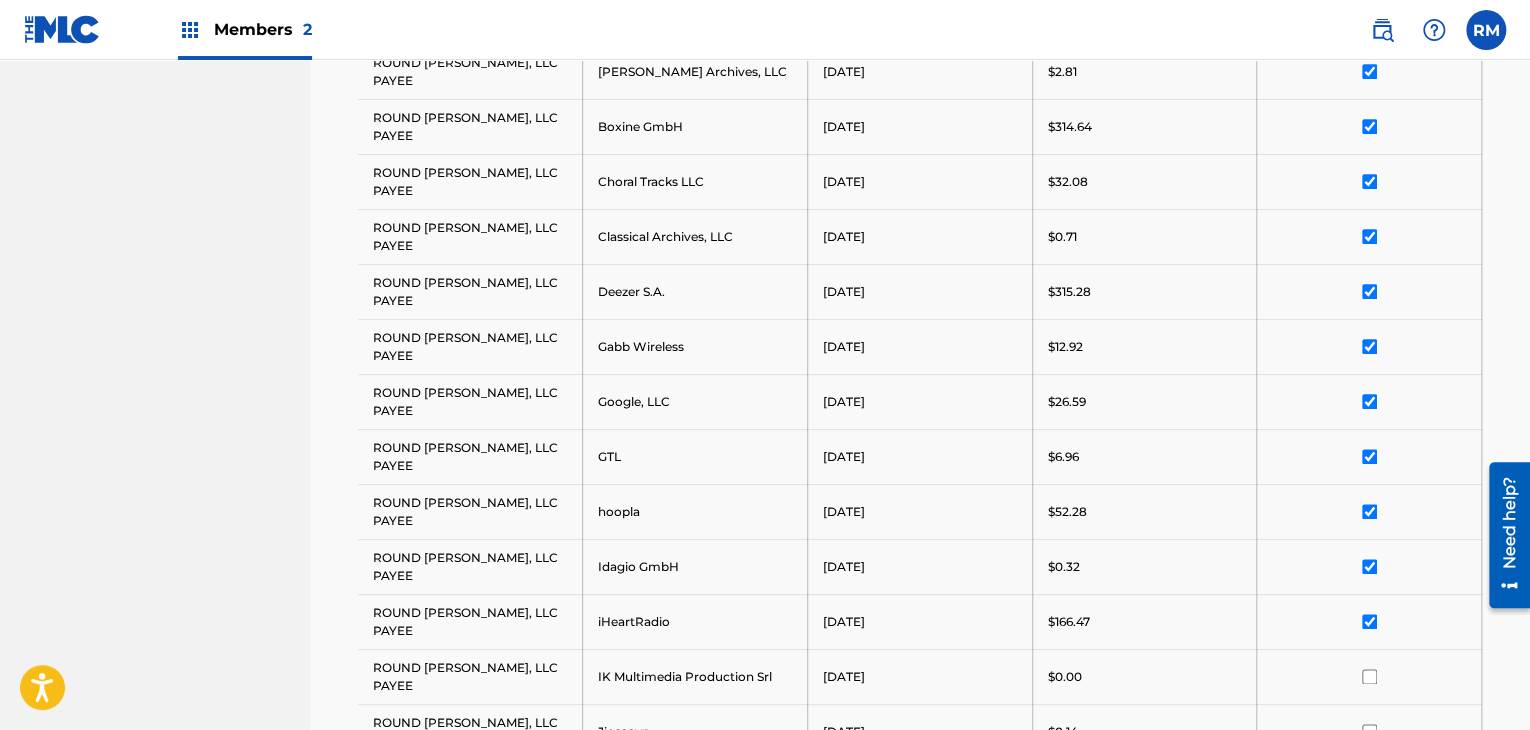 click at bounding box center (1369, 676) 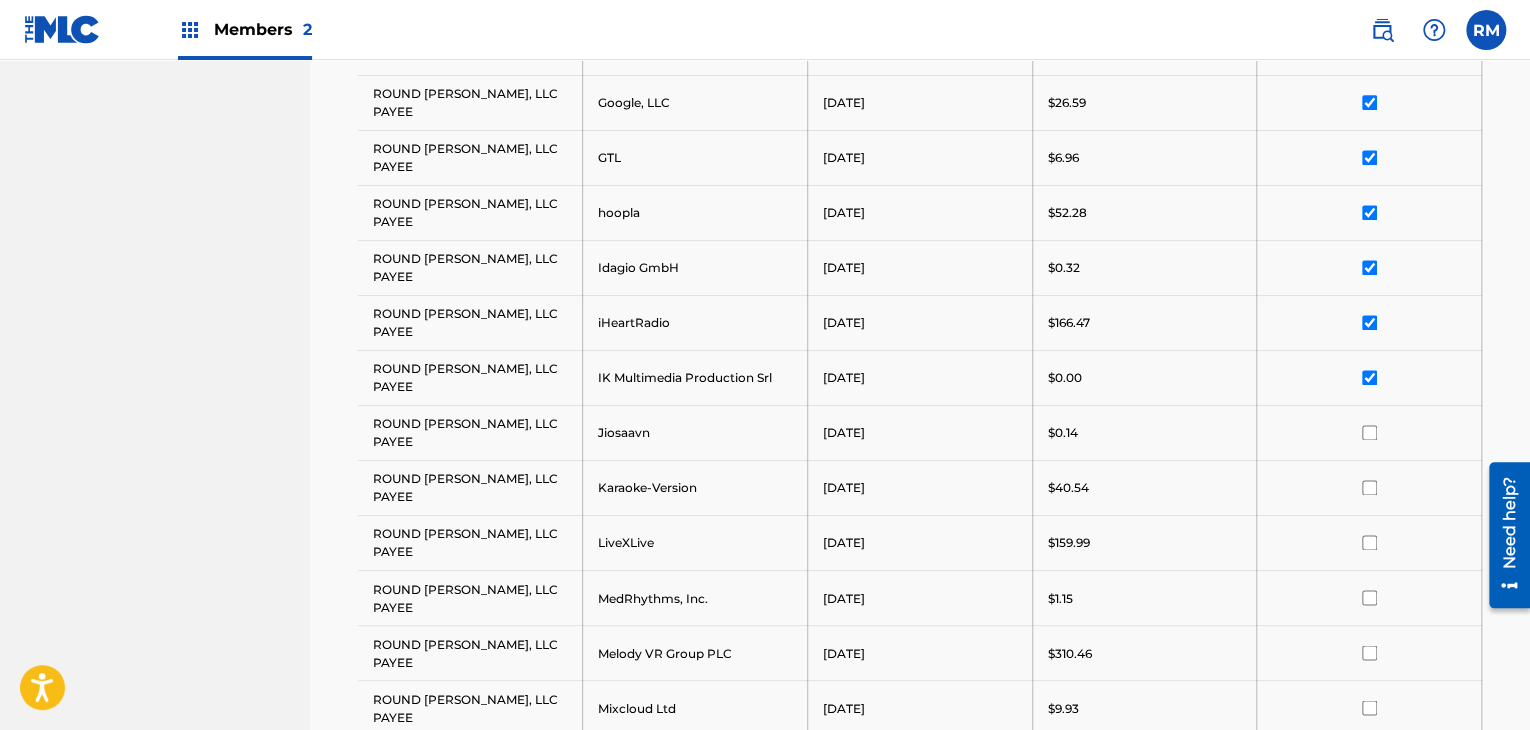 scroll, scrollTop: 1322, scrollLeft: 0, axis: vertical 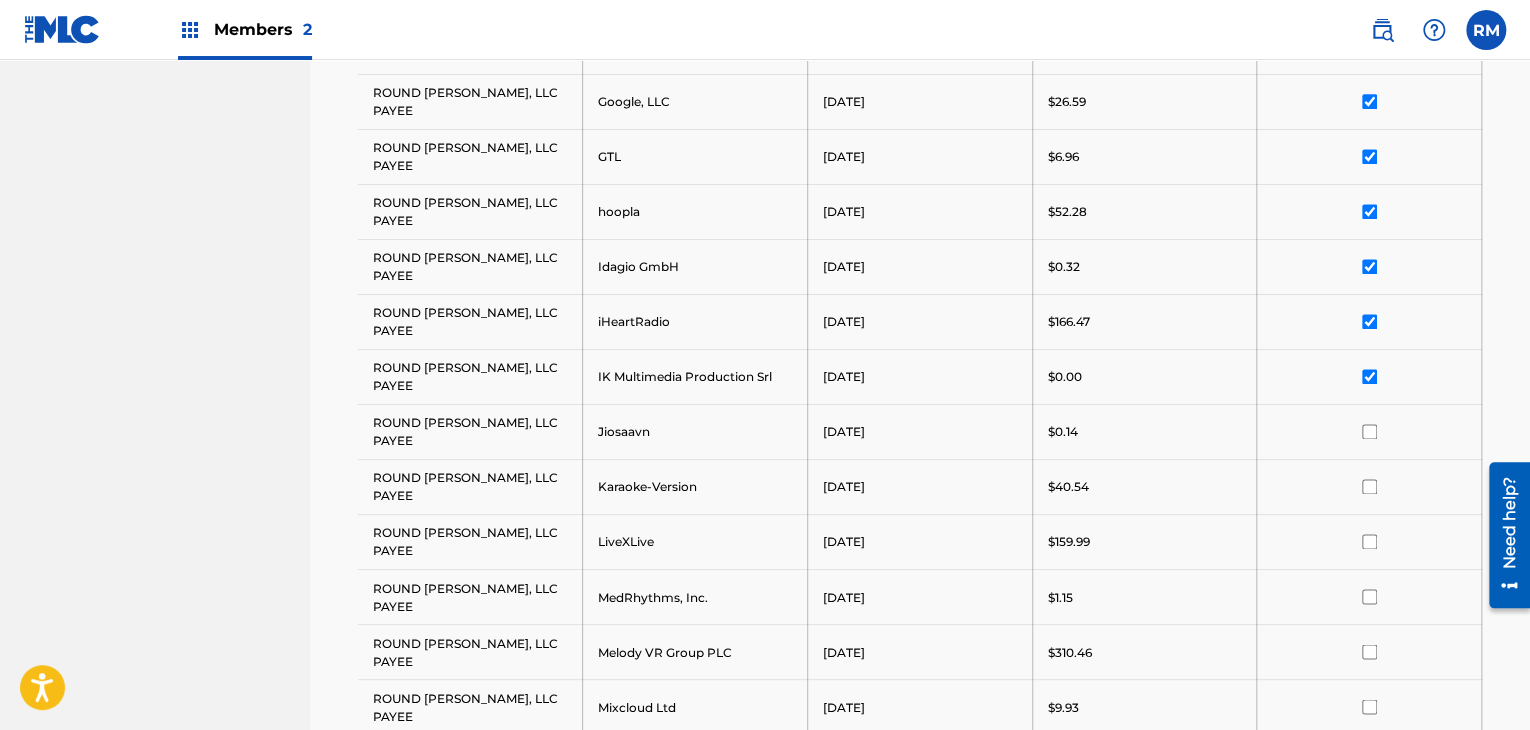 click at bounding box center [1369, 431] 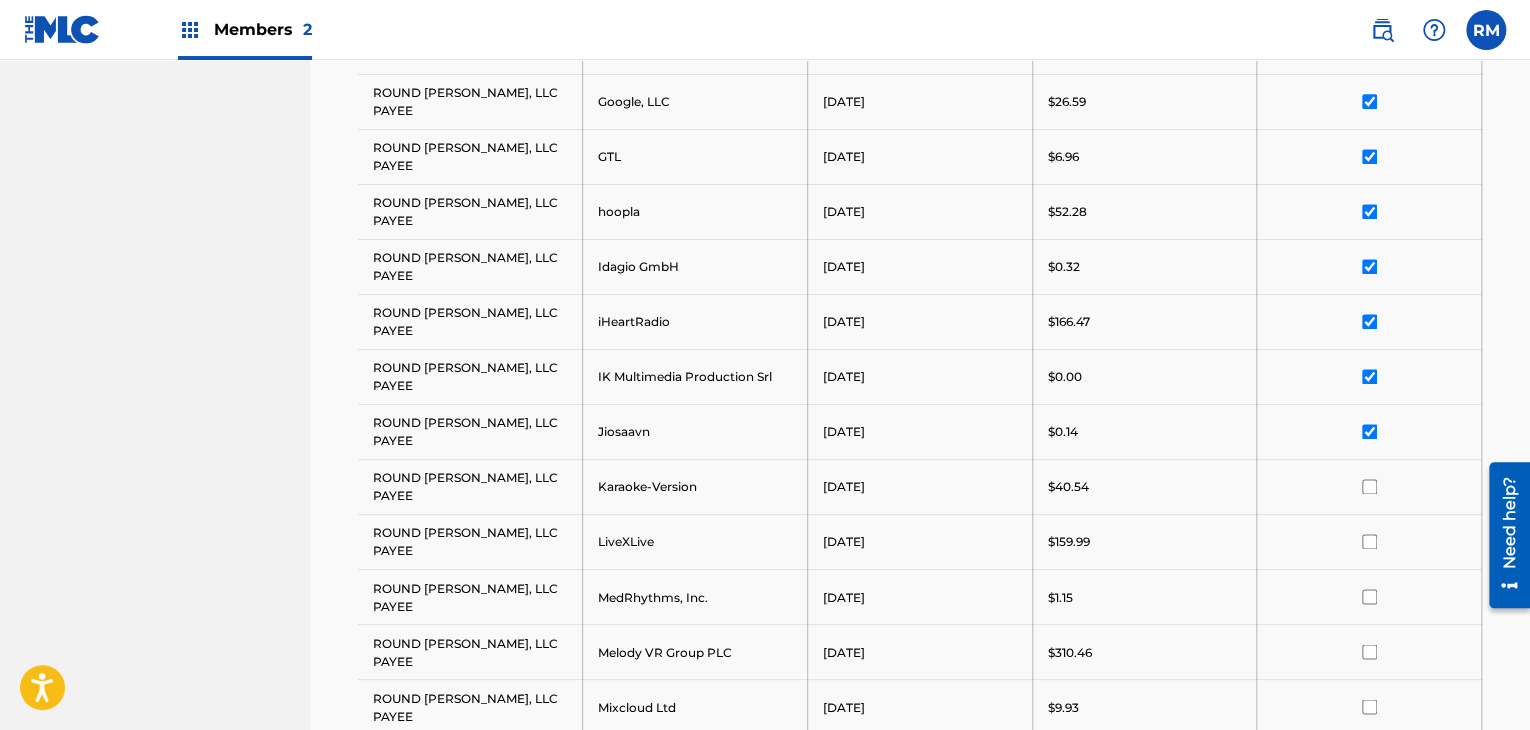 click at bounding box center [1369, 486] 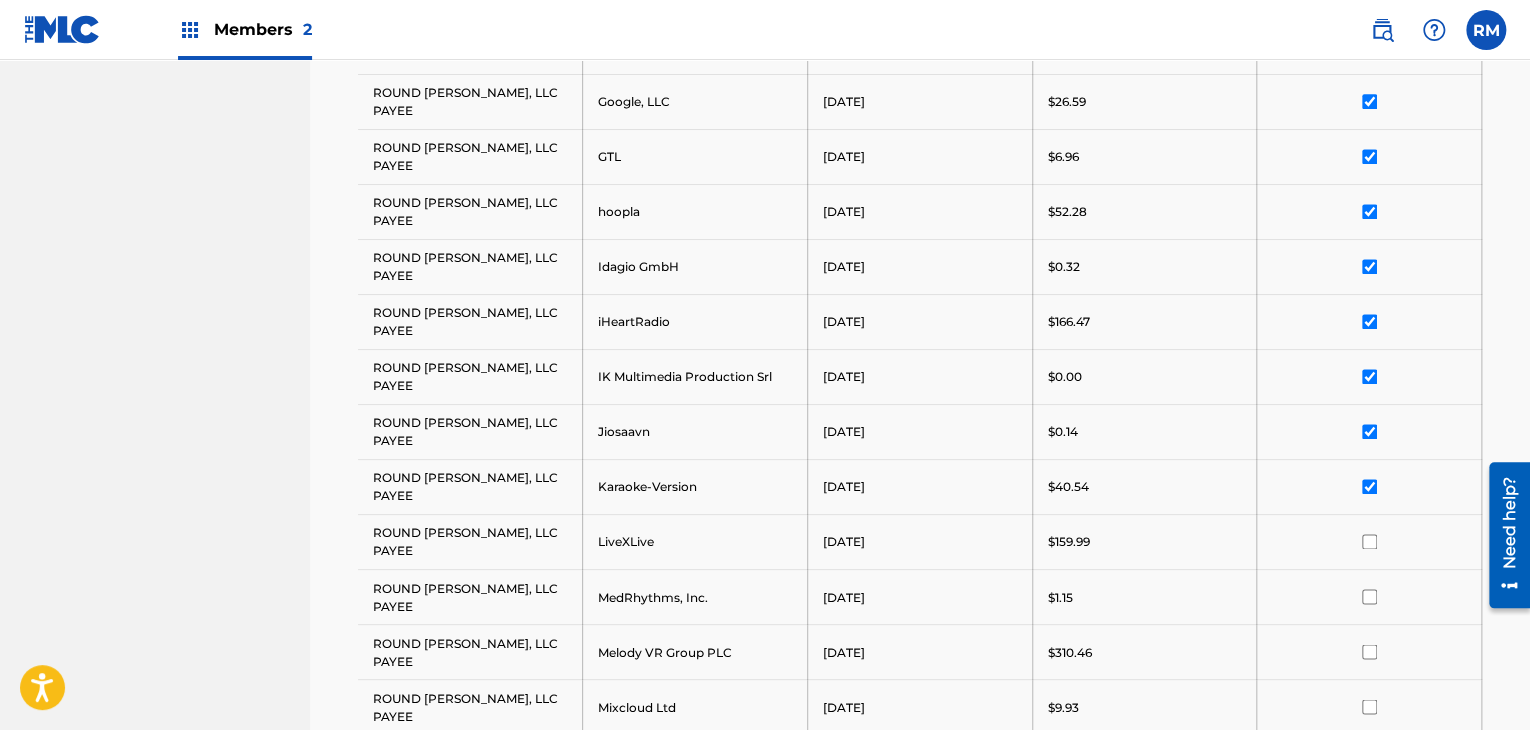 click at bounding box center [1369, 541] 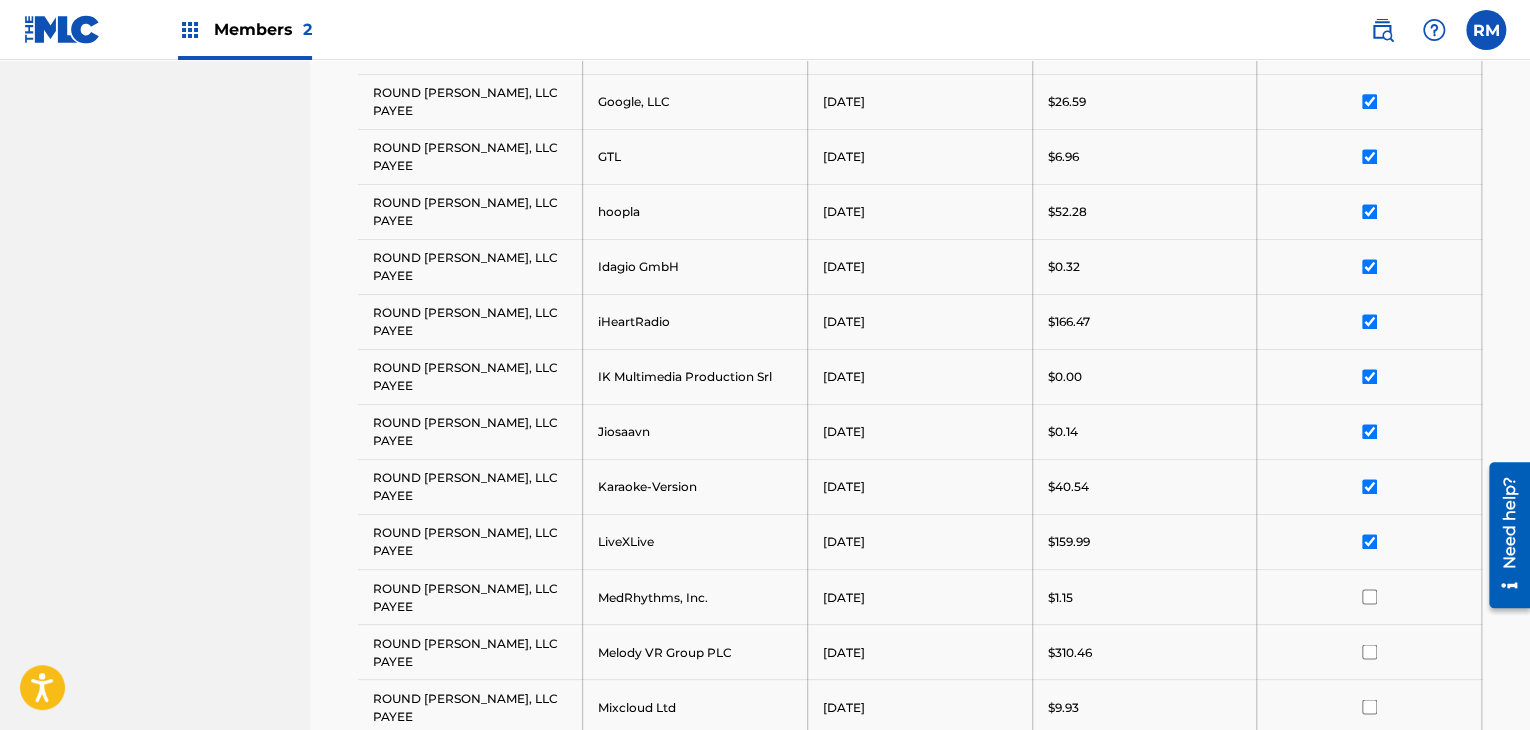 click at bounding box center (1369, 596) 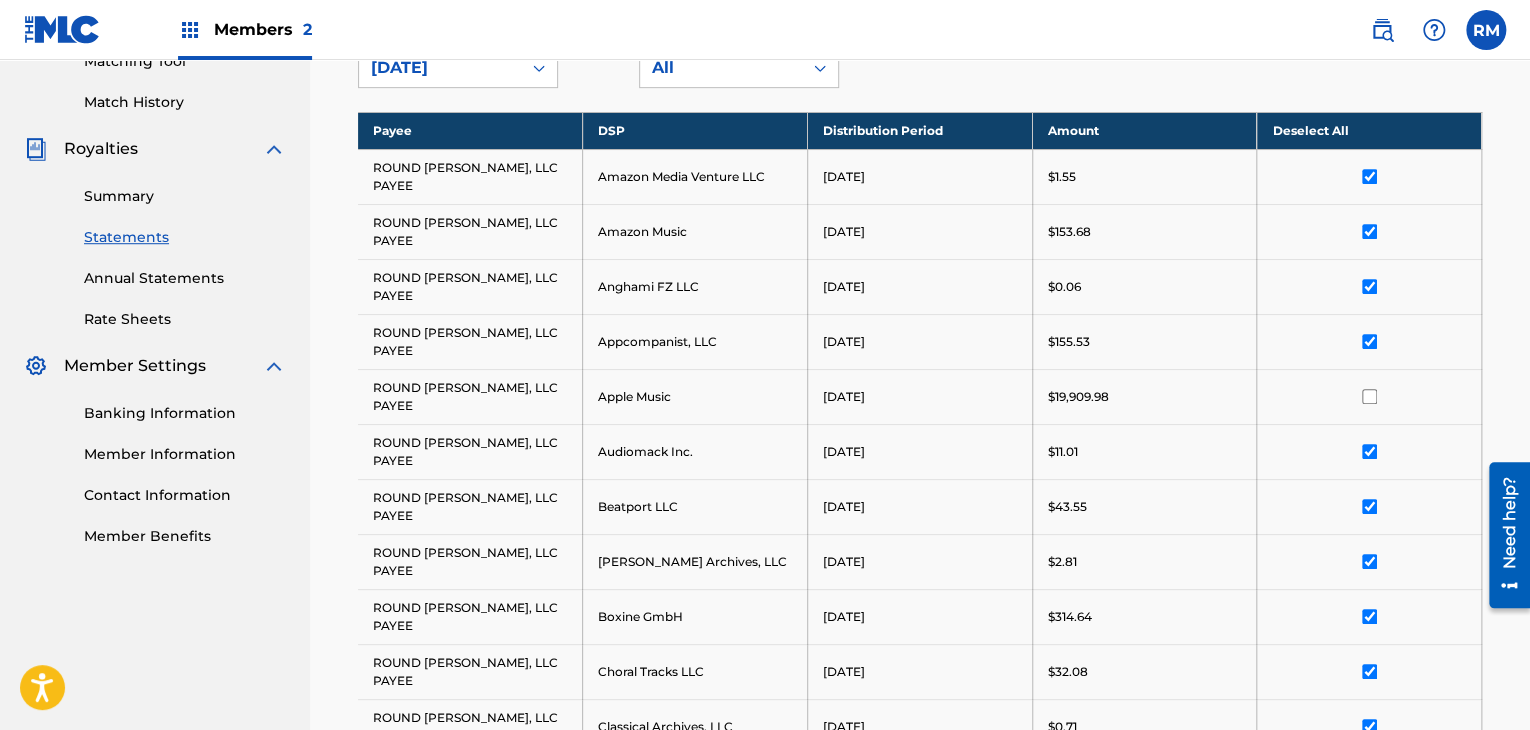scroll, scrollTop: 600, scrollLeft: 0, axis: vertical 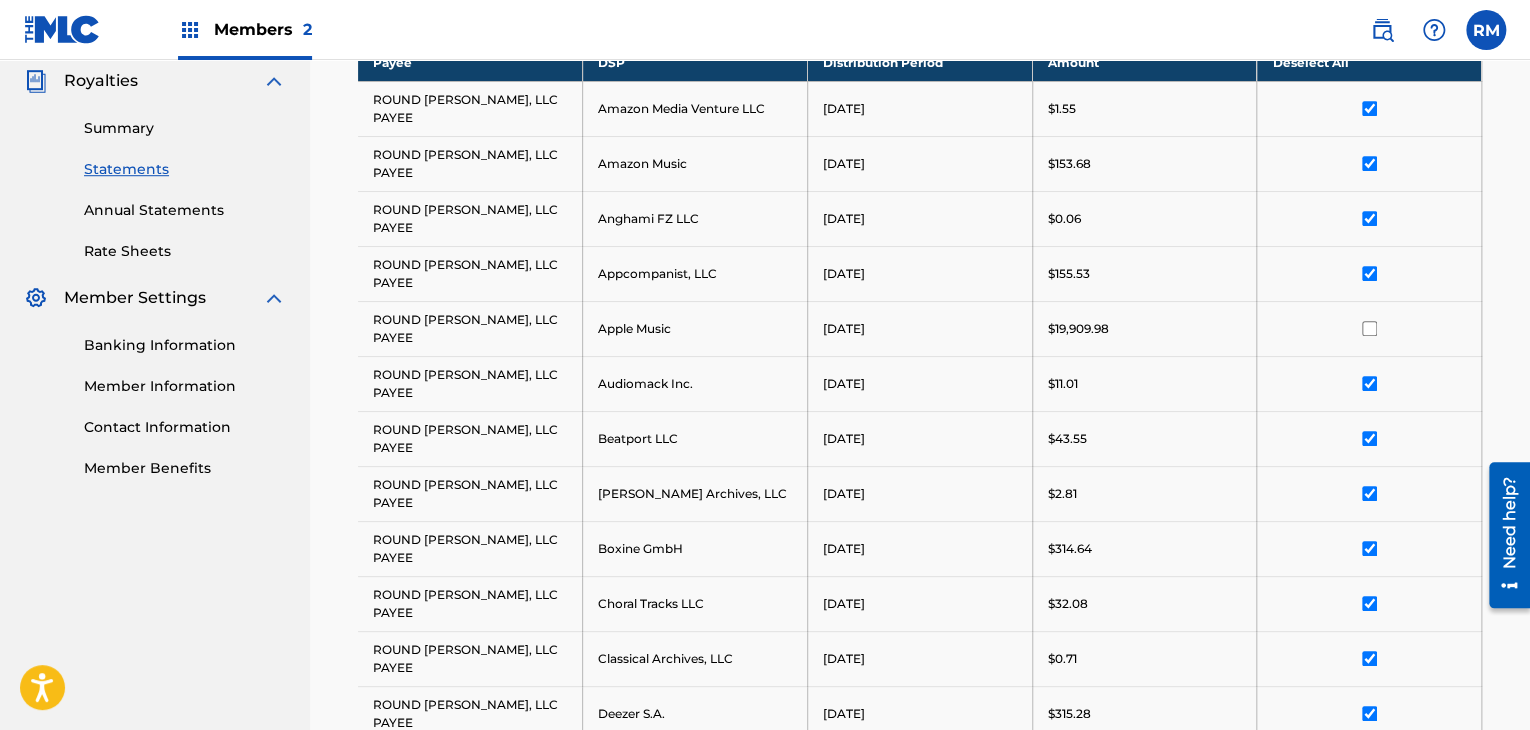 click at bounding box center [1369, 328] 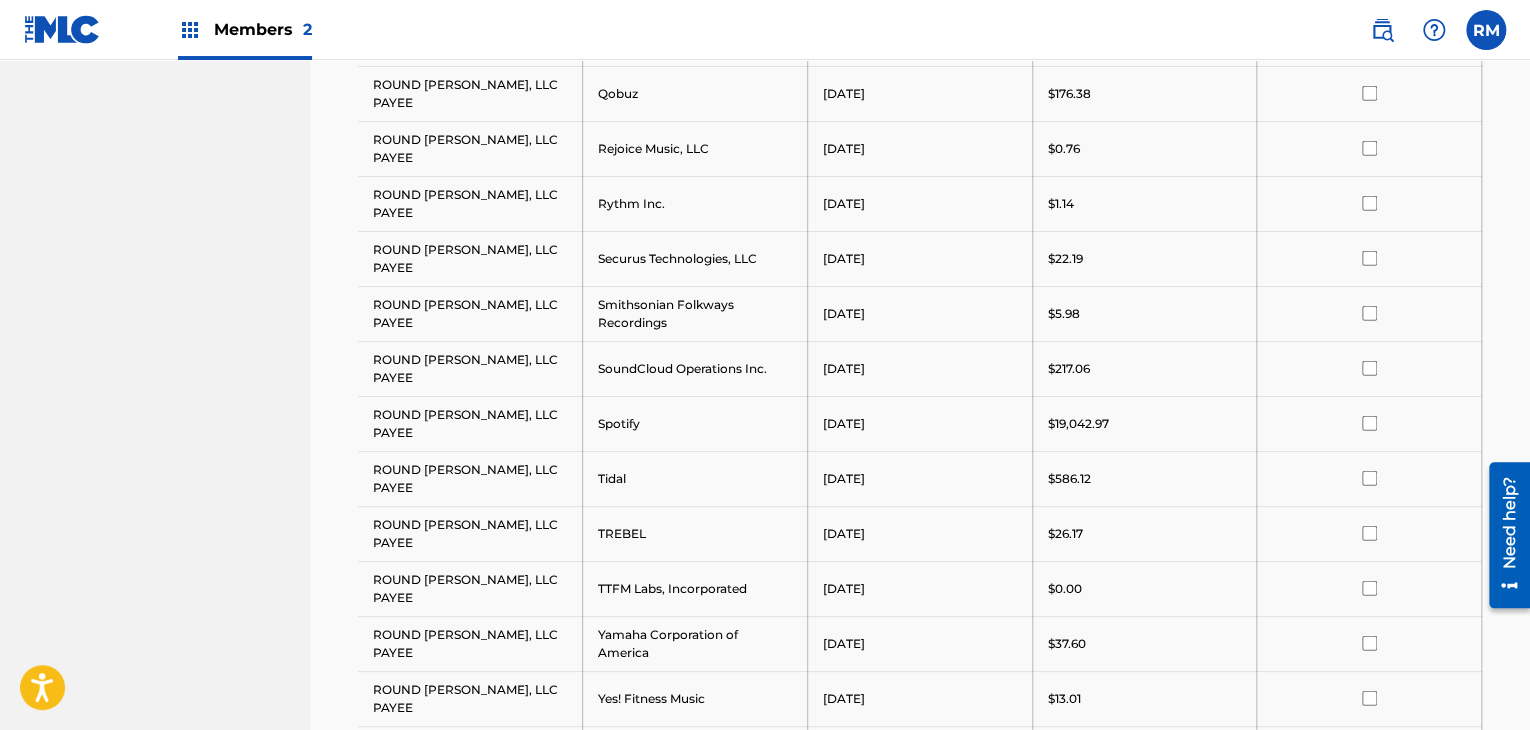 scroll, scrollTop: 2700, scrollLeft: 0, axis: vertical 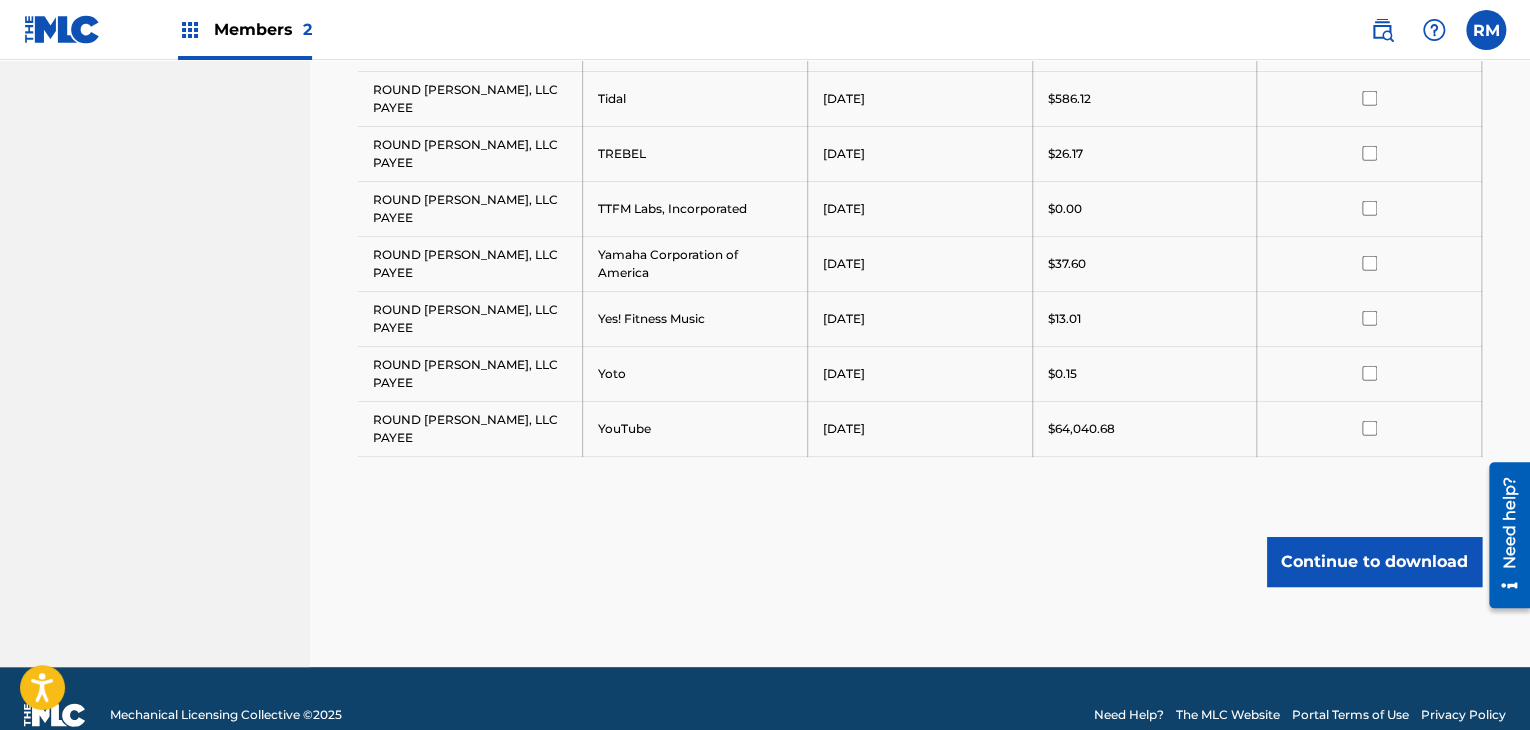 click on "Continue to download" at bounding box center (1374, 562) 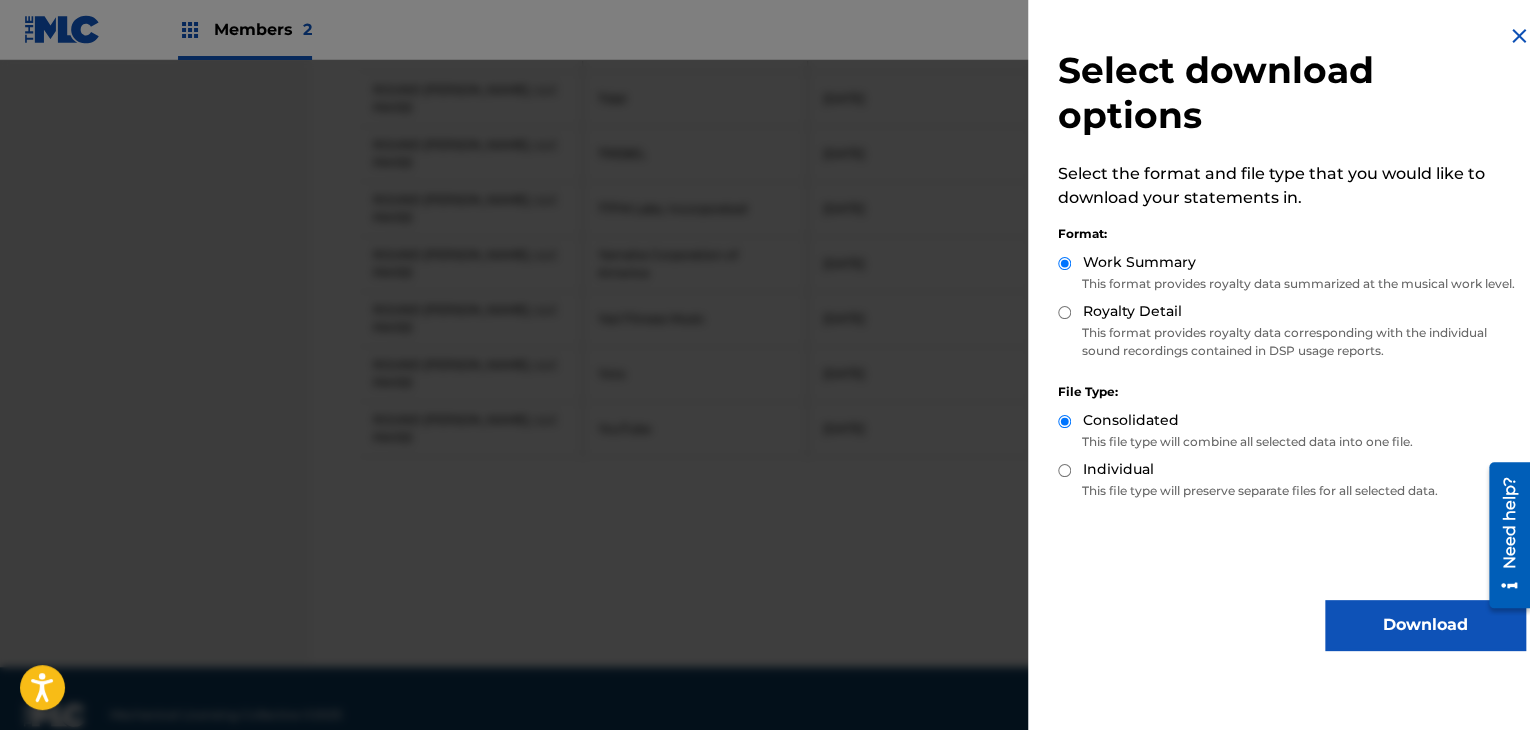 click on "This format provides royalty data summarized at the musical work level." at bounding box center (1291, 284) 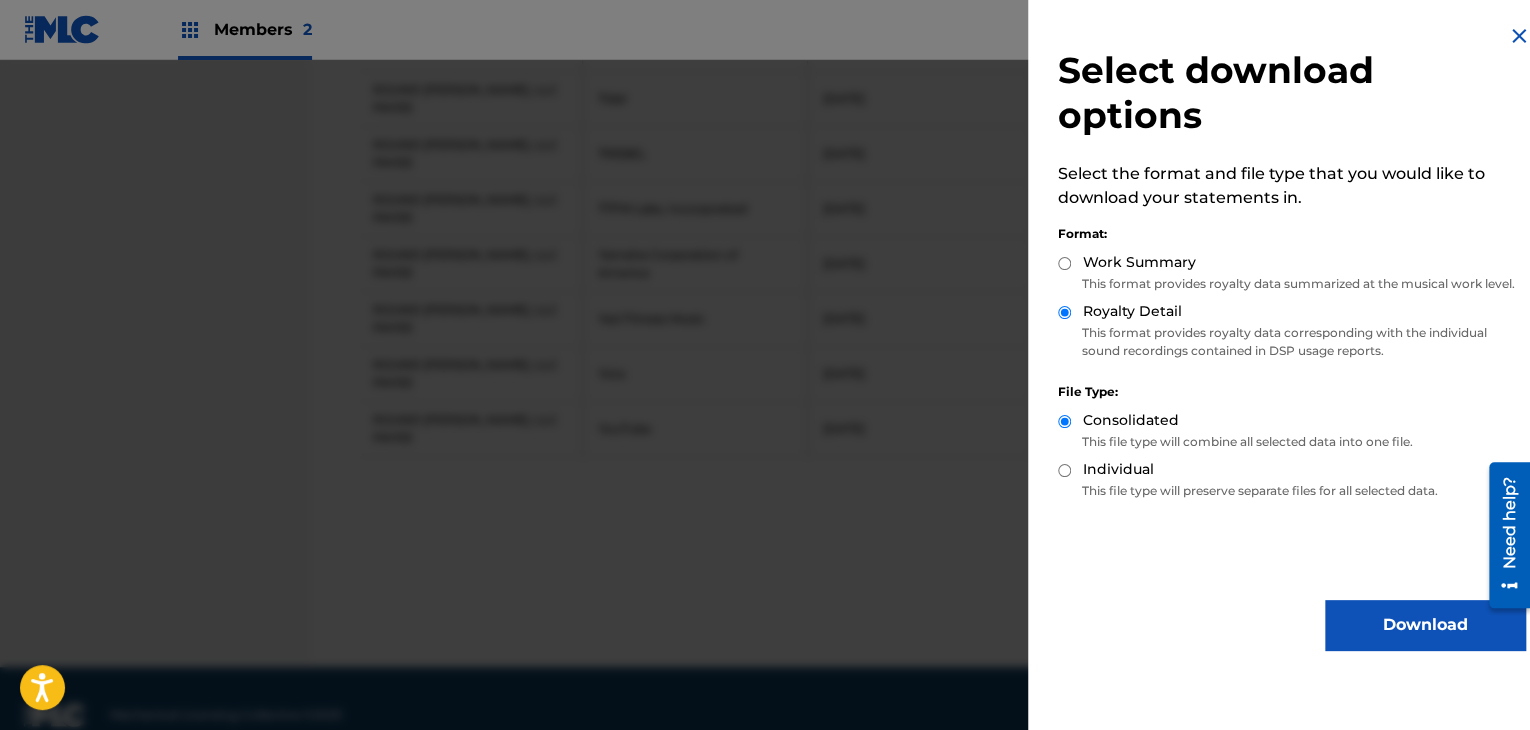 click on "Download" at bounding box center (1425, 625) 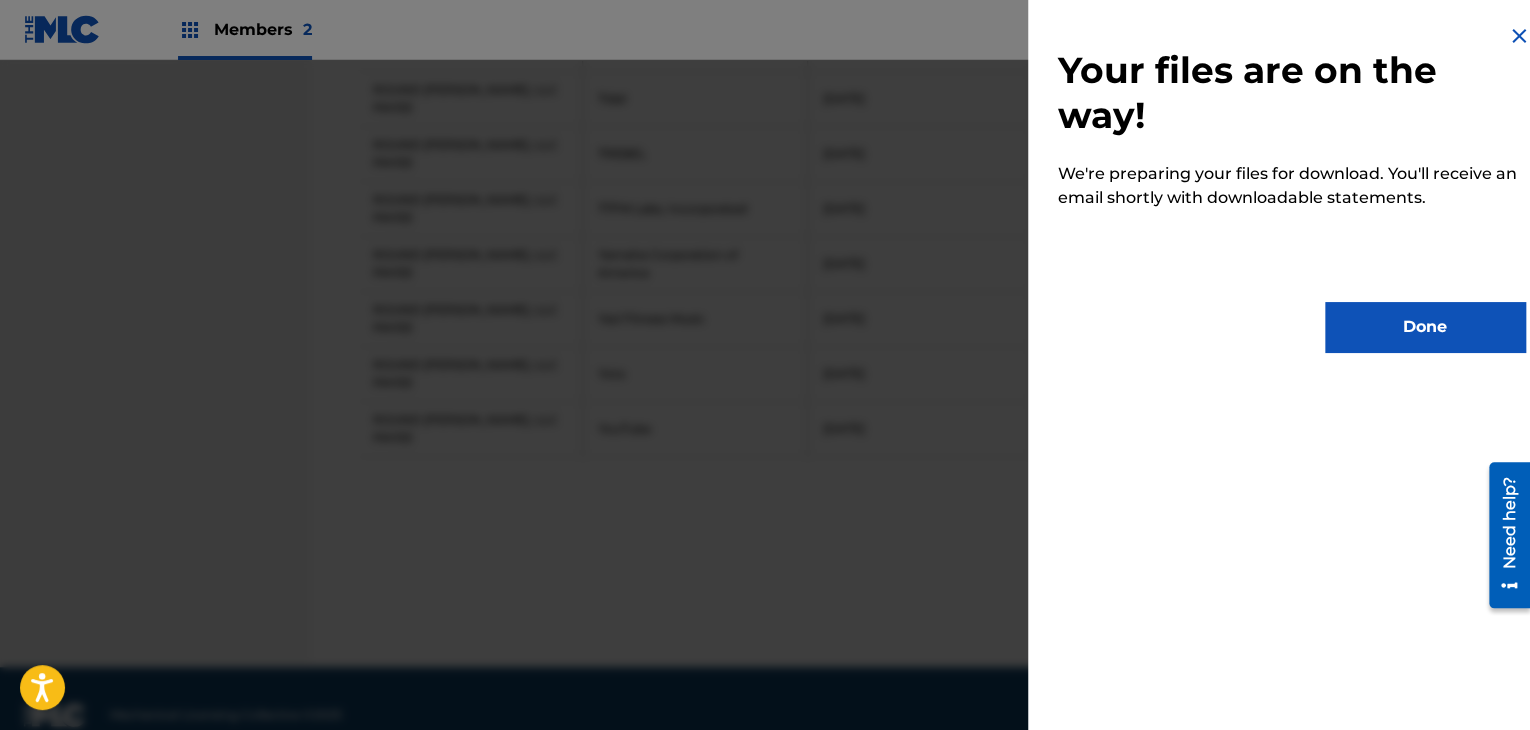 click on "Done" at bounding box center (1425, 327) 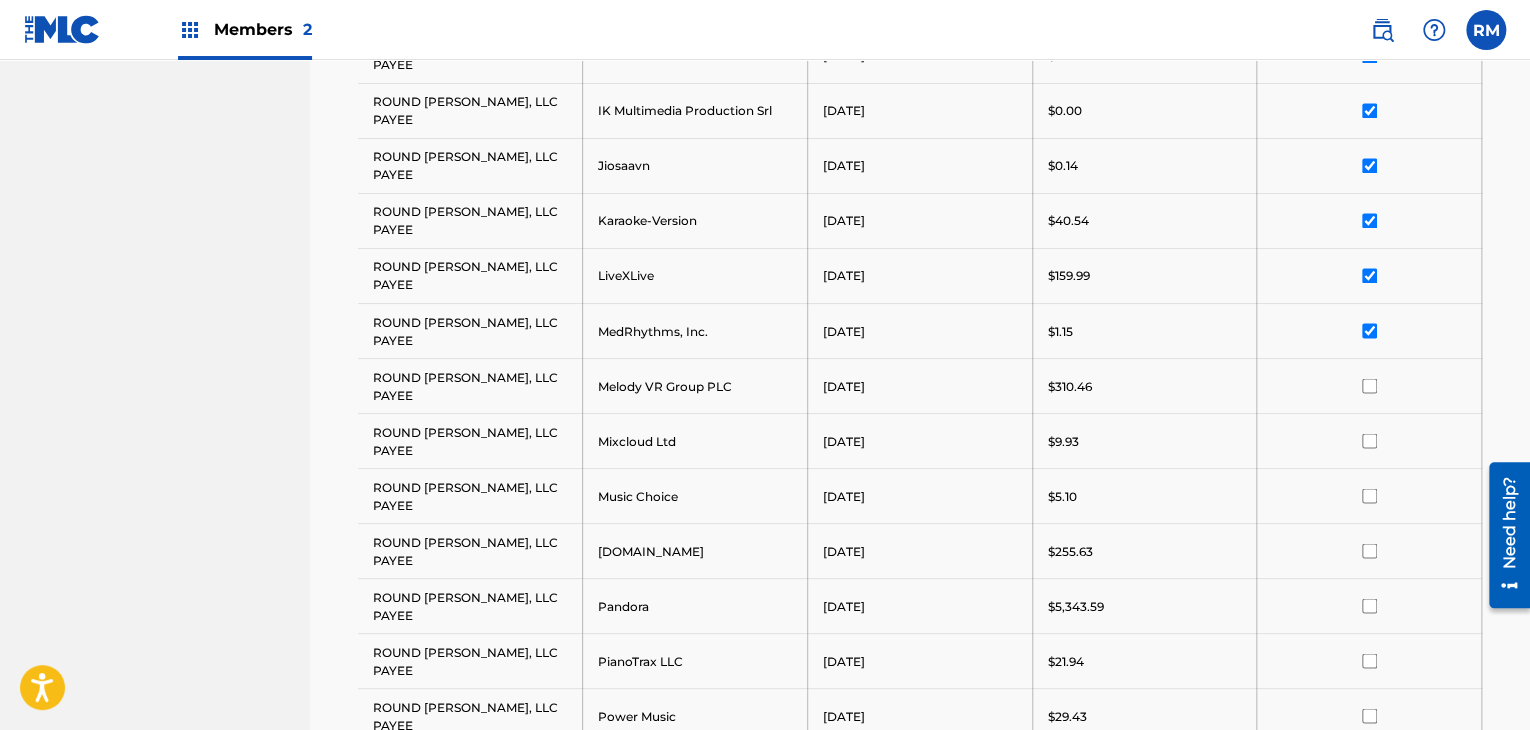 scroll, scrollTop: 1600, scrollLeft: 0, axis: vertical 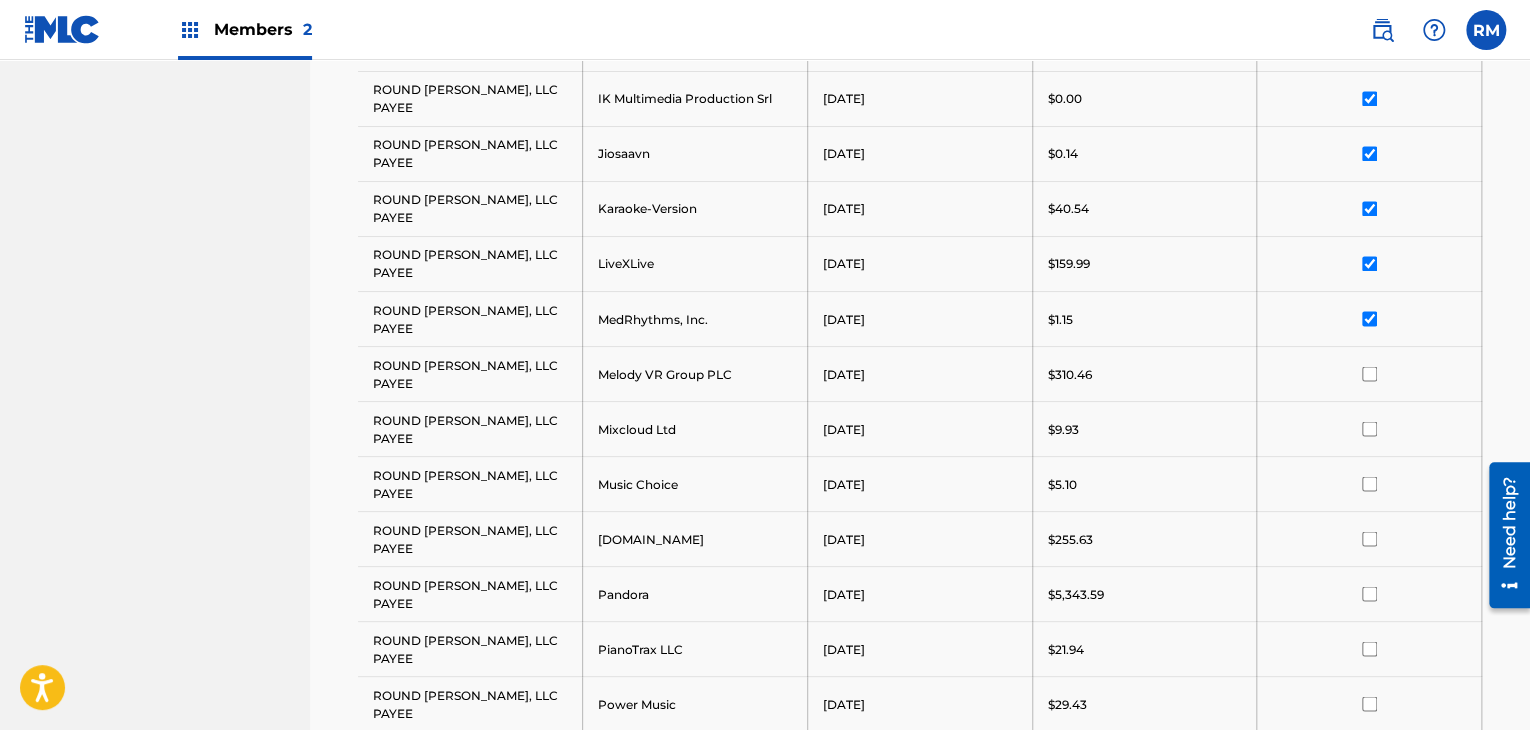 click at bounding box center [1369, 318] 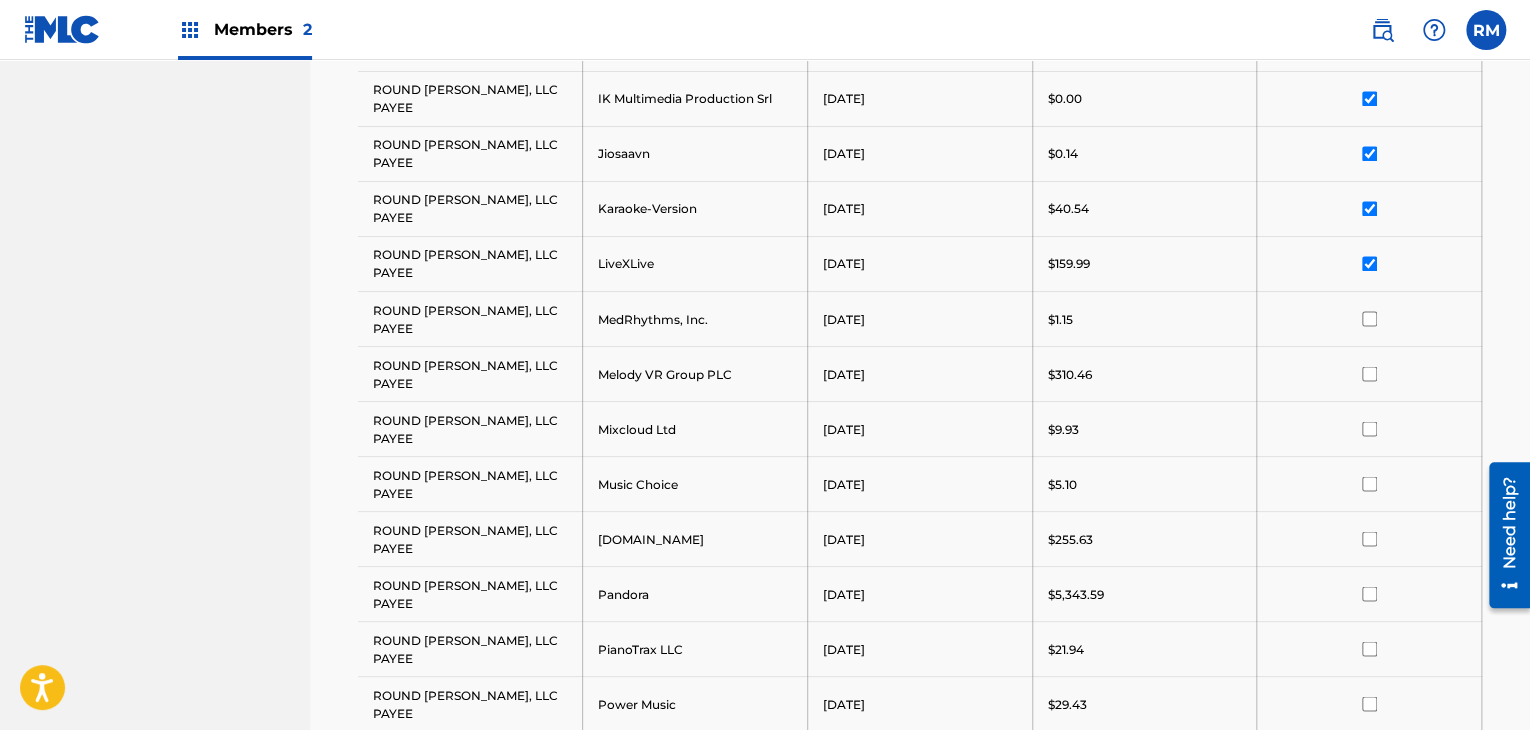 click at bounding box center [1369, 373] 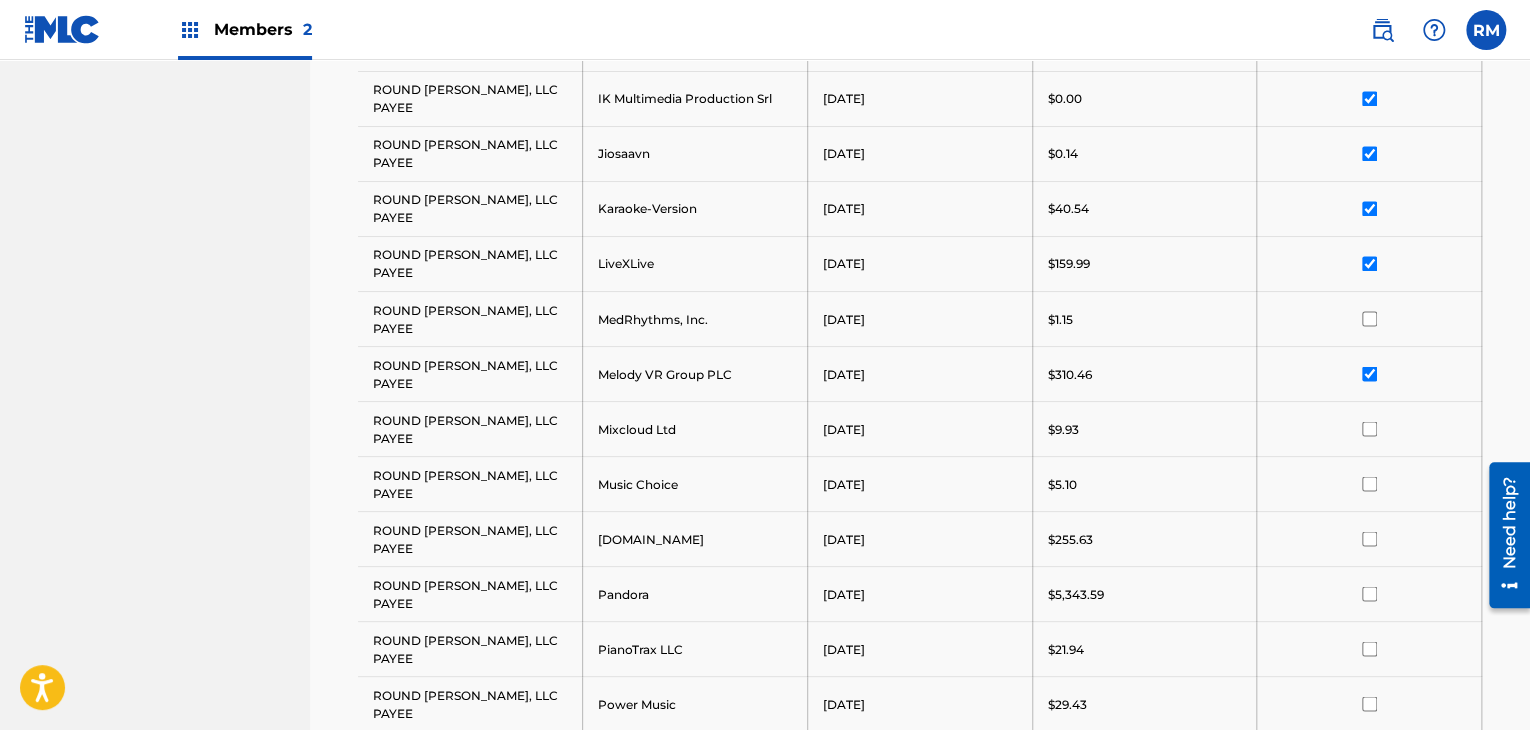 click at bounding box center [1369, 263] 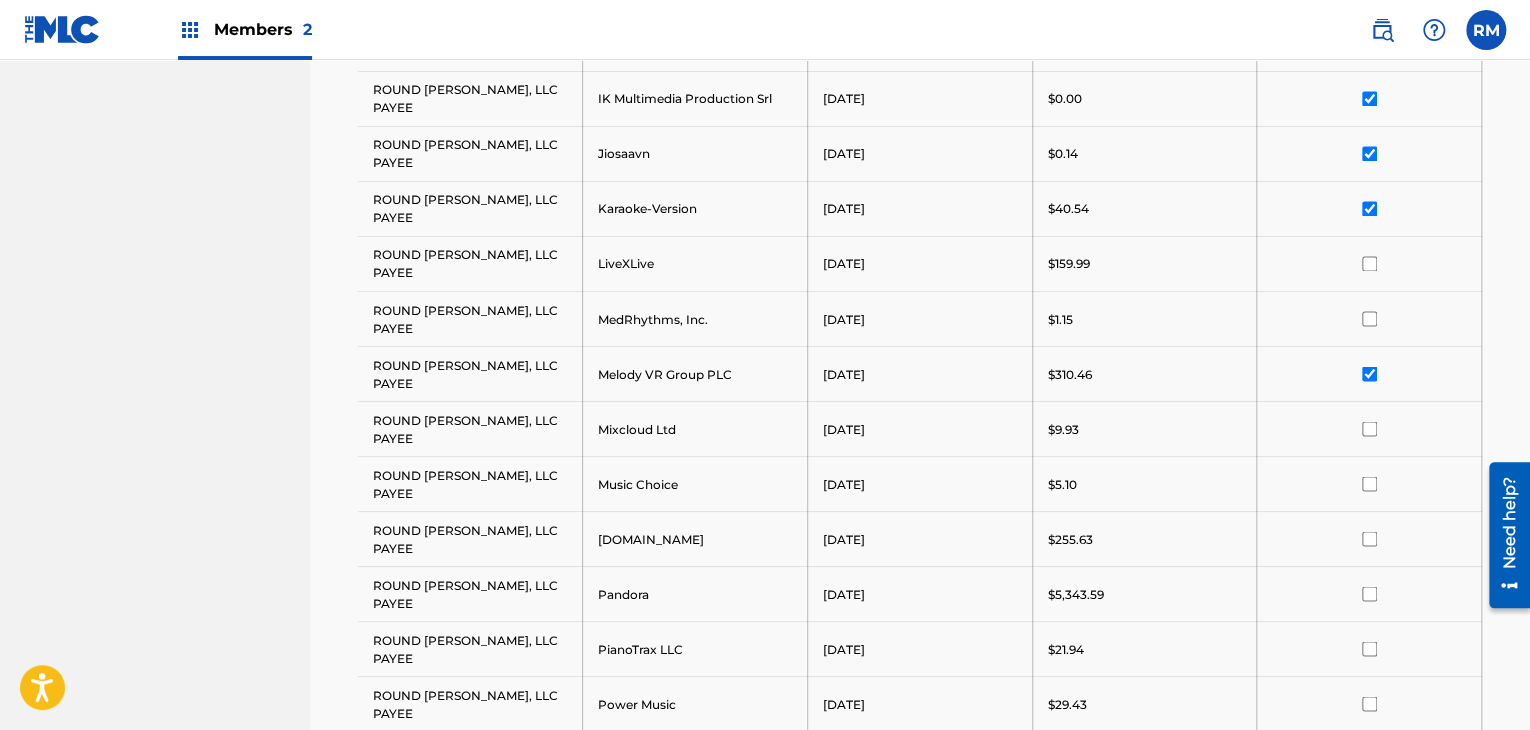 click at bounding box center (1369, 208) 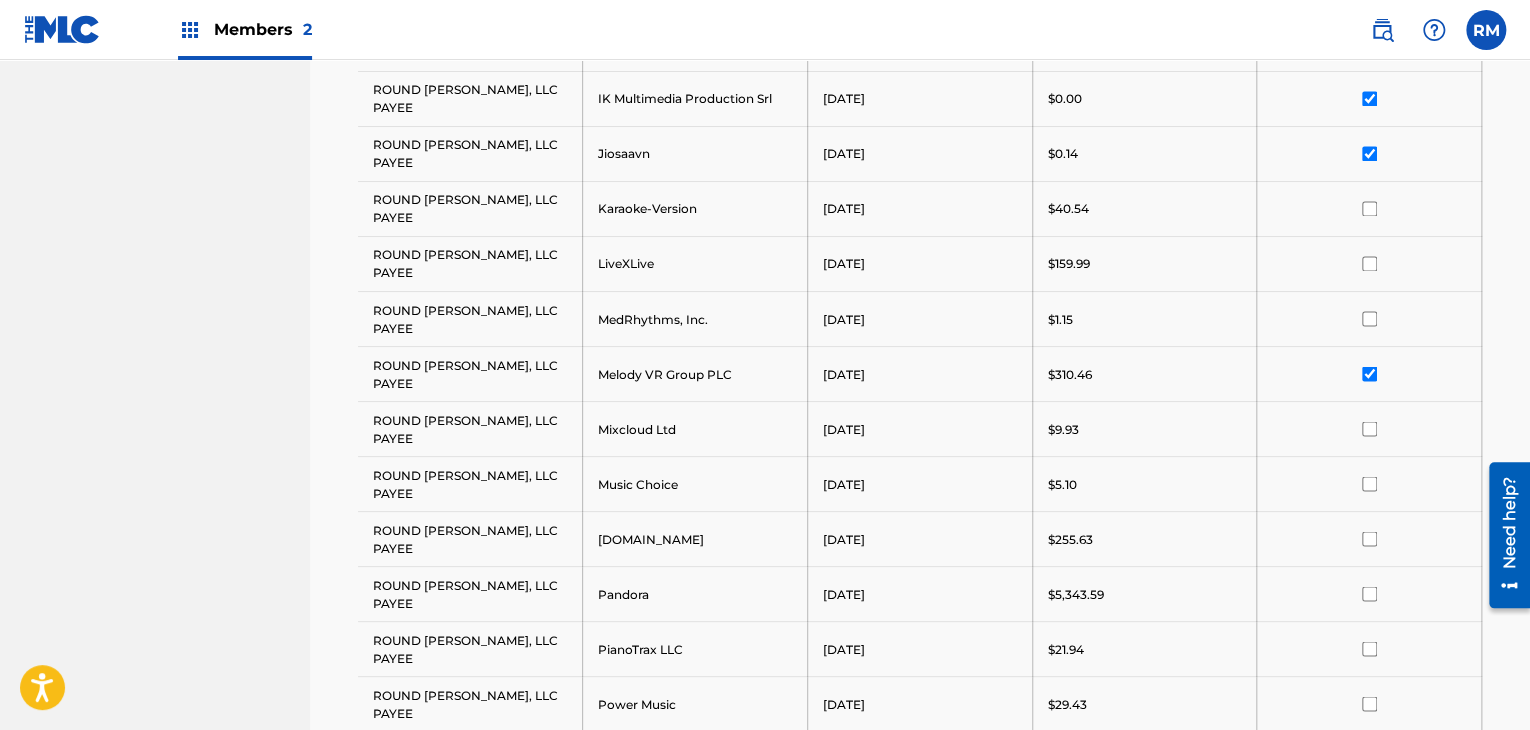 click at bounding box center [1369, 153] 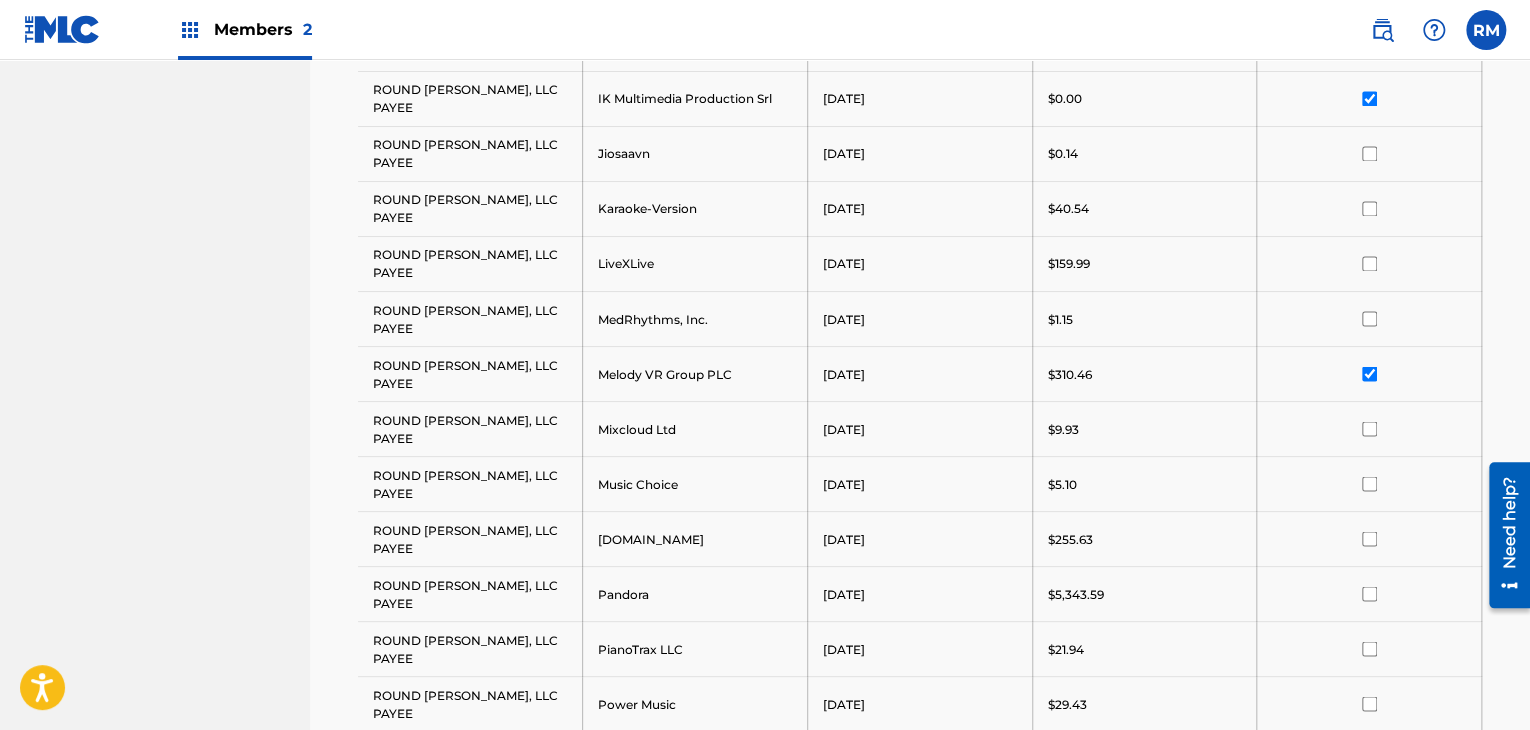 click at bounding box center [1369, 98] 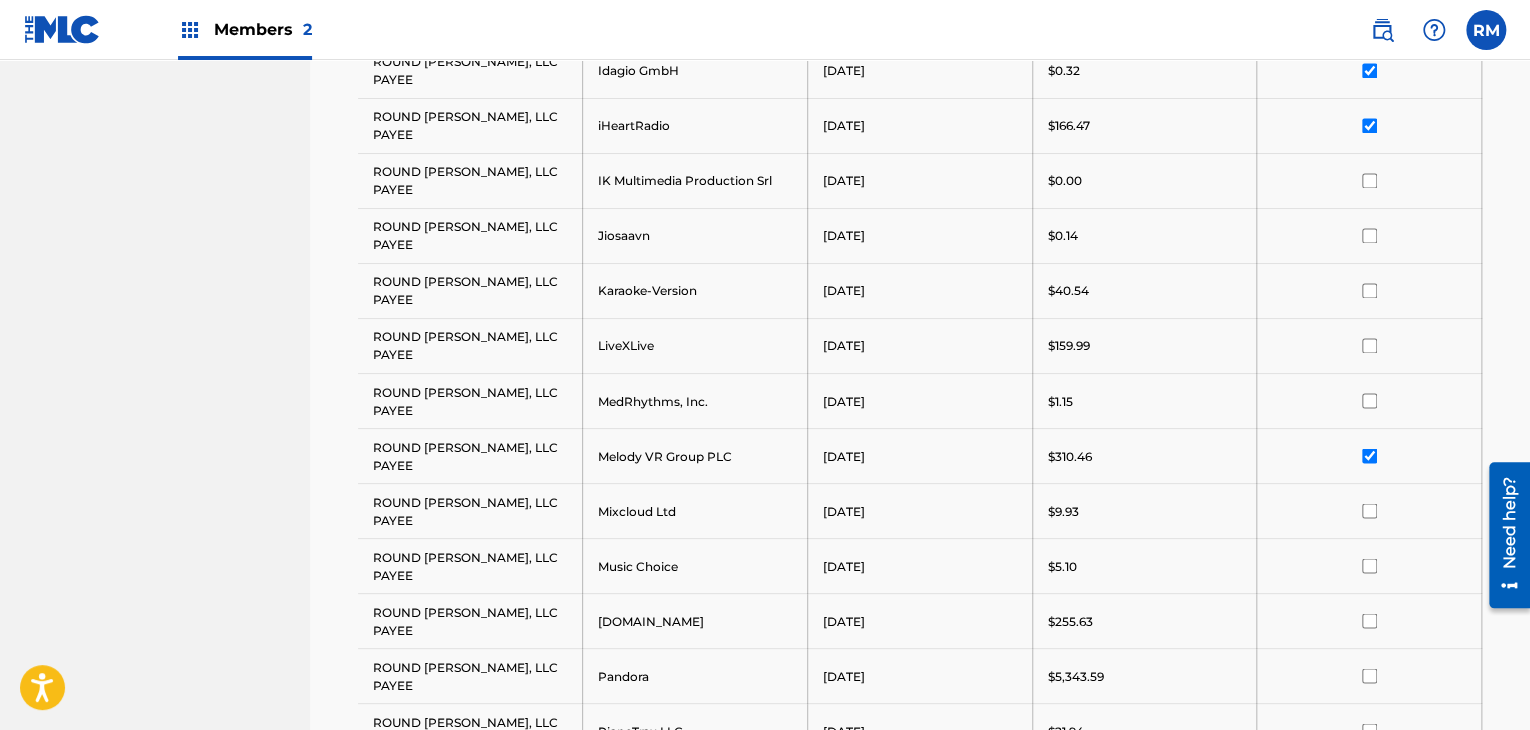 scroll, scrollTop: 1400, scrollLeft: 0, axis: vertical 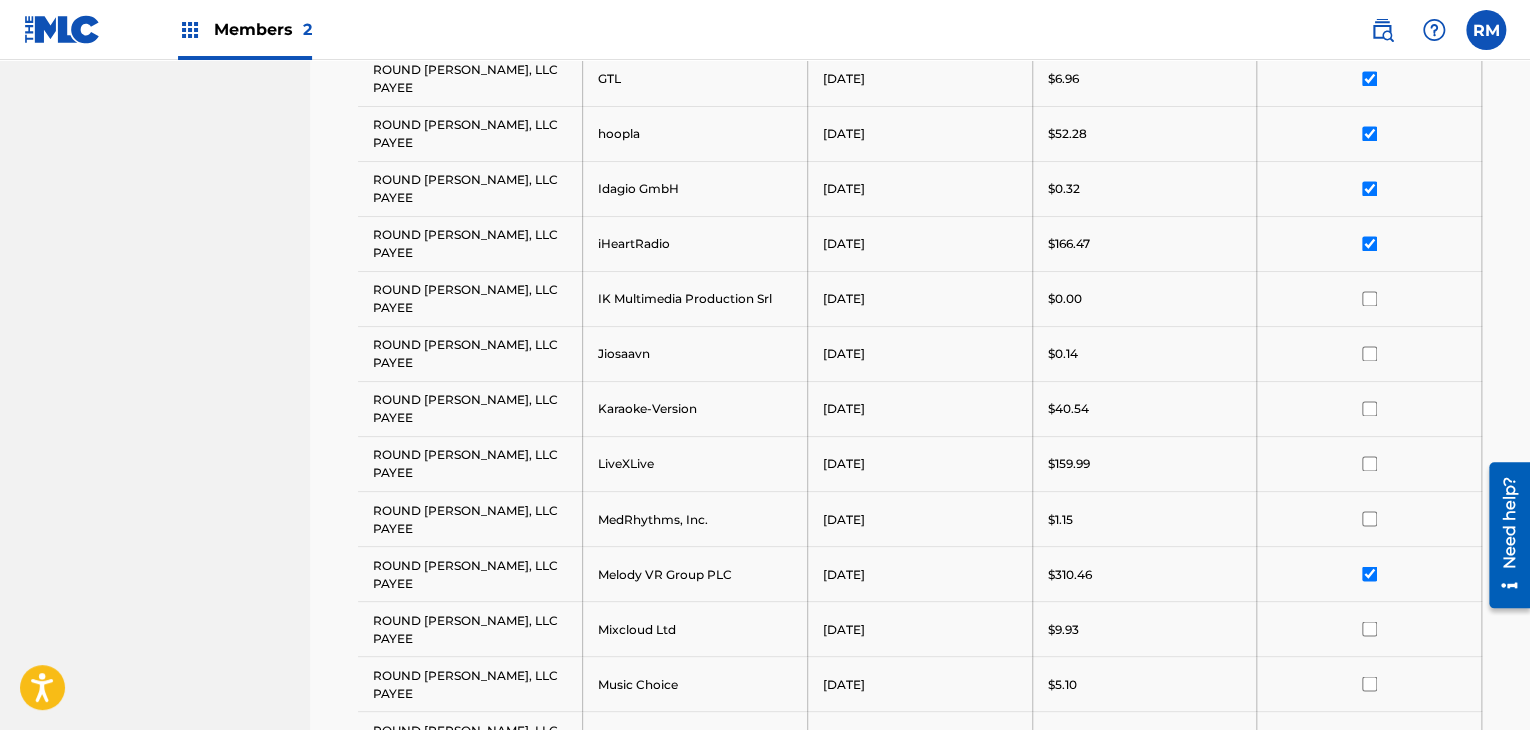 click at bounding box center (1369, 243) 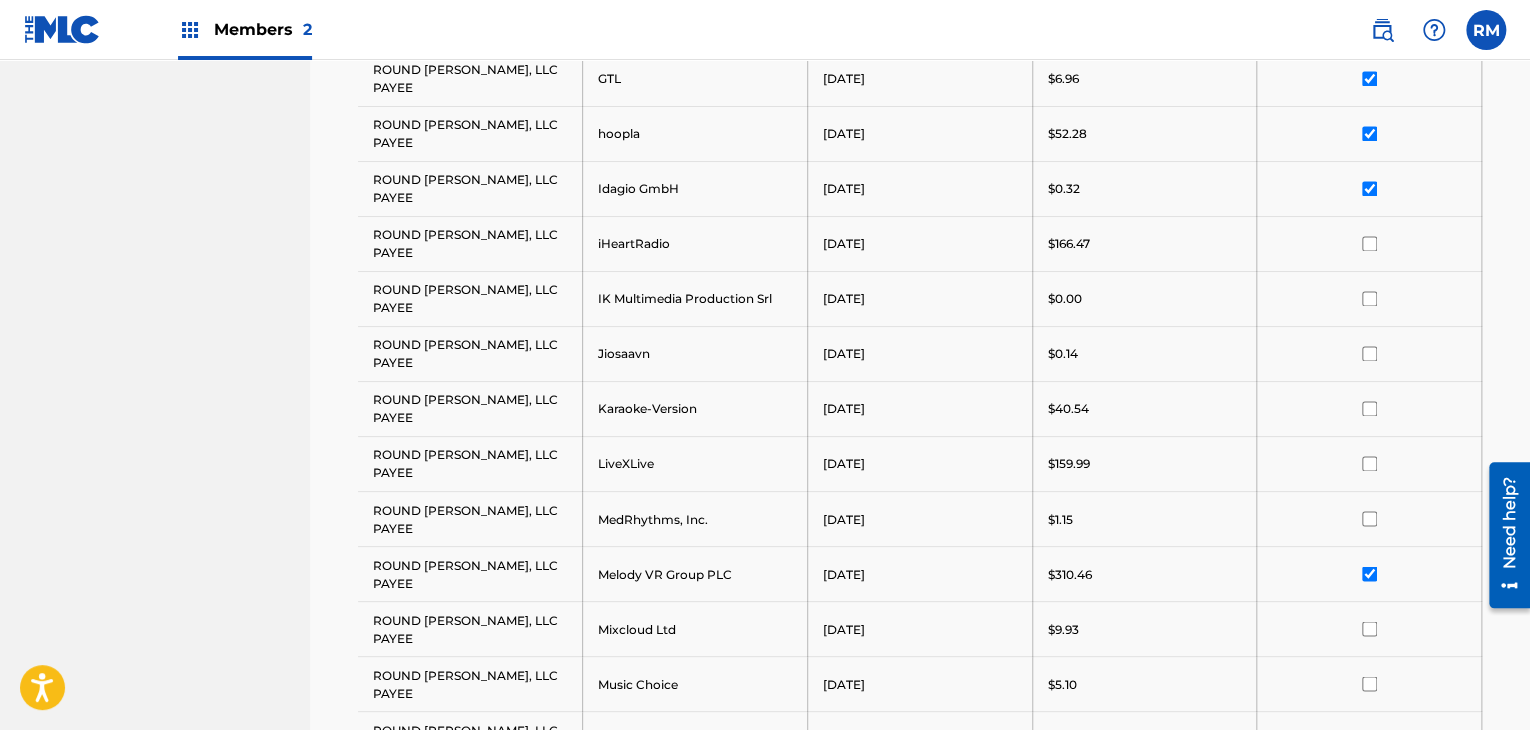 click at bounding box center [1369, 188] 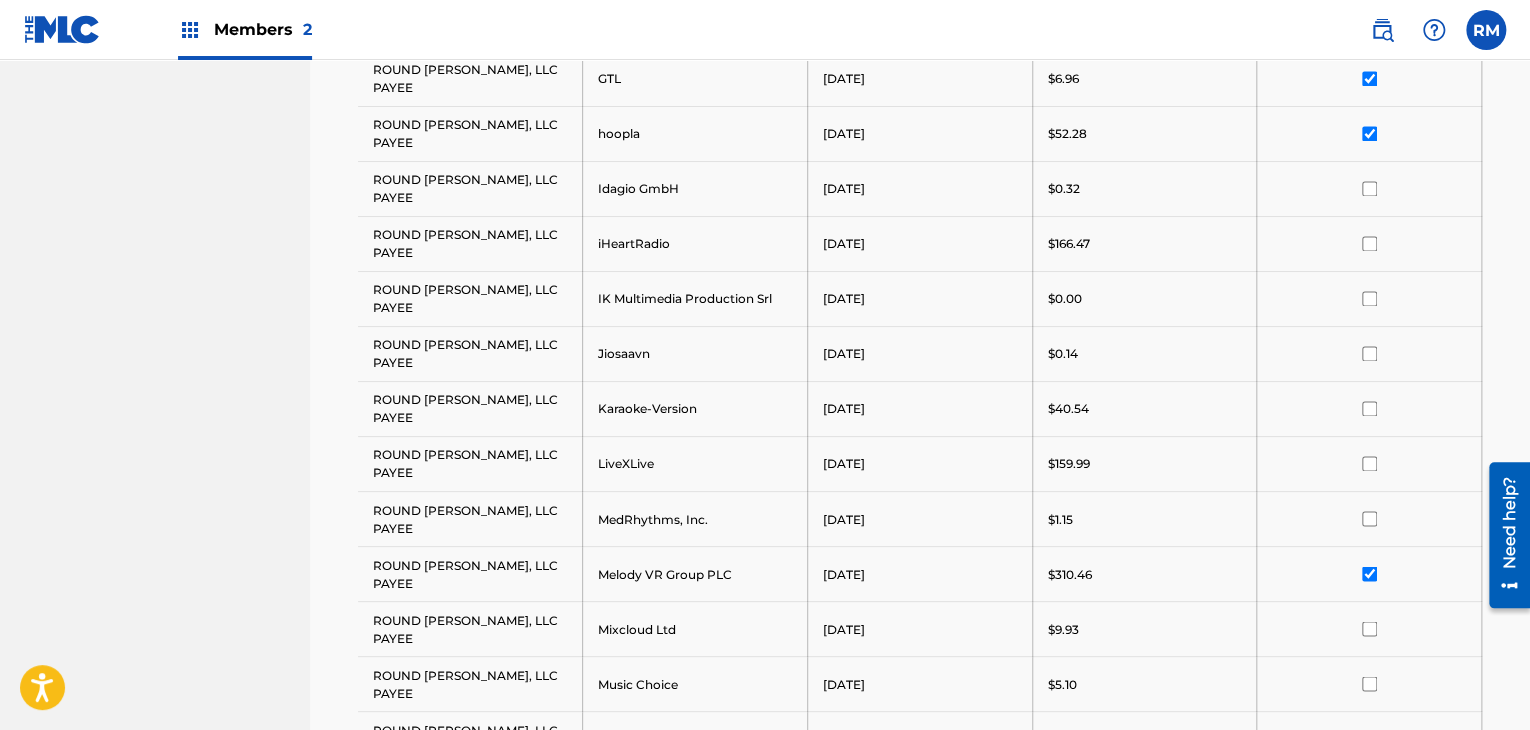 click at bounding box center [1369, 133] 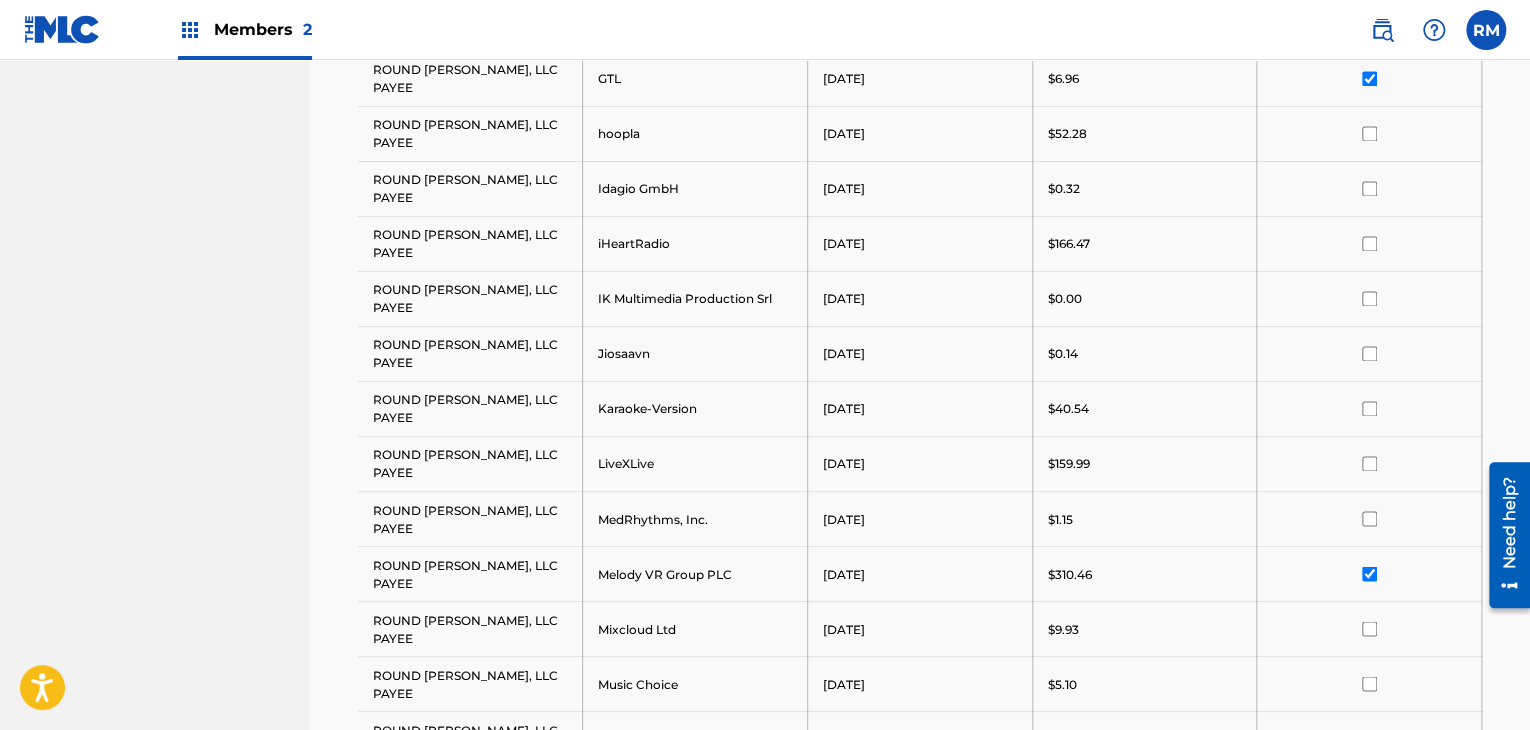 click at bounding box center (1369, 78) 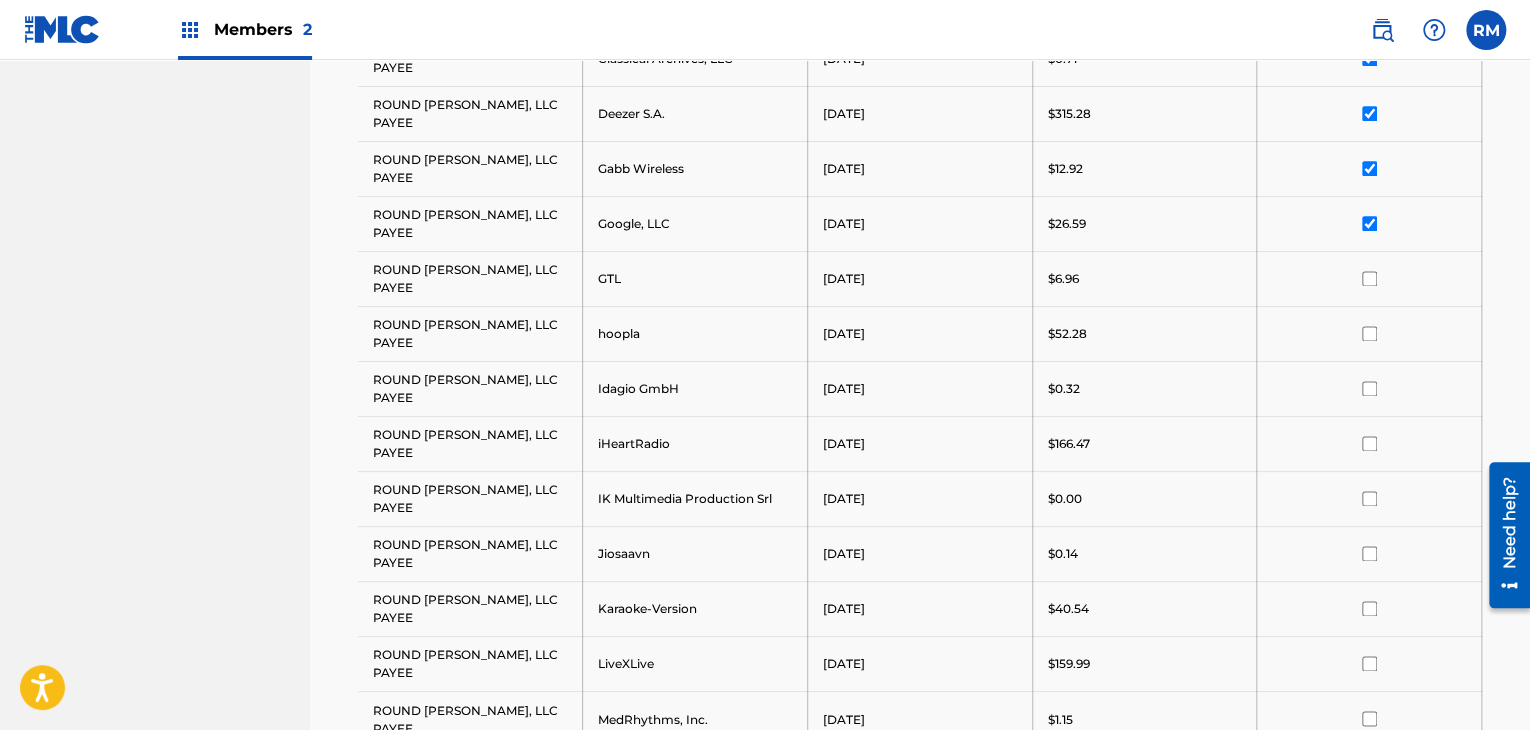 scroll, scrollTop: 1100, scrollLeft: 0, axis: vertical 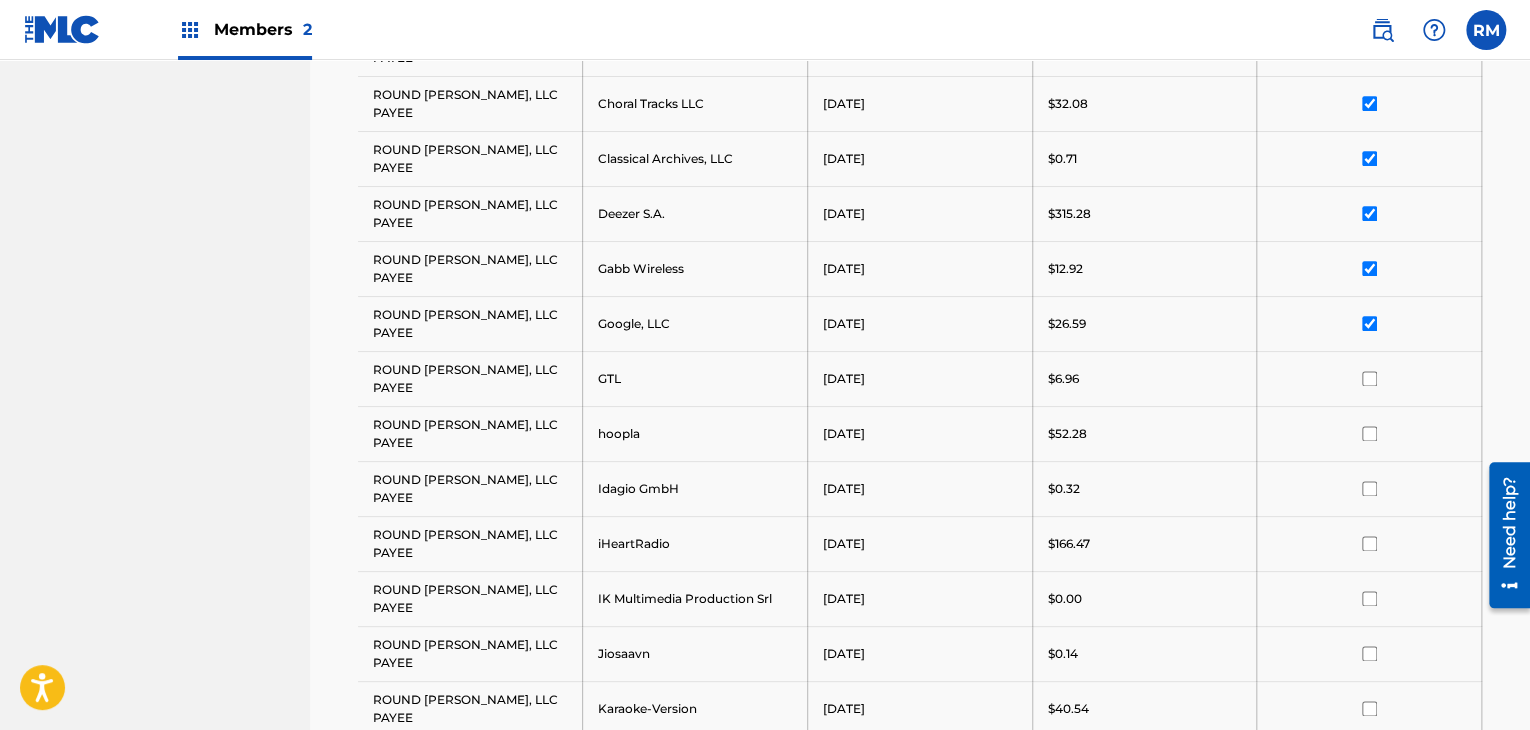 click at bounding box center [1369, 323] 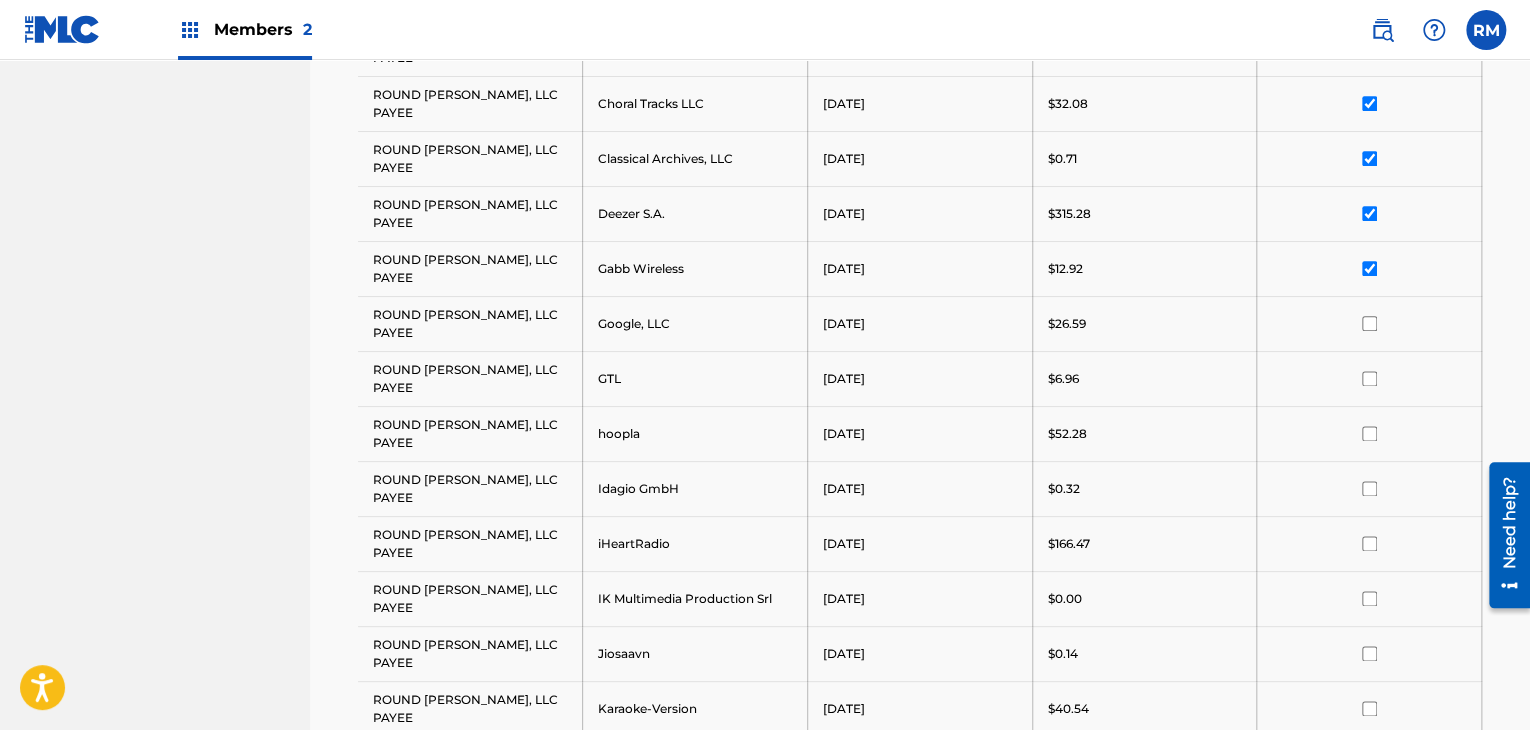 click at bounding box center [1369, 268] 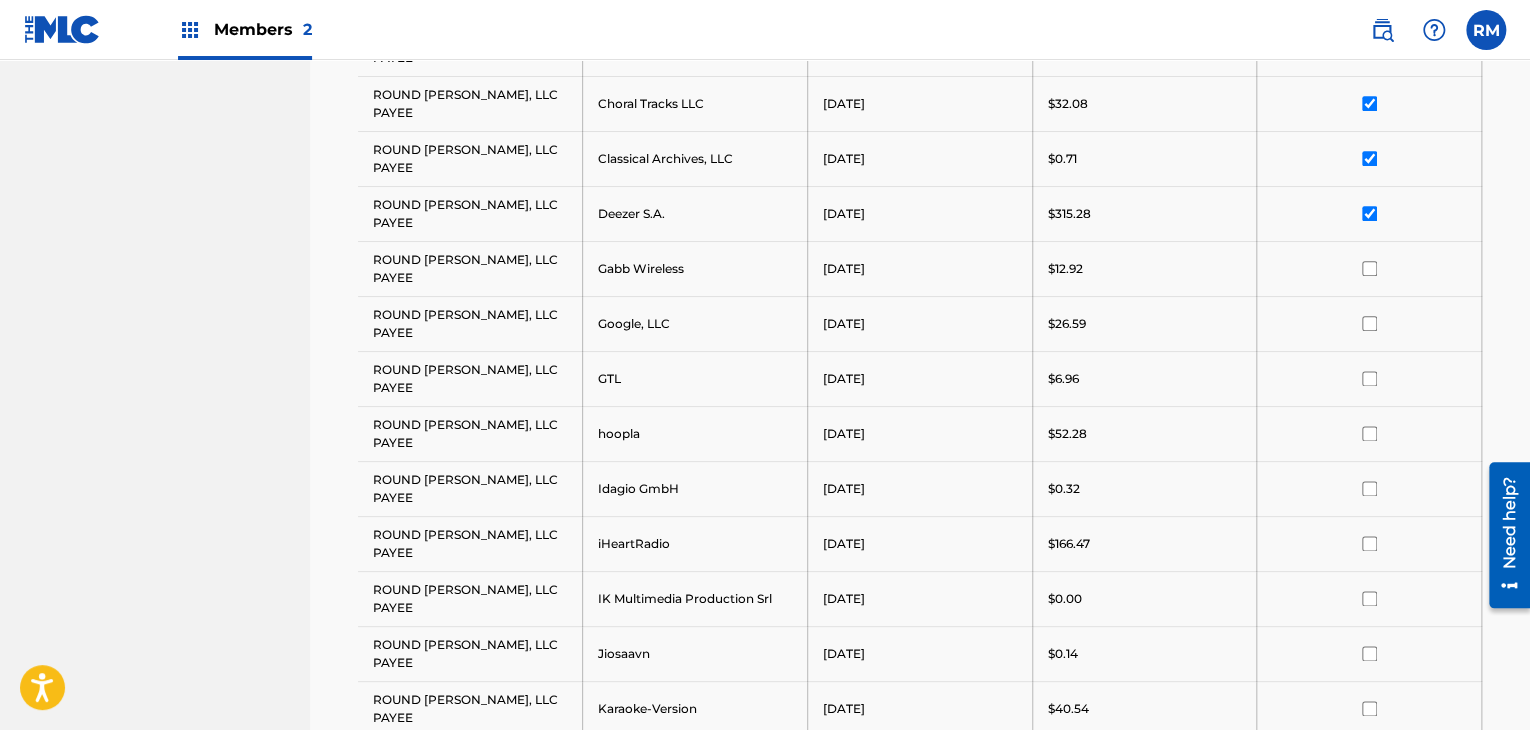 click at bounding box center [1369, 213] 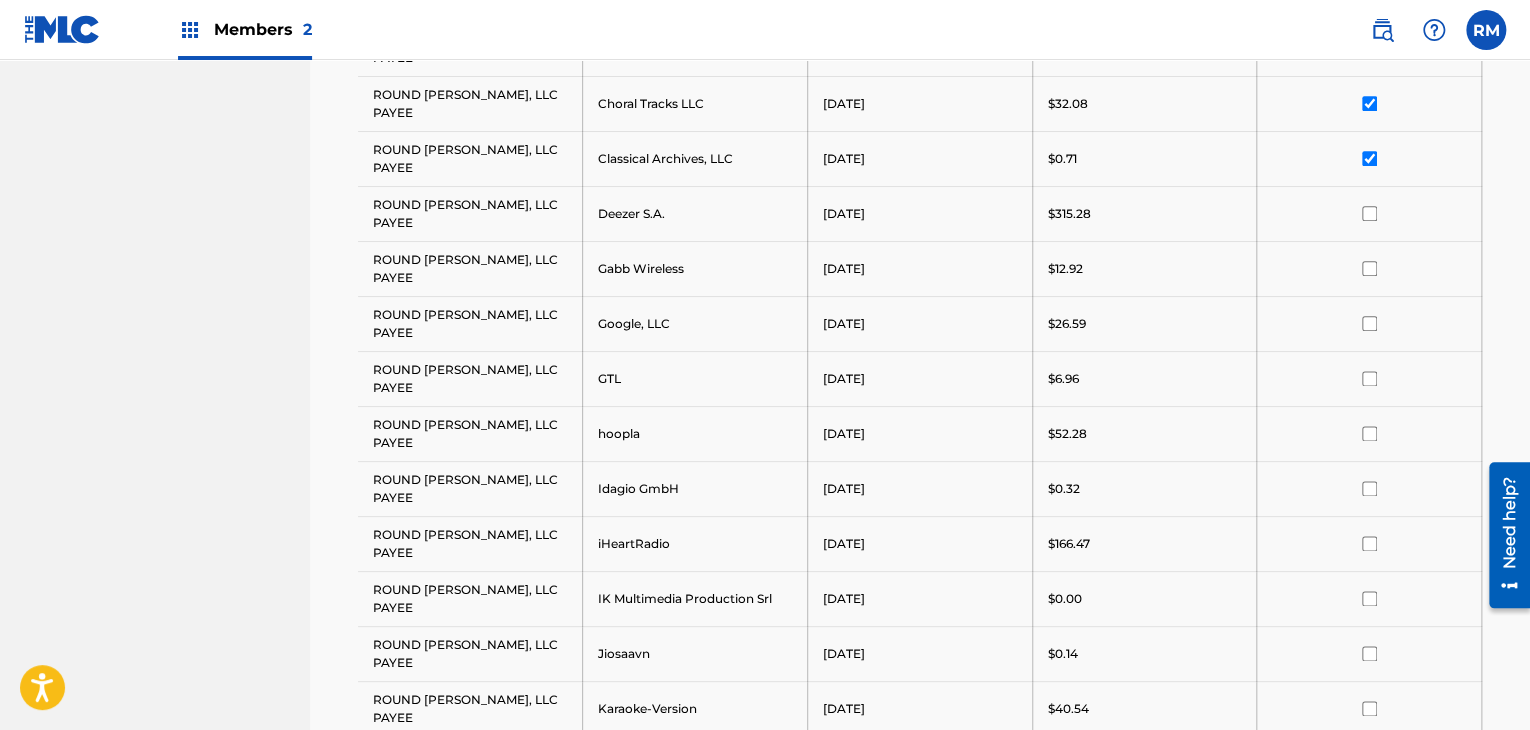 click at bounding box center (1369, 158) 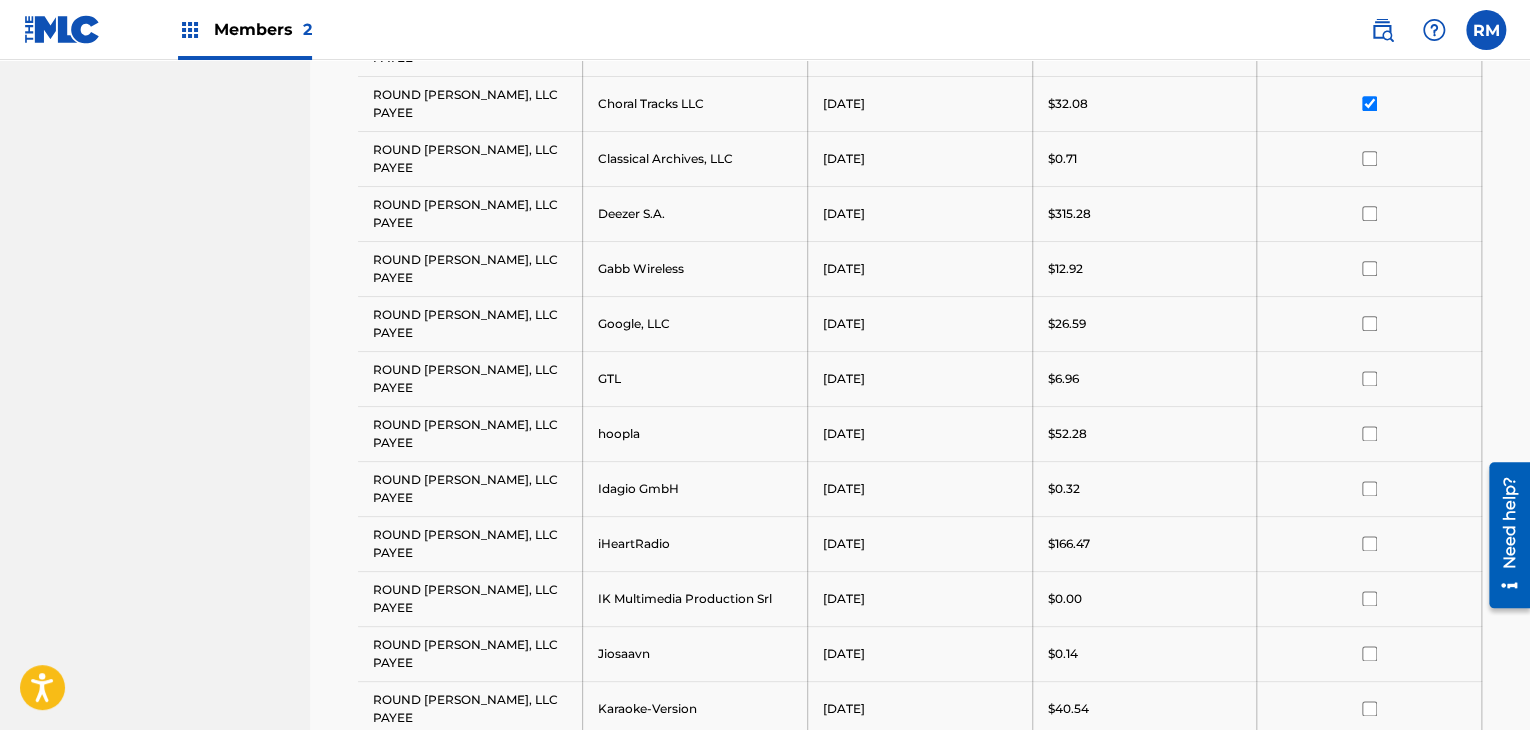 click at bounding box center [1369, 103] 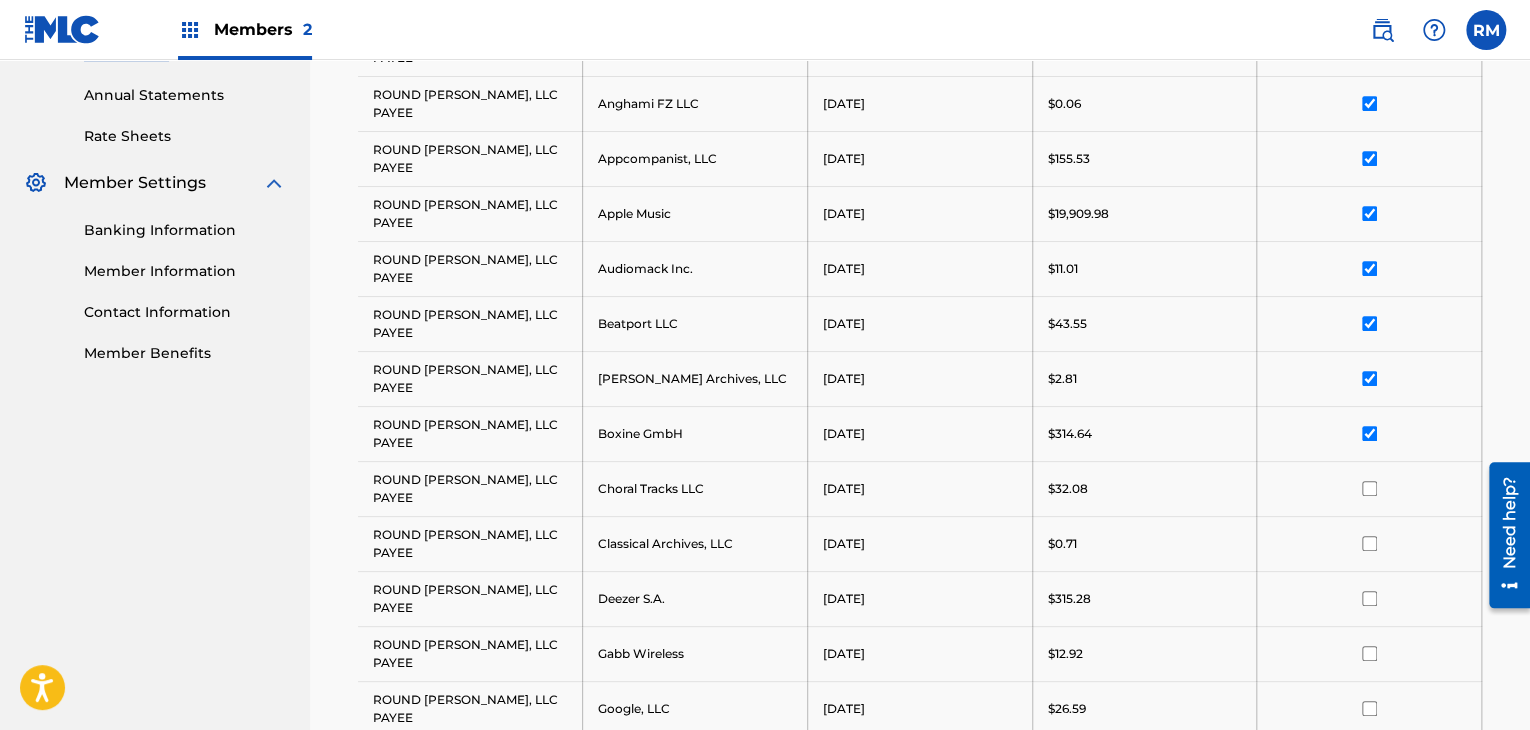 scroll, scrollTop: 700, scrollLeft: 0, axis: vertical 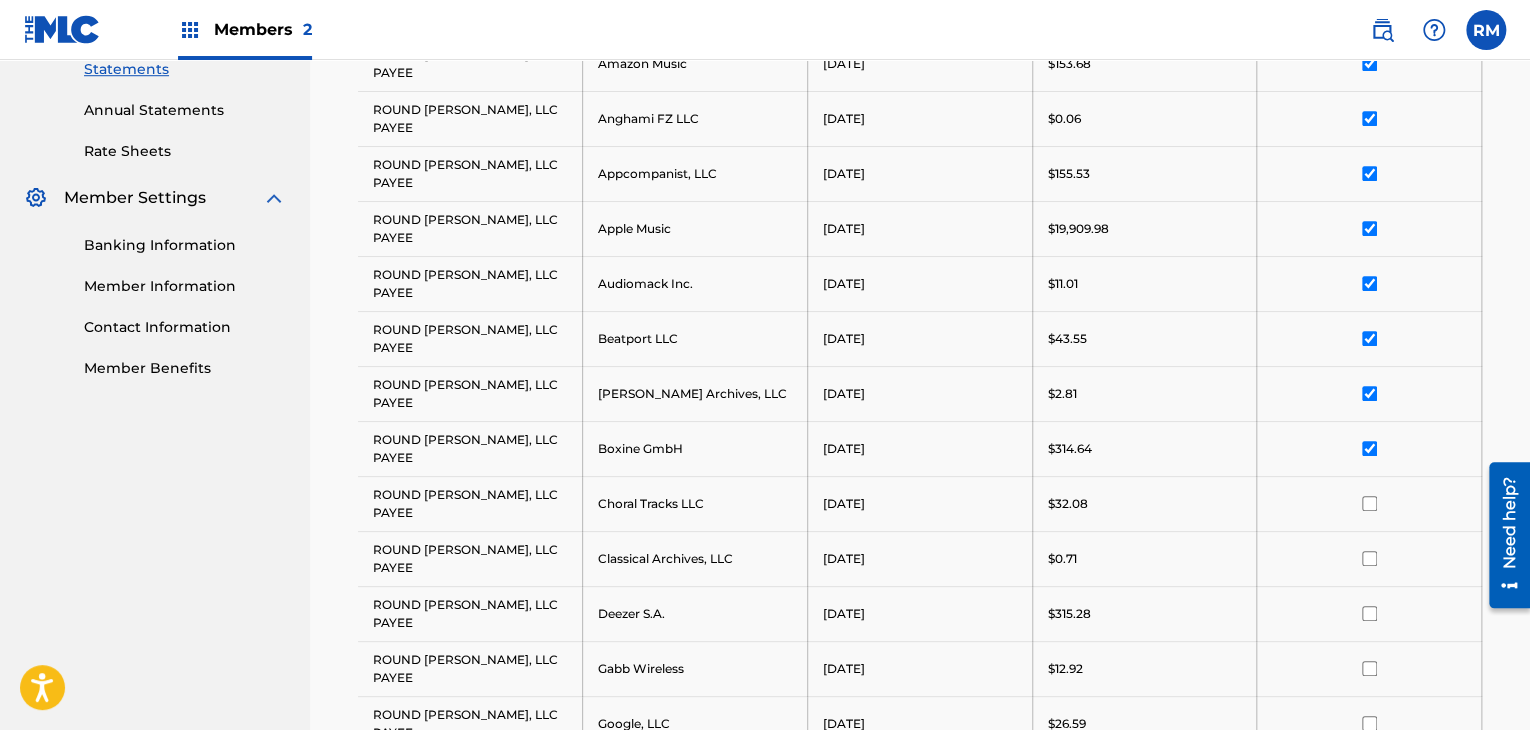 click at bounding box center [1369, 448] 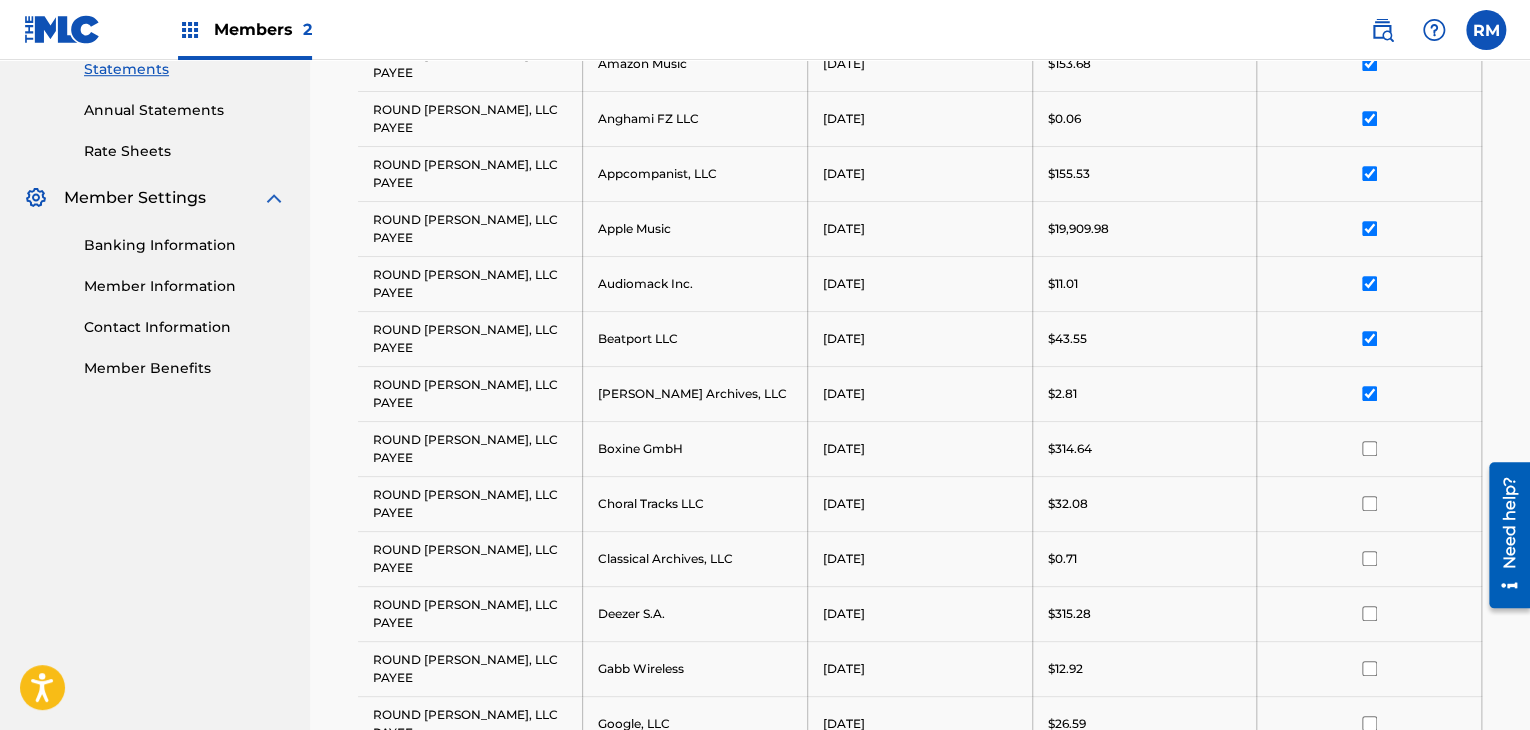 click at bounding box center (1369, 393) 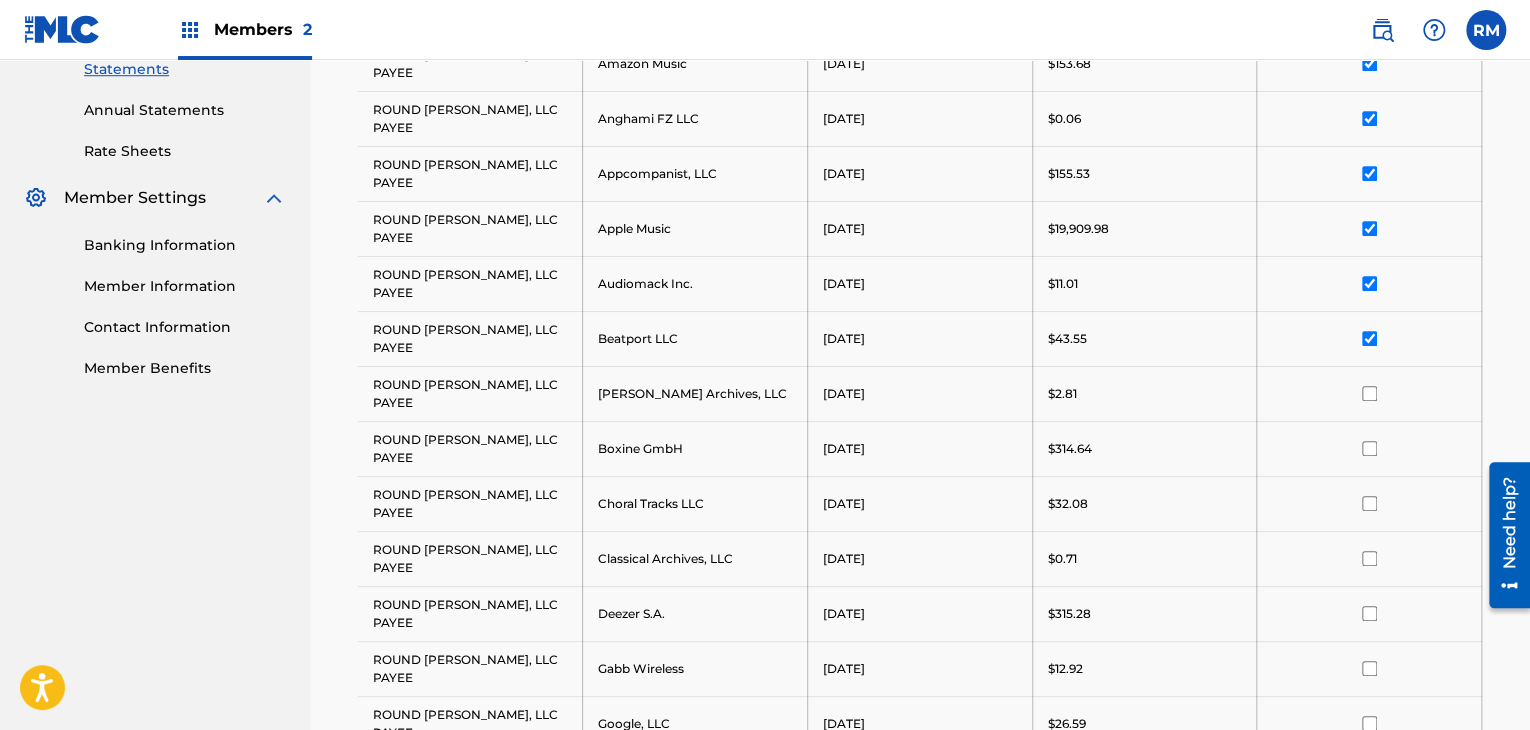 click at bounding box center (1369, 338) 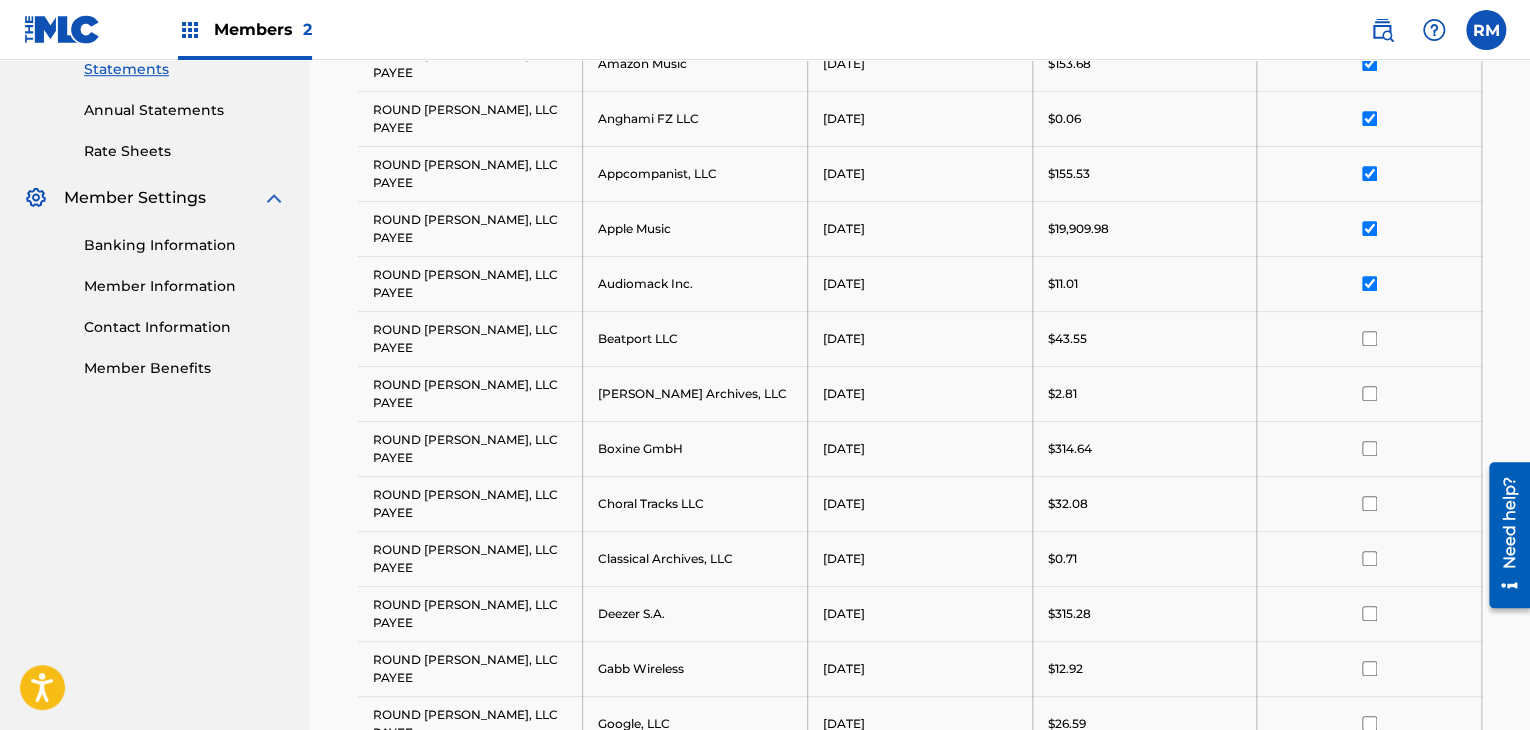 click at bounding box center (1369, 283) 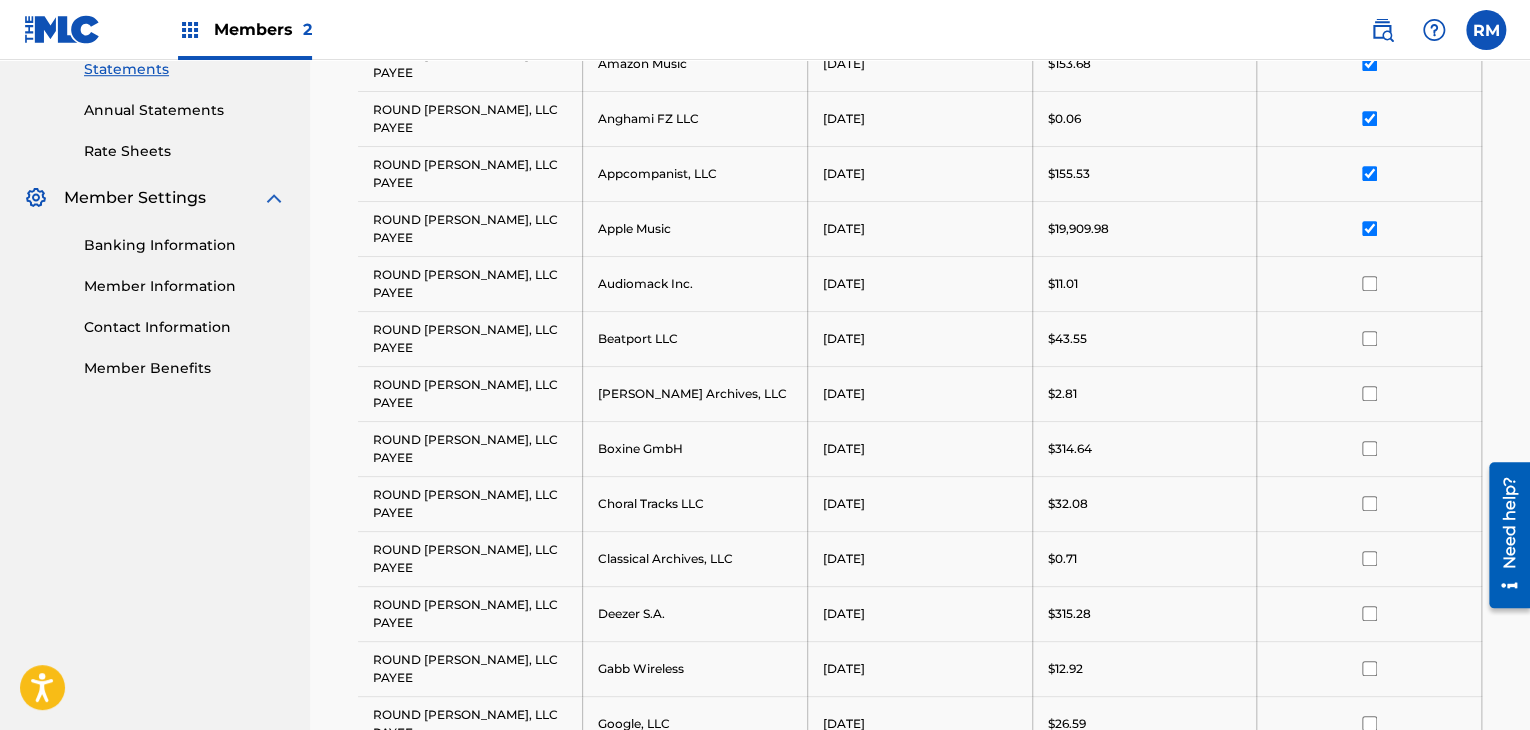 click at bounding box center [1369, 228] 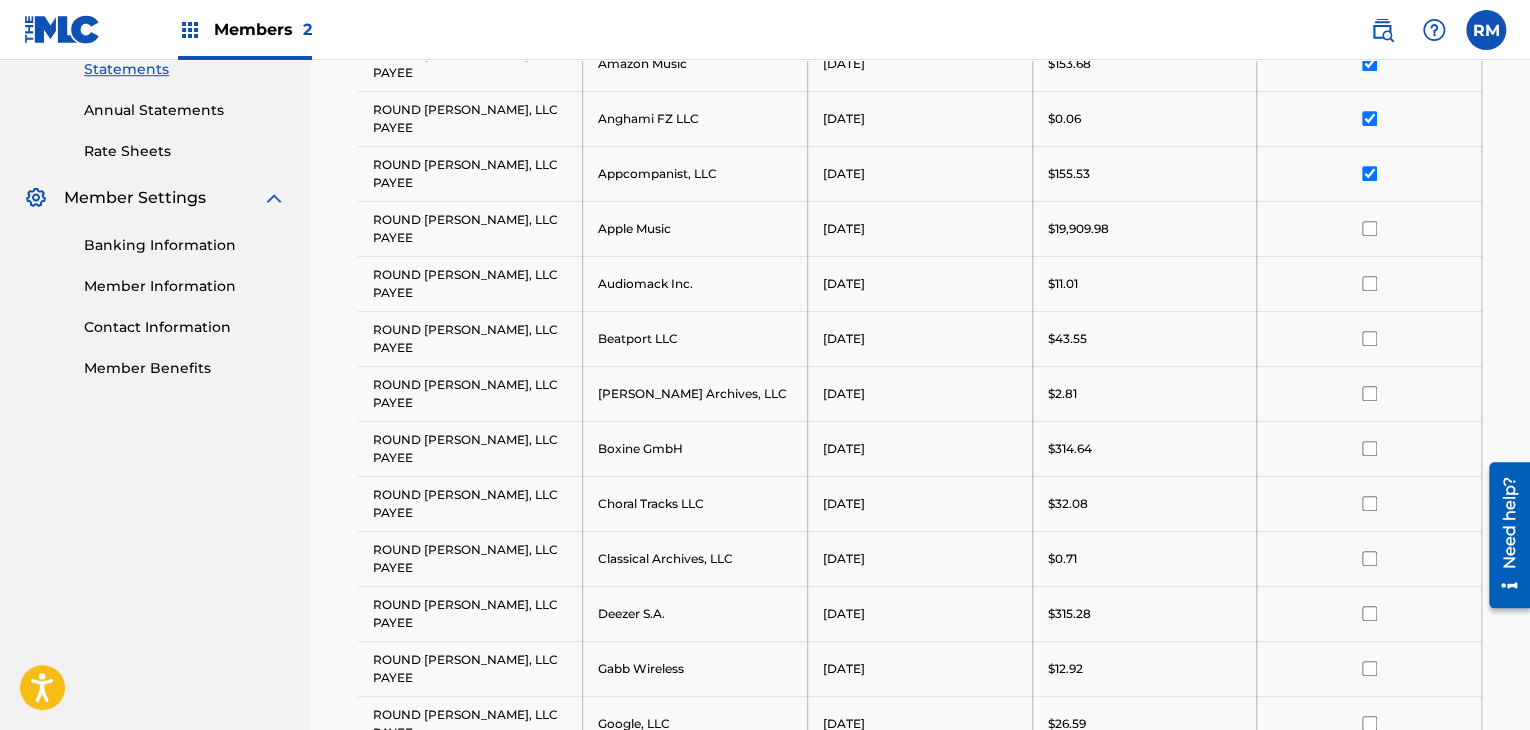 click at bounding box center [1369, 173] 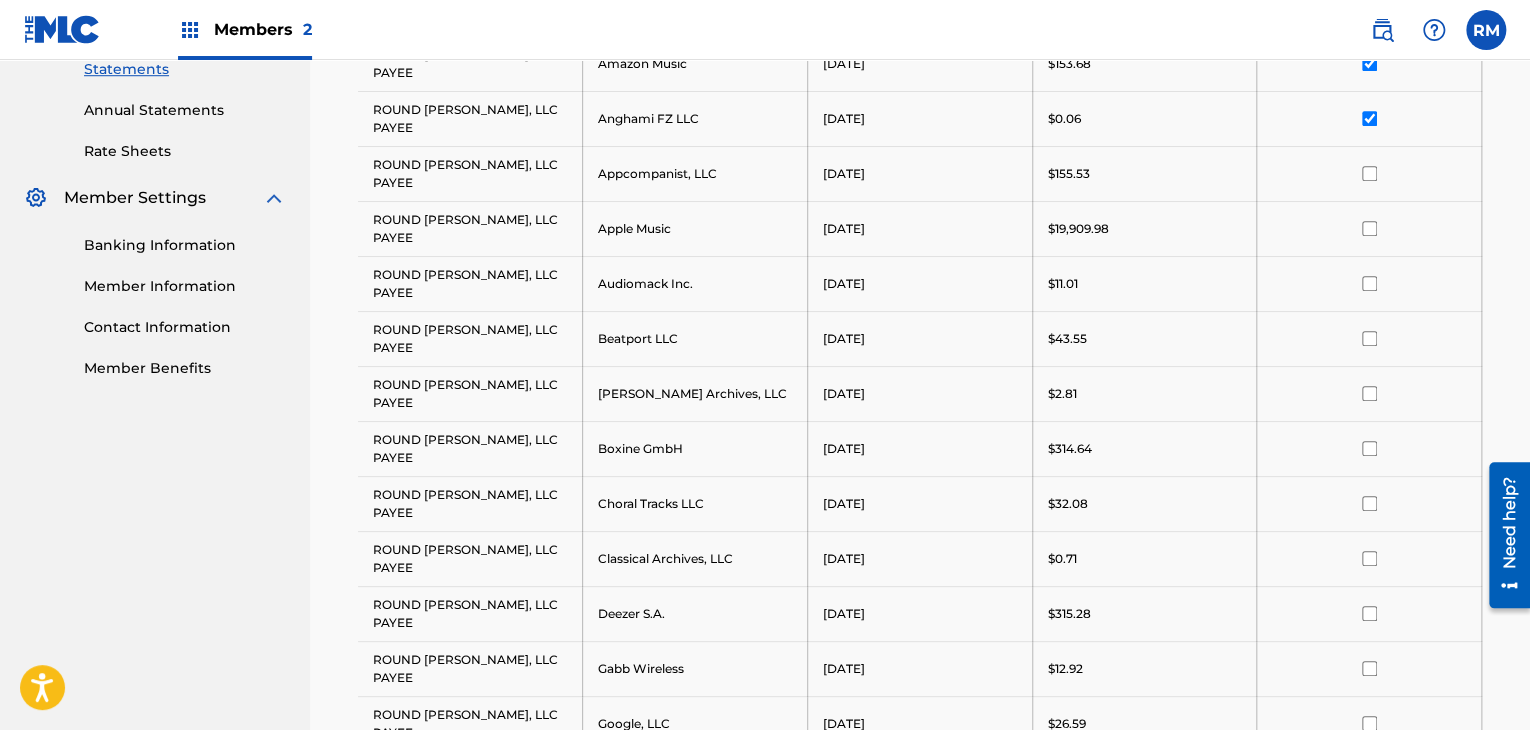 click at bounding box center (1369, 118) 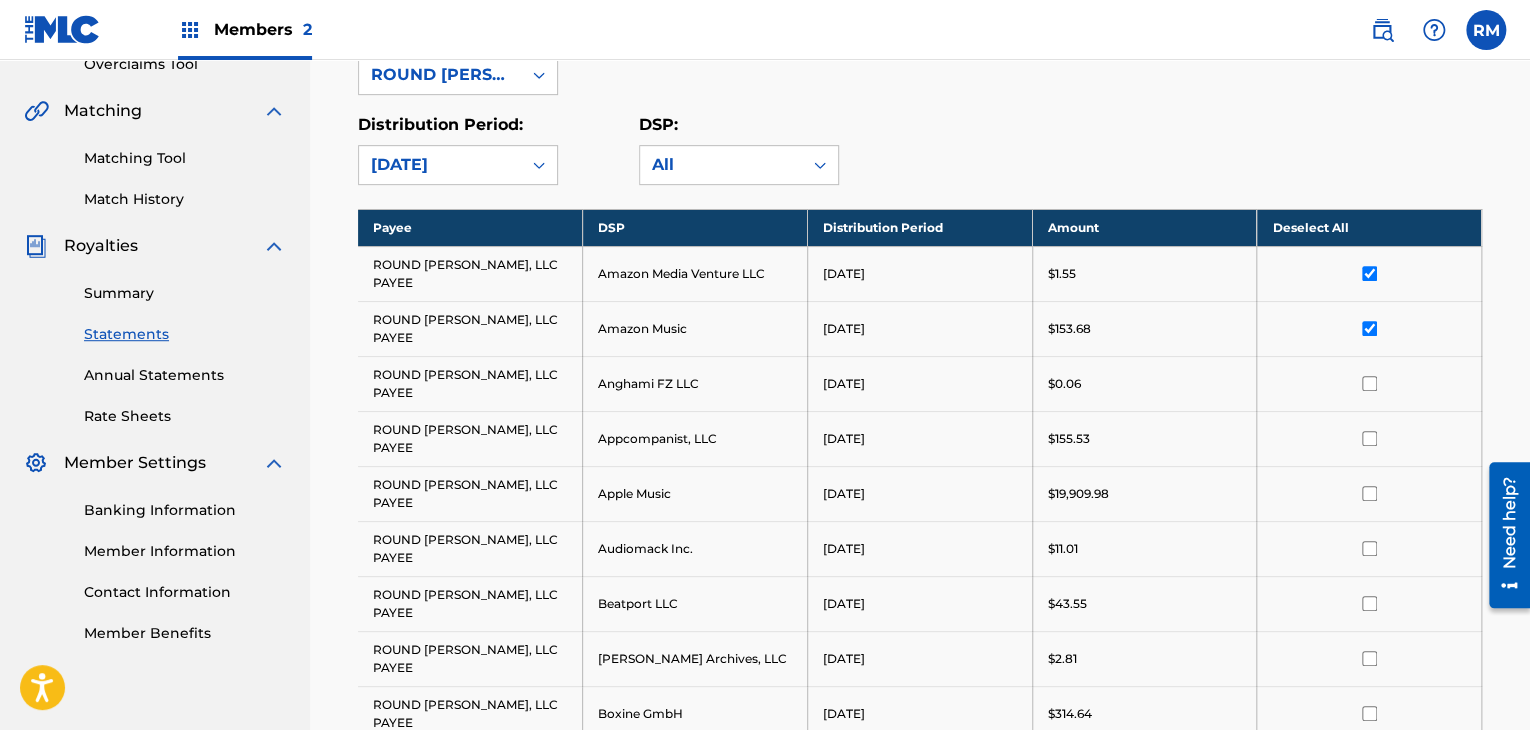 scroll, scrollTop: 400, scrollLeft: 0, axis: vertical 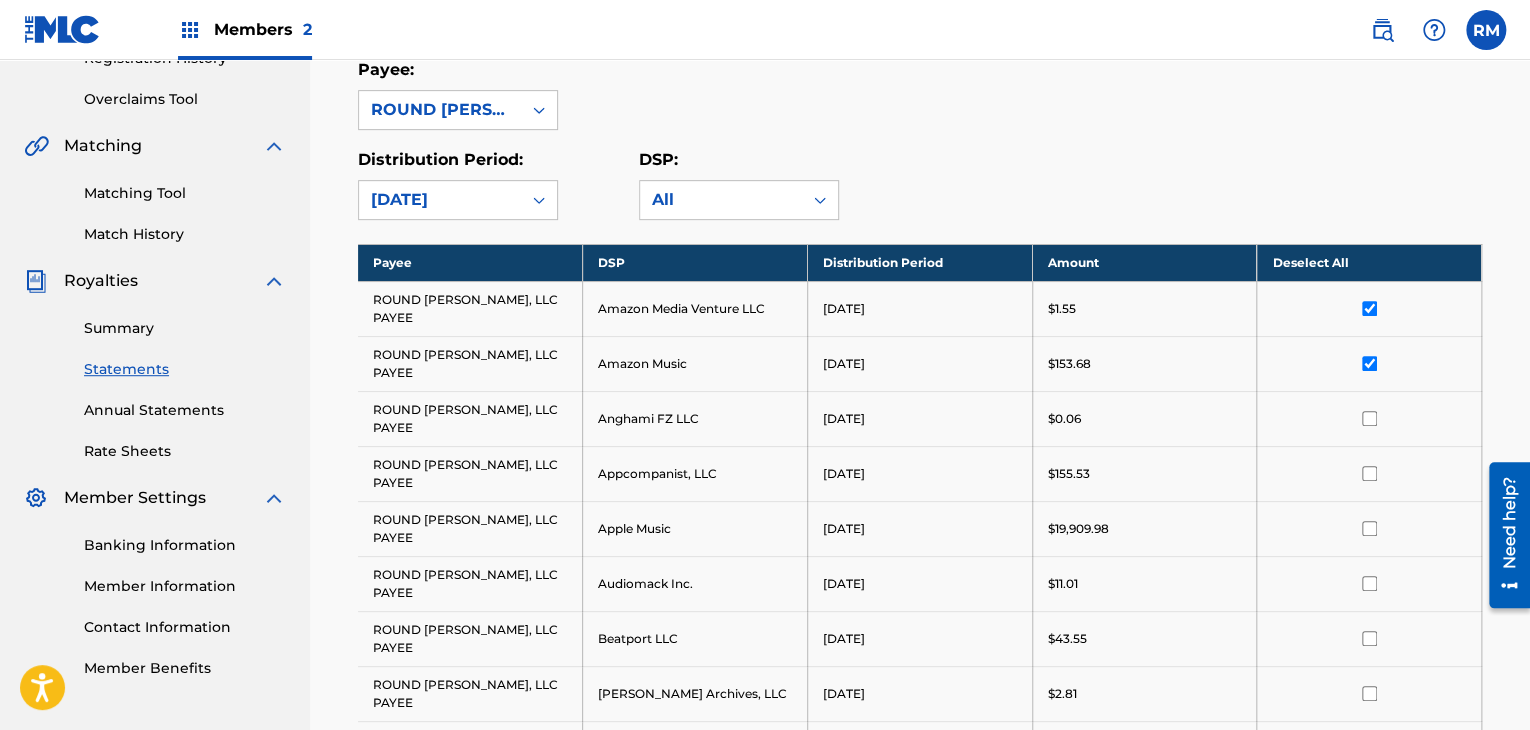 click at bounding box center (1369, 363) 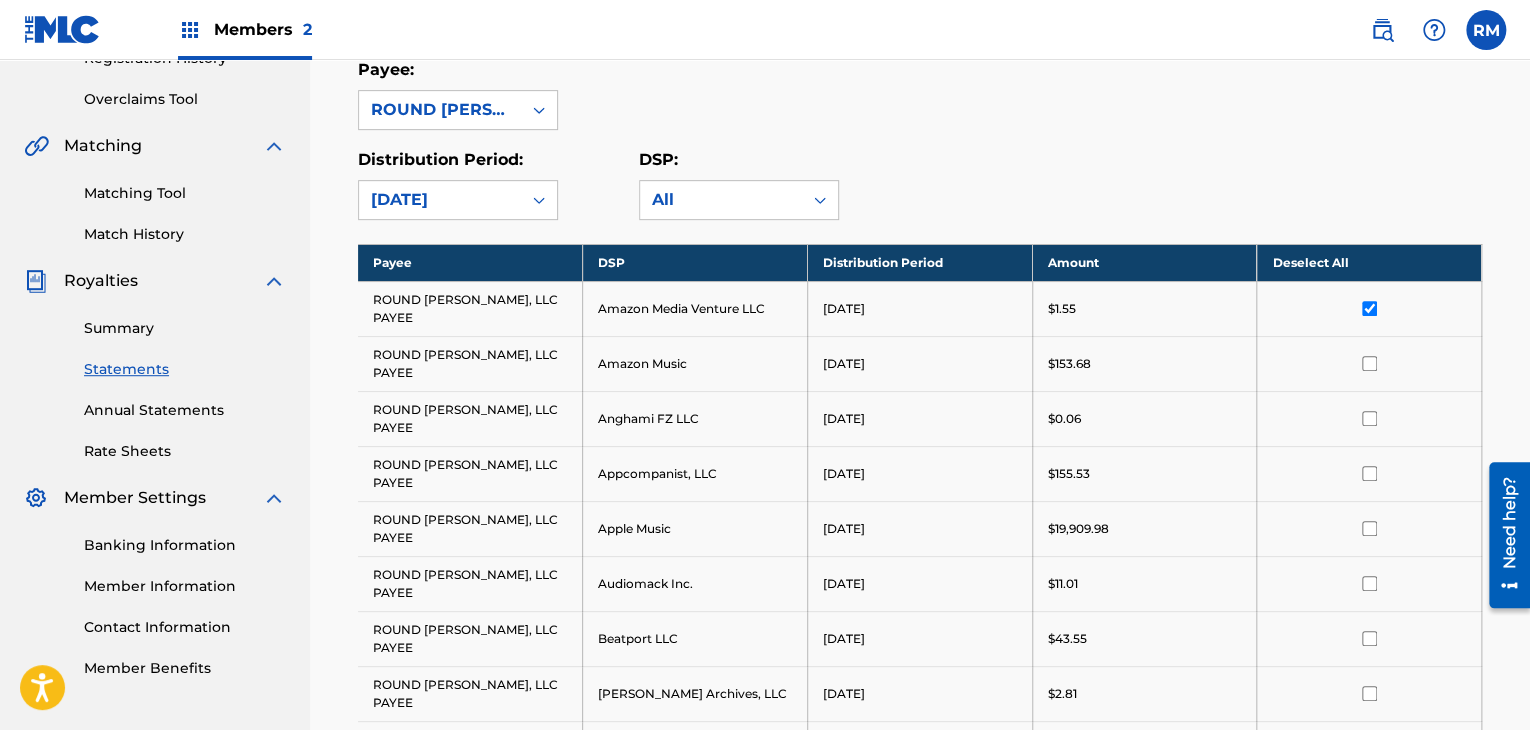 click at bounding box center [1369, 308] 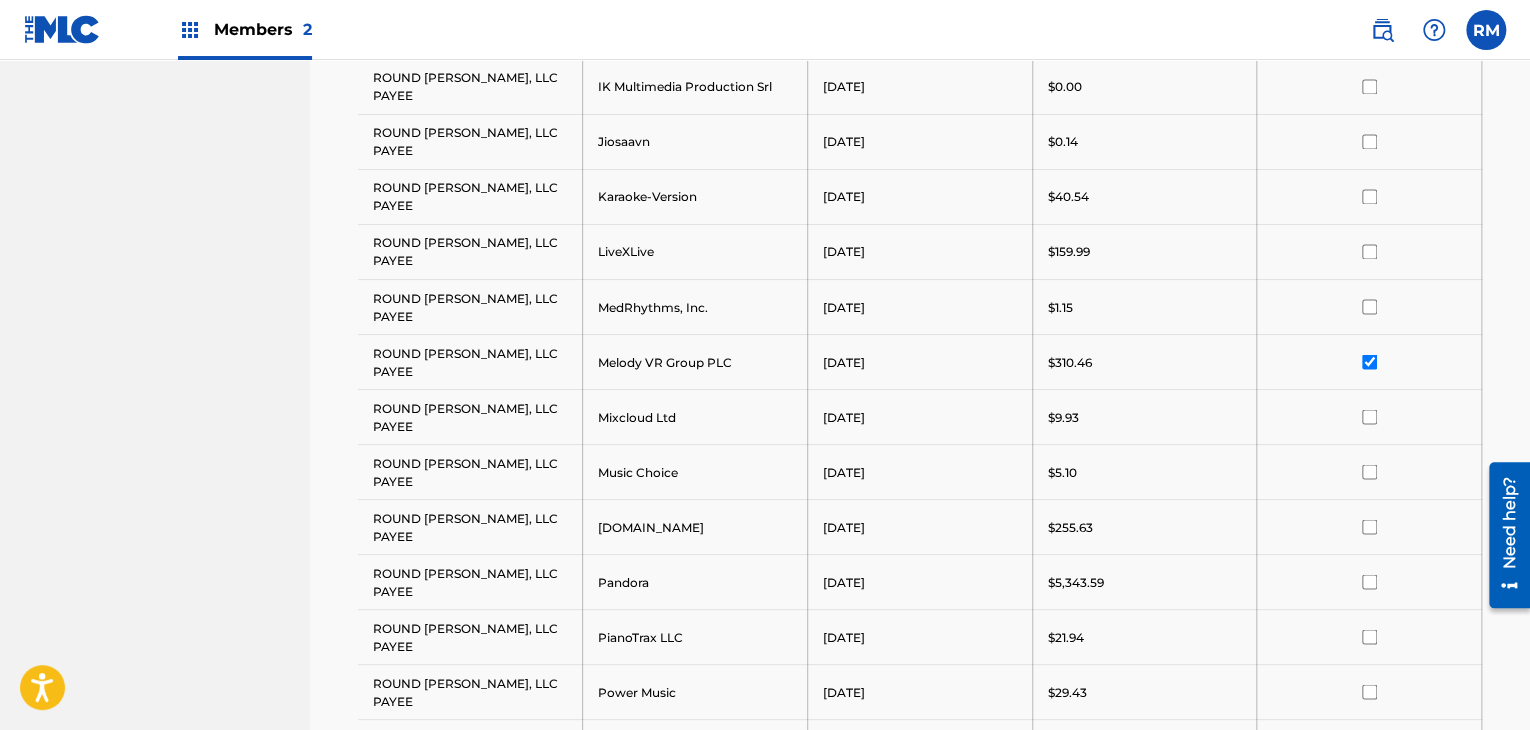 scroll, scrollTop: 1600, scrollLeft: 0, axis: vertical 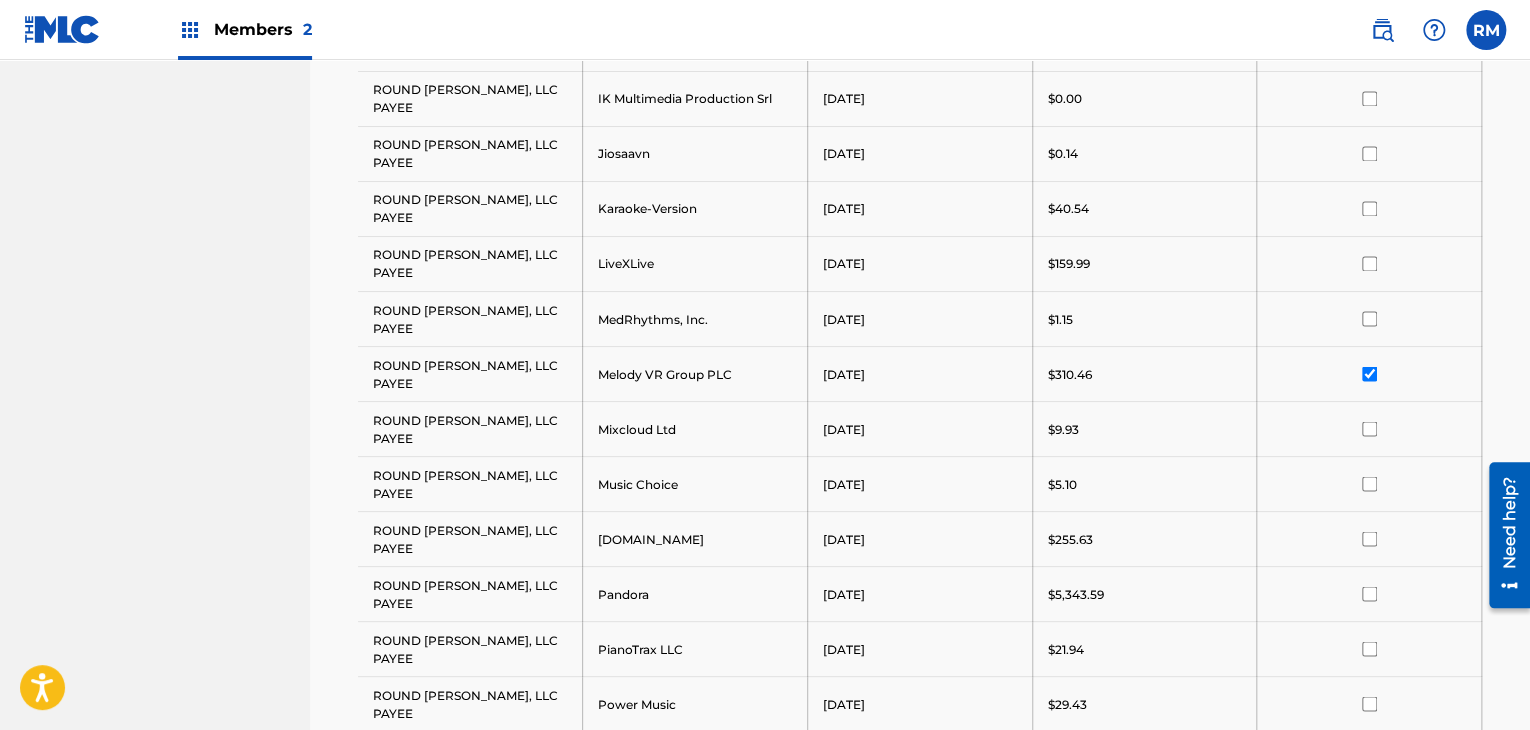 click at bounding box center (1369, 428) 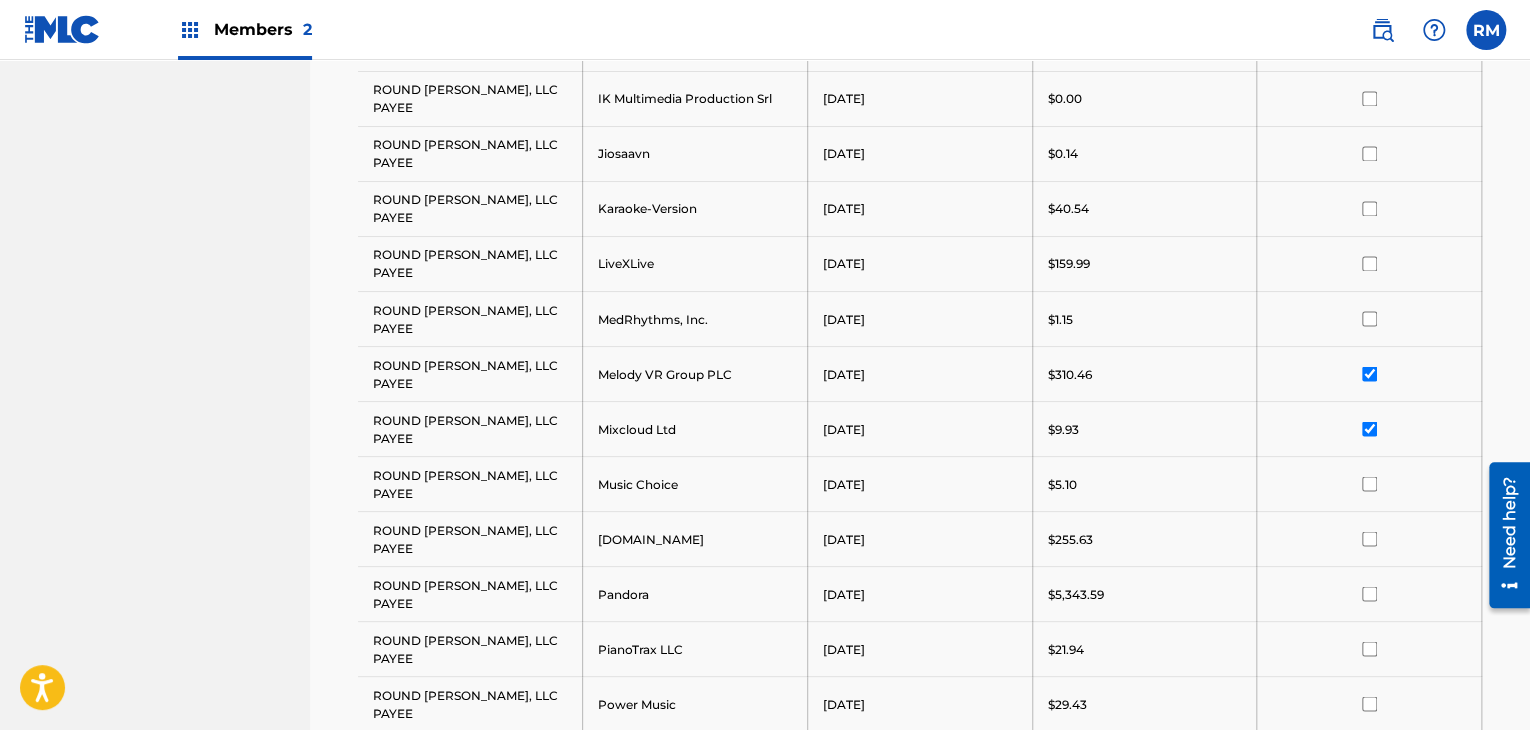 click at bounding box center [1369, 483] 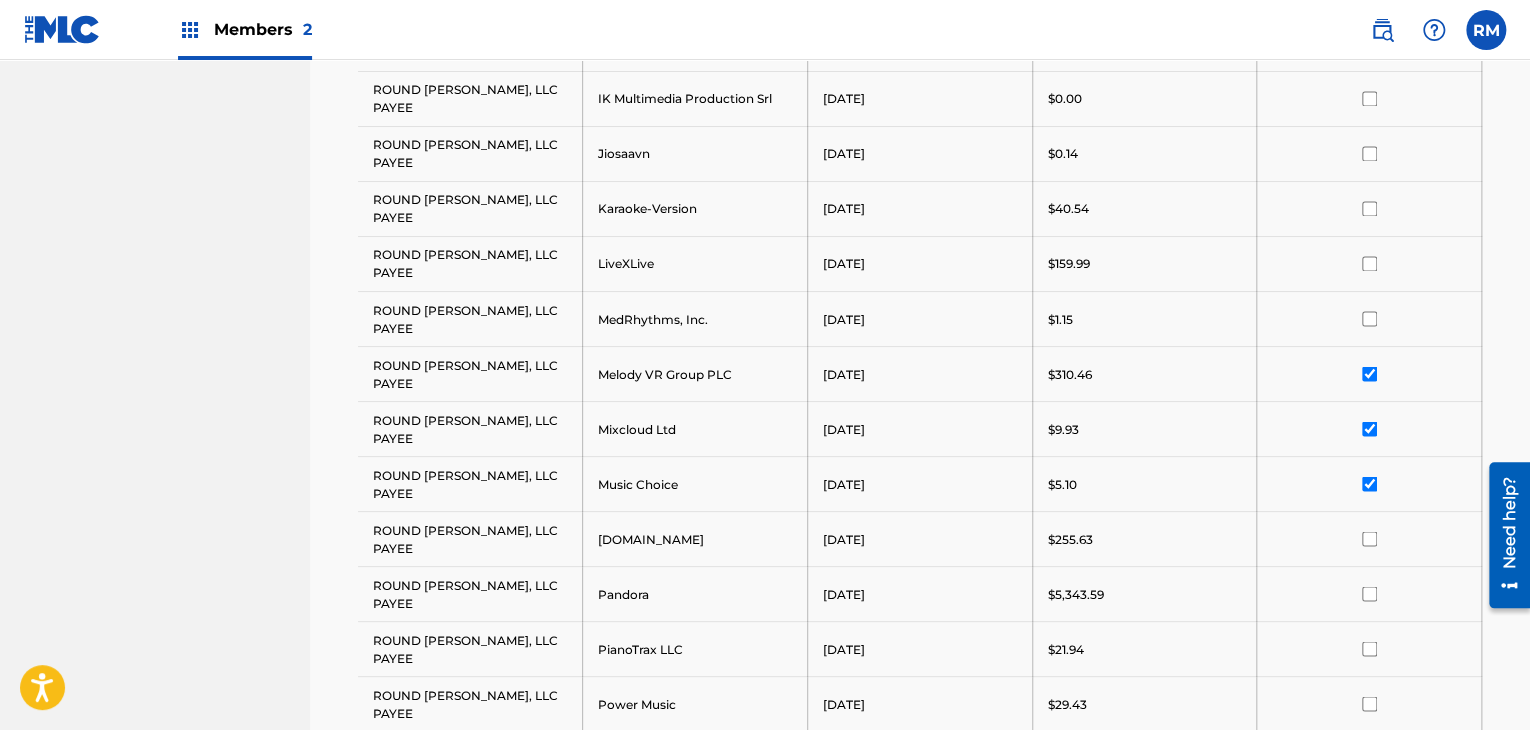click at bounding box center [1369, 538] 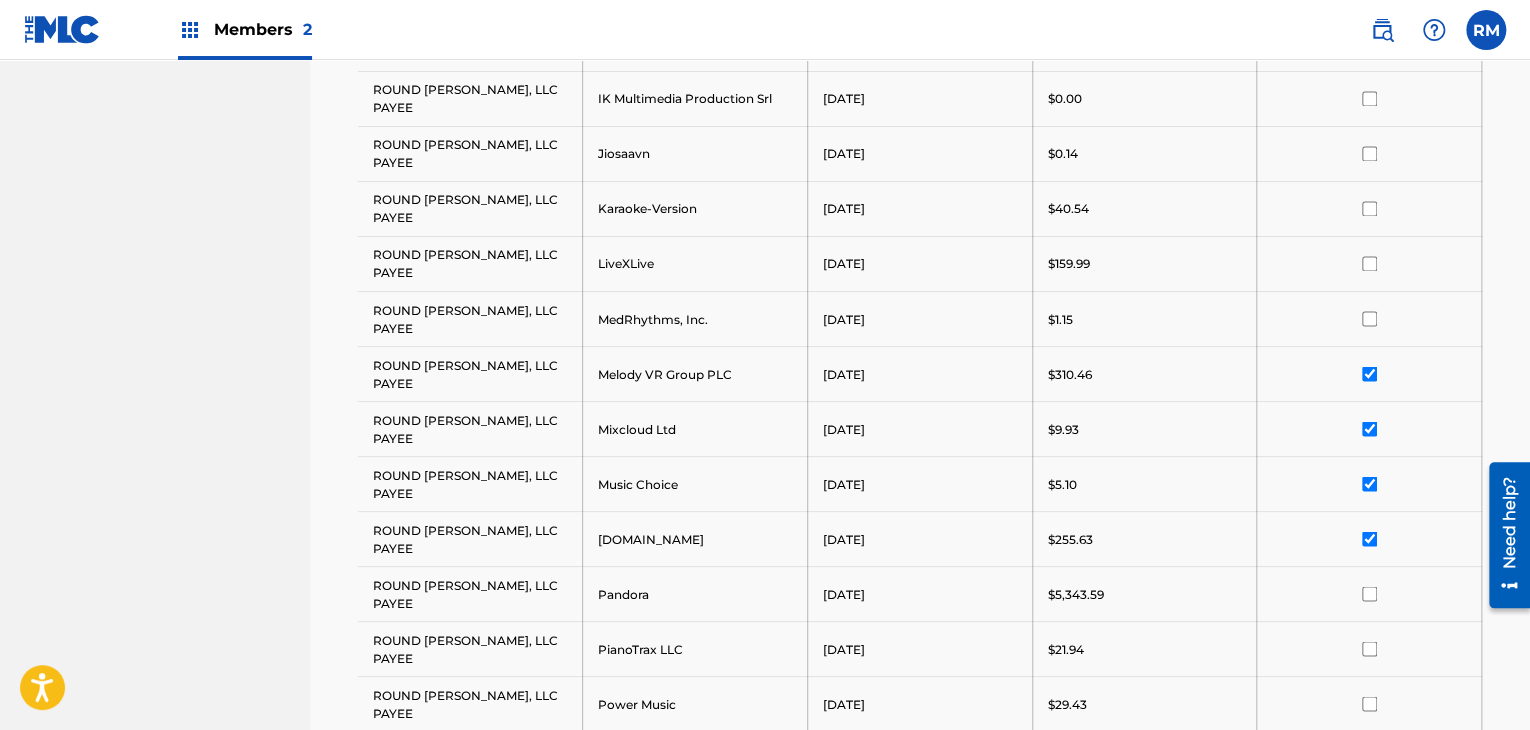 click at bounding box center [1369, 593] 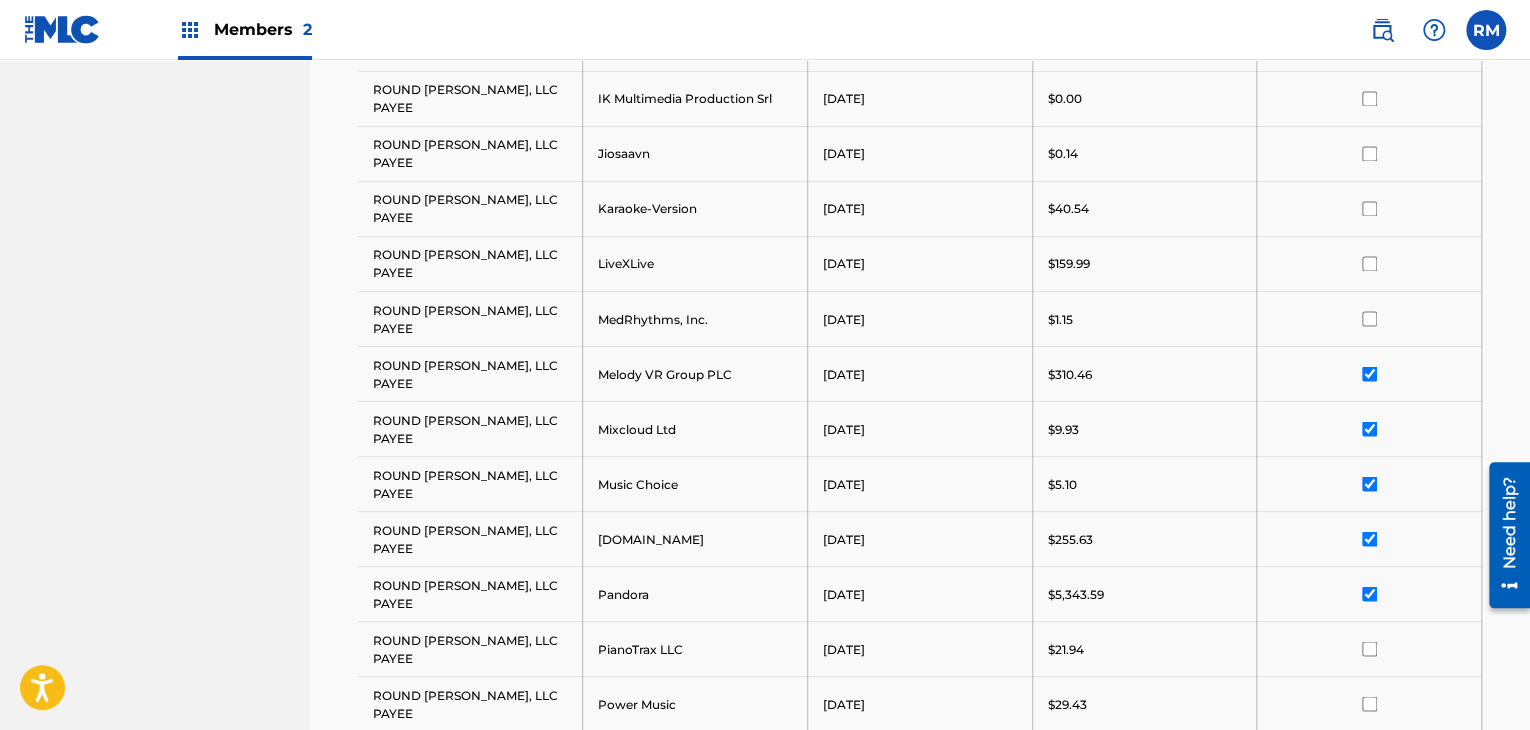 scroll, scrollTop: 1700, scrollLeft: 0, axis: vertical 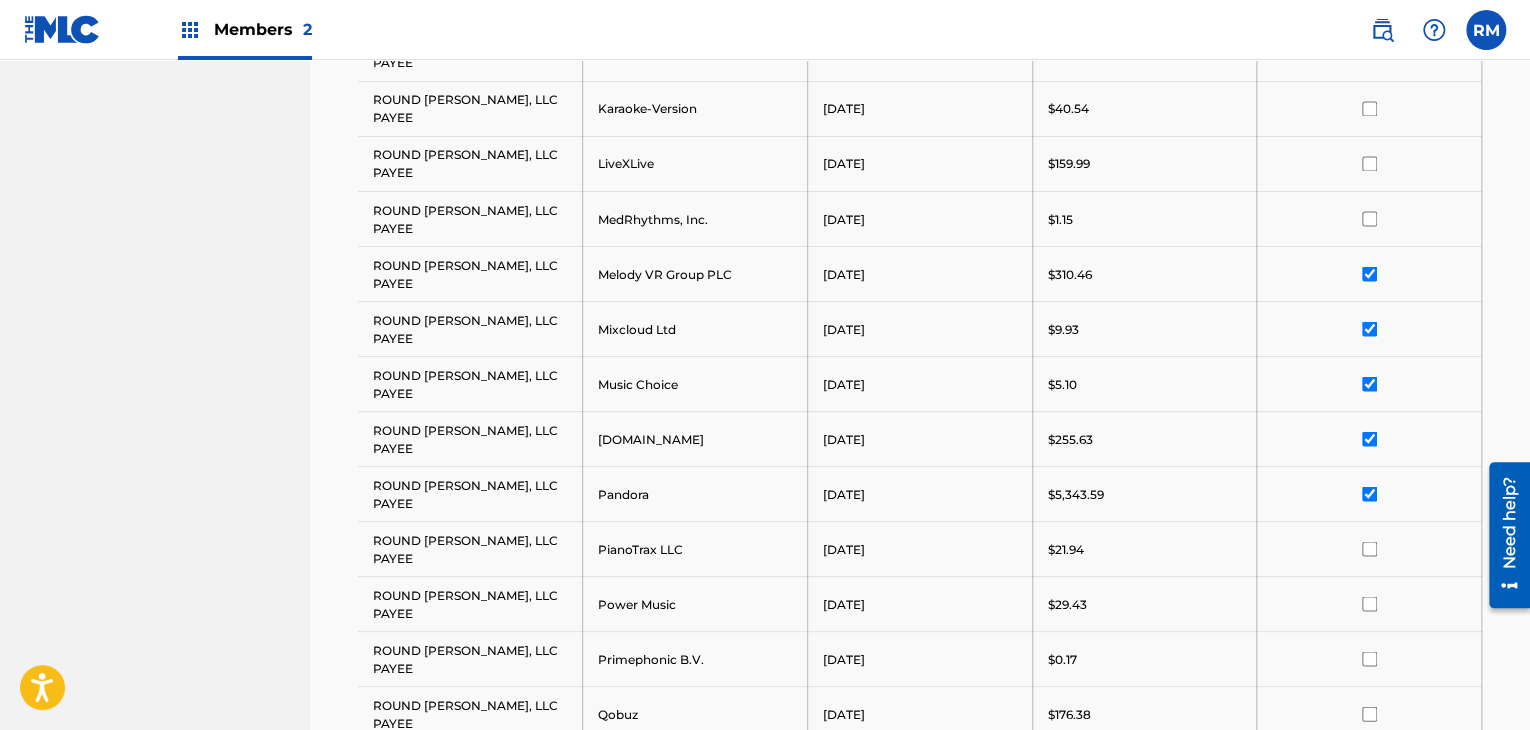 click at bounding box center [1369, 548] 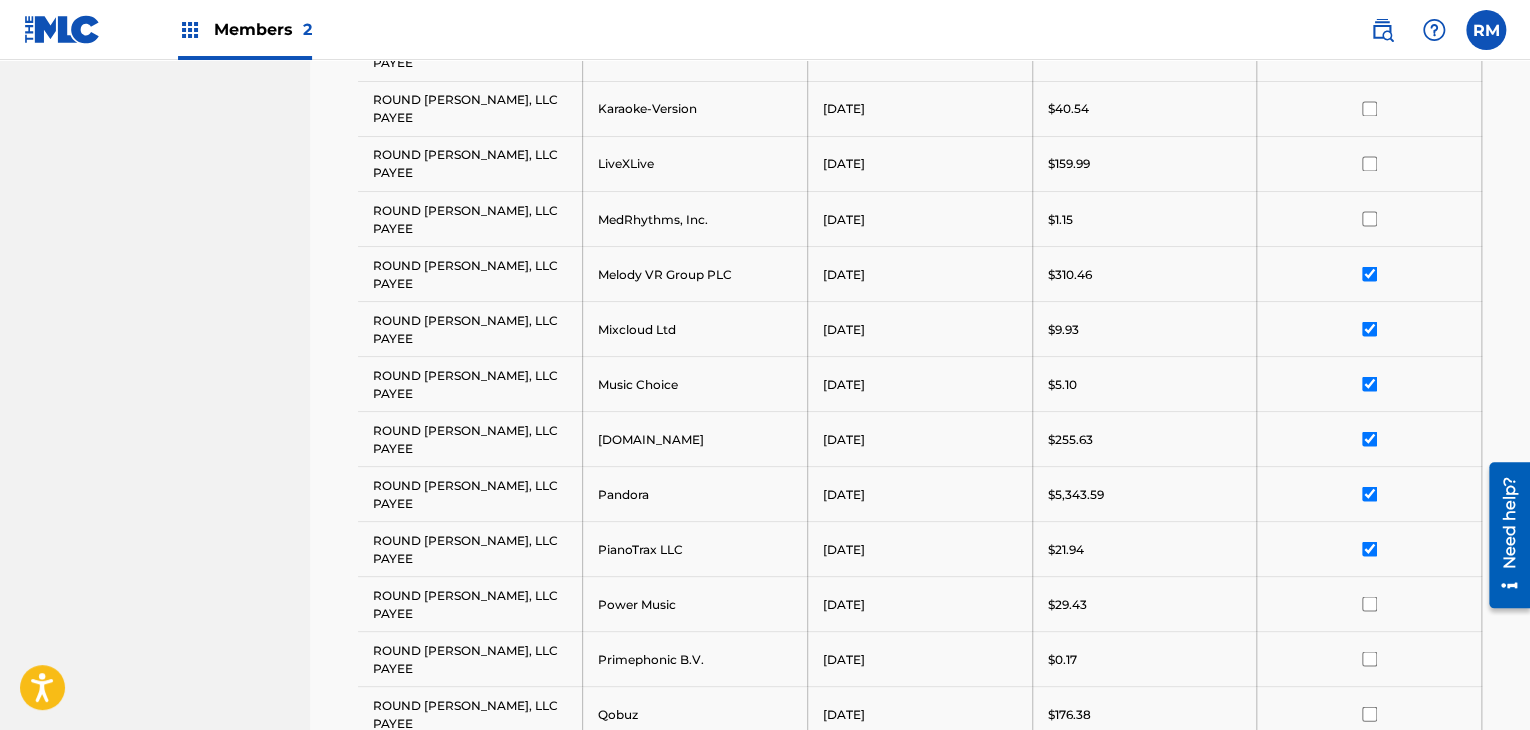 click at bounding box center [1369, 603] 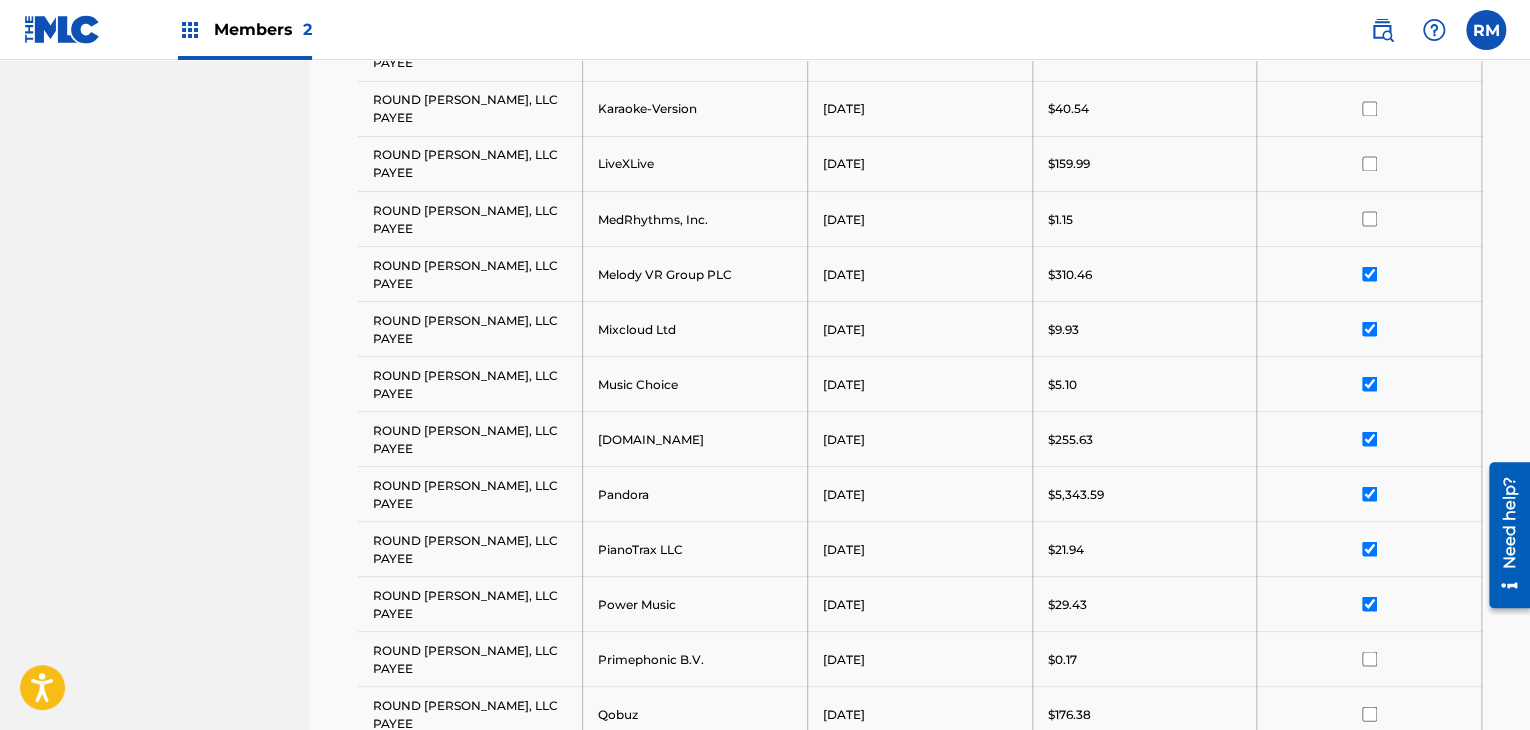 click at bounding box center (1369, 658) 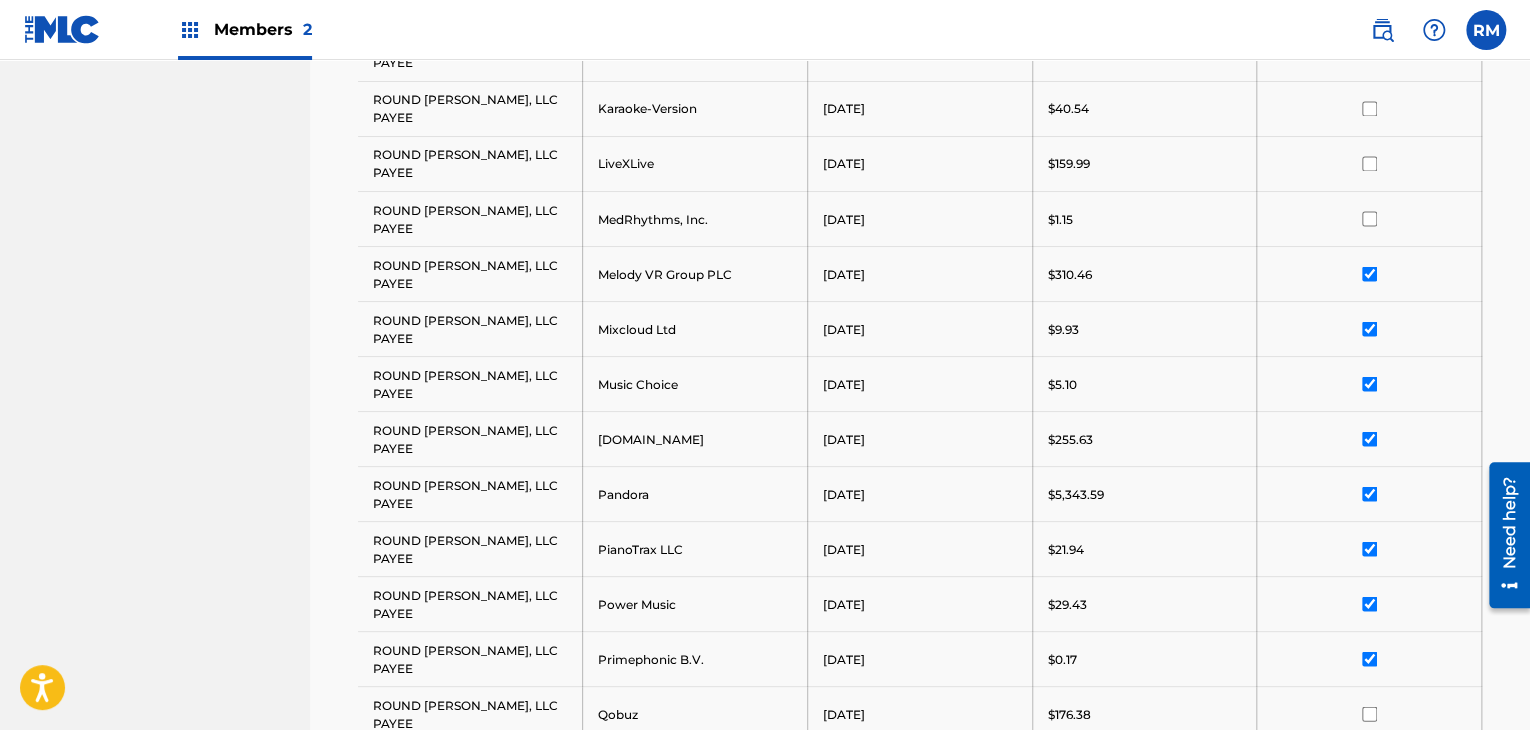 scroll, scrollTop: 1900, scrollLeft: 0, axis: vertical 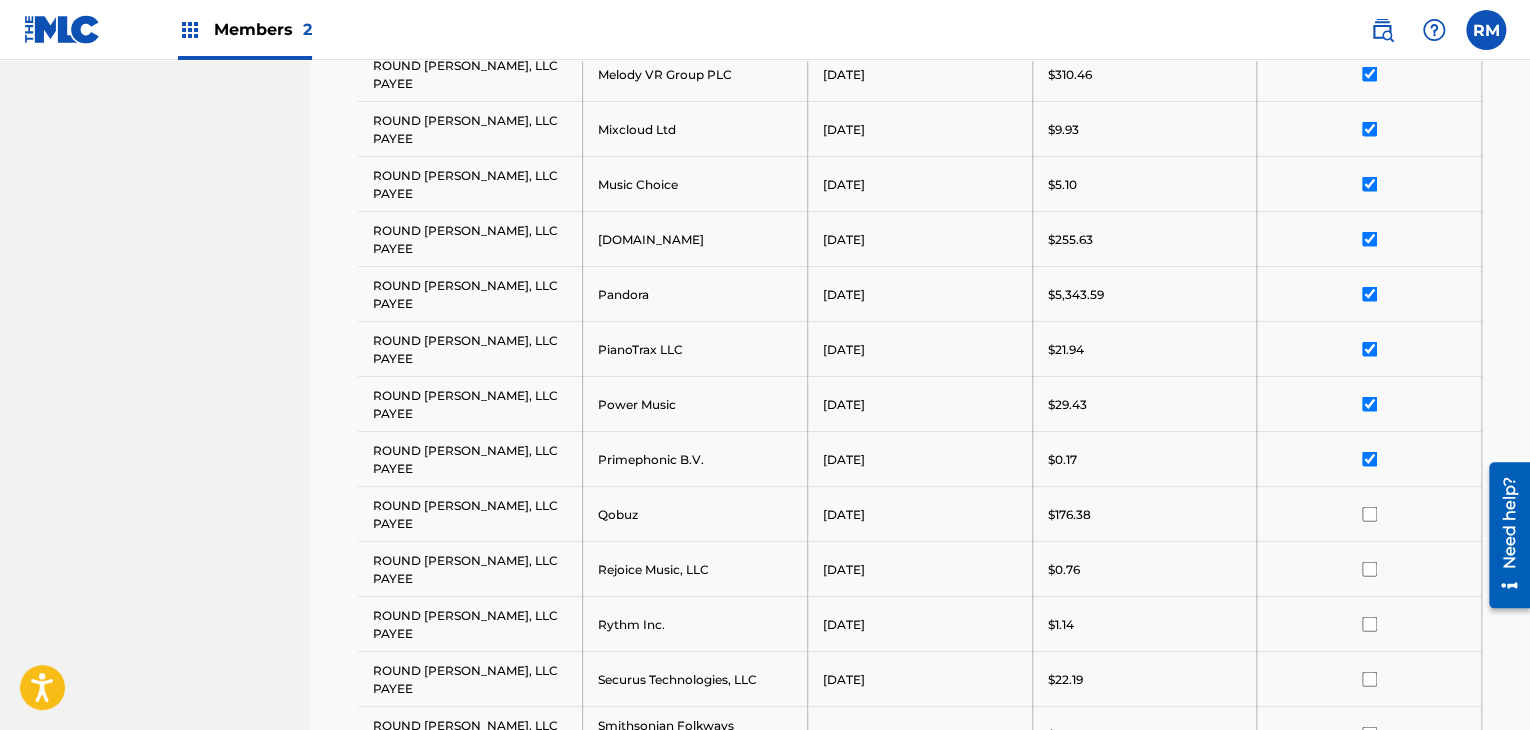 click at bounding box center (1369, 513) 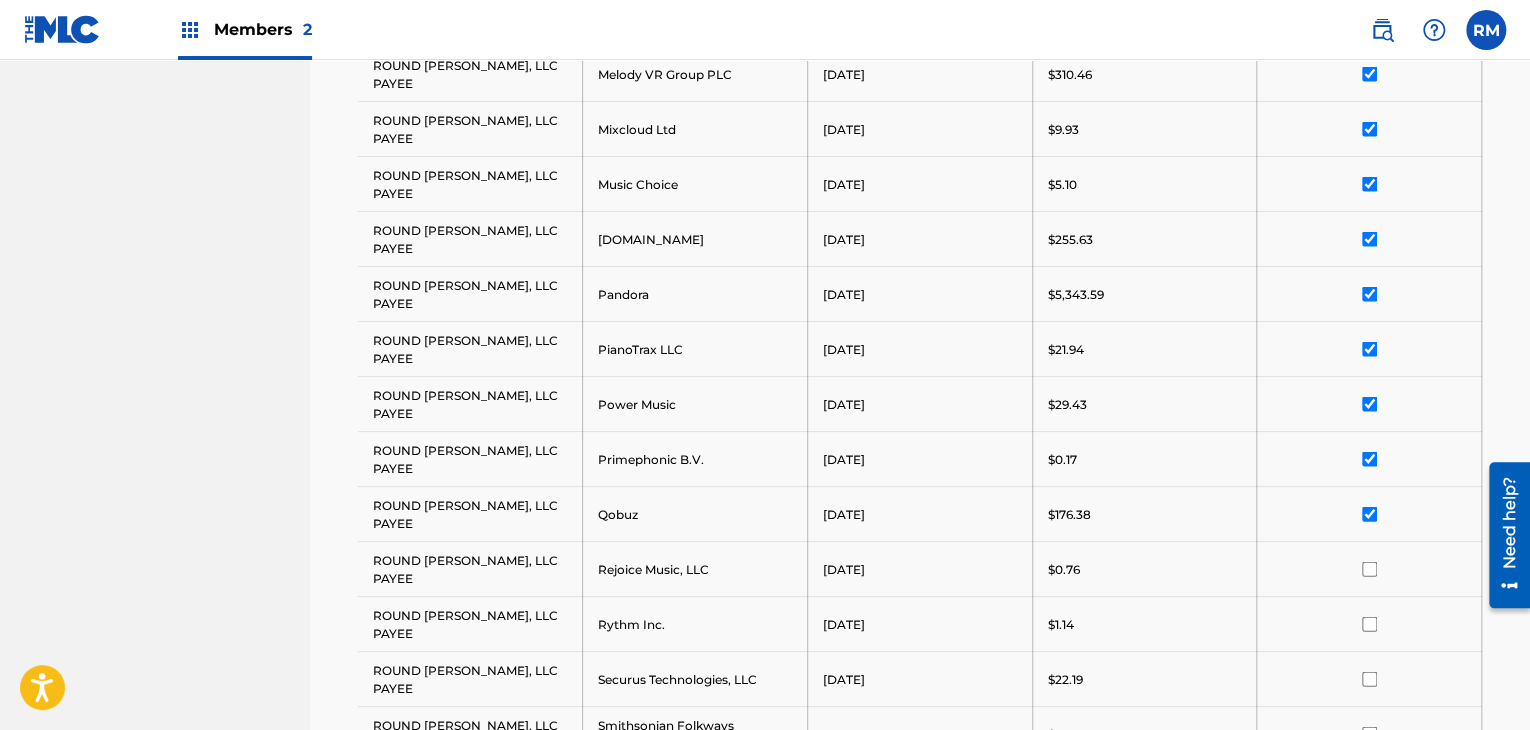 click at bounding box center (1369, 568) 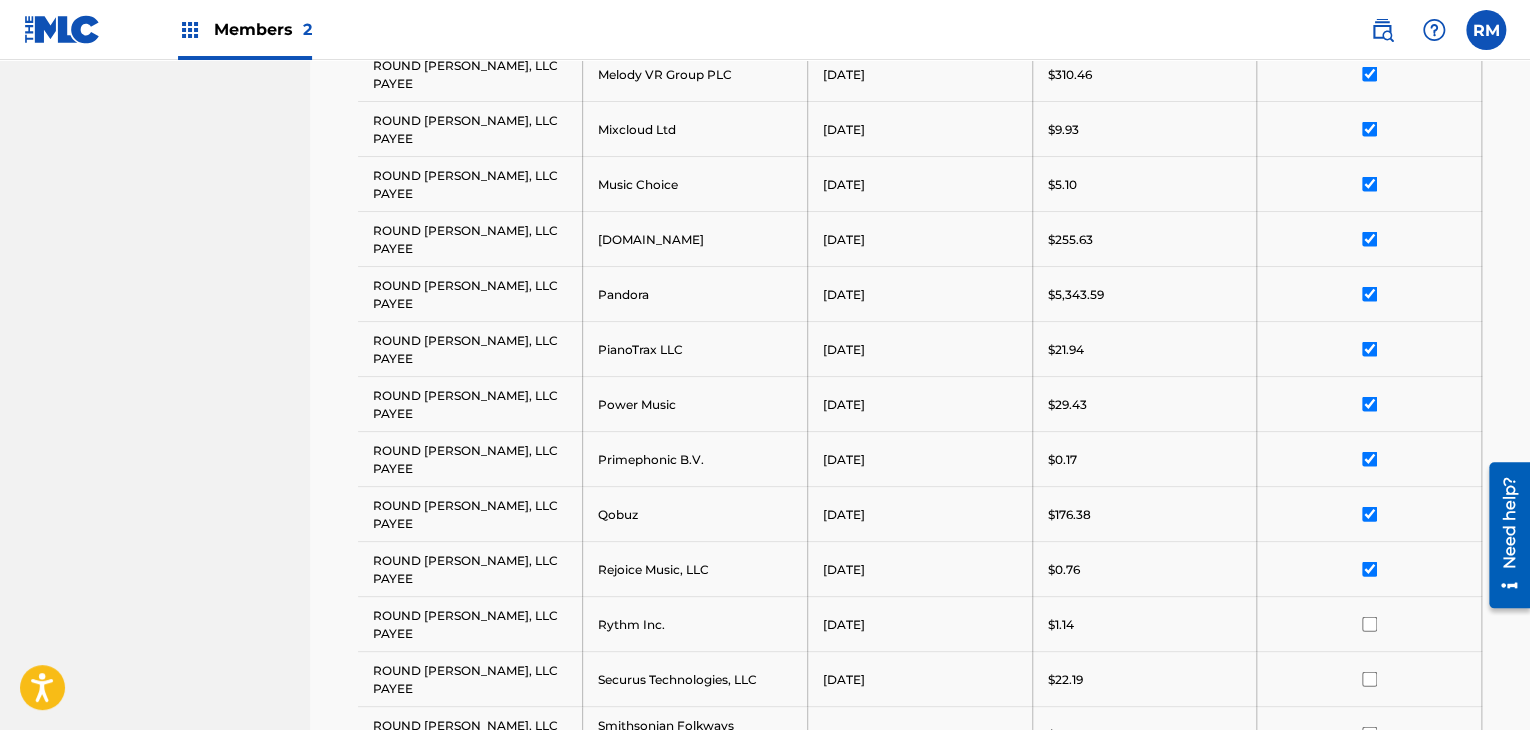 click at bounding box center (1369, 623) 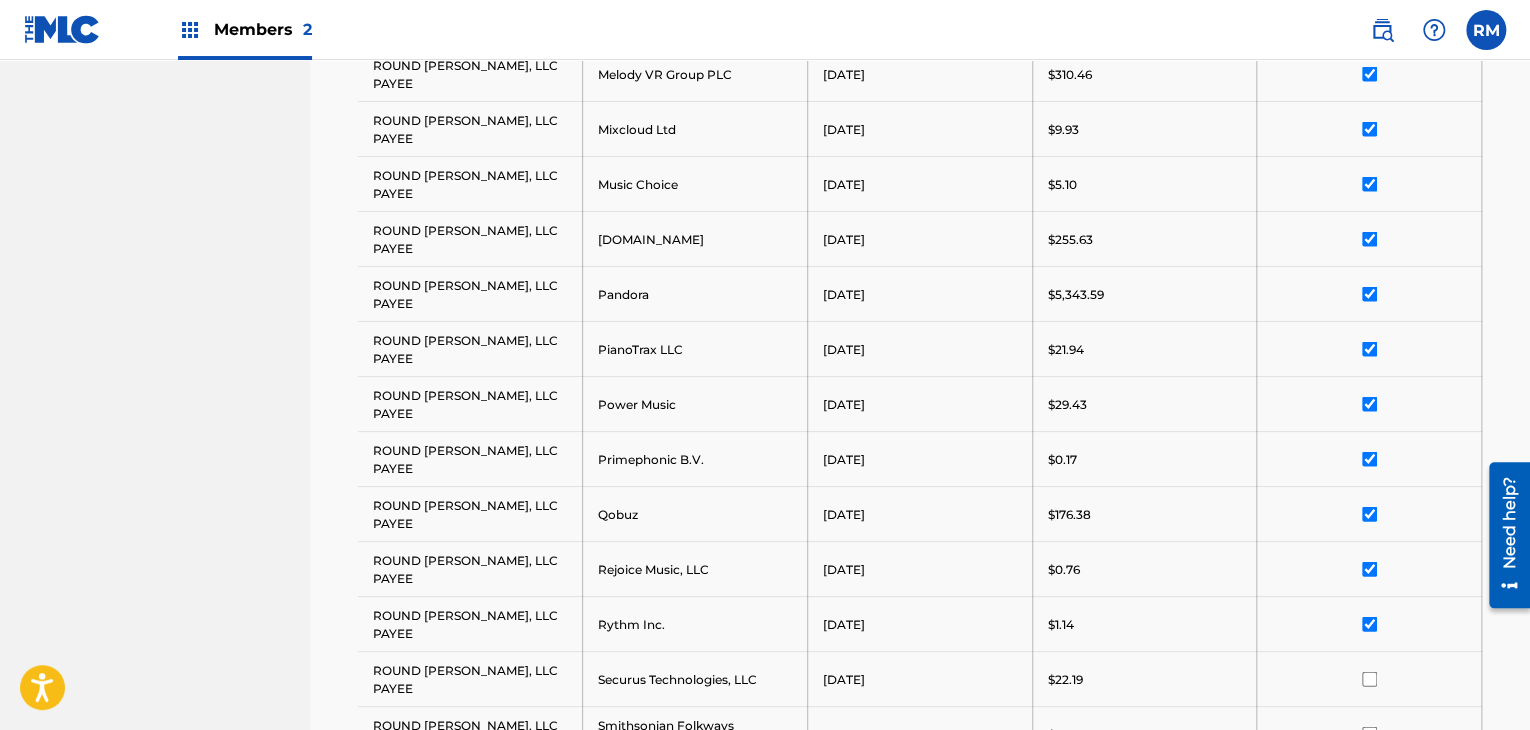 click at bounding box center [1369, 678] 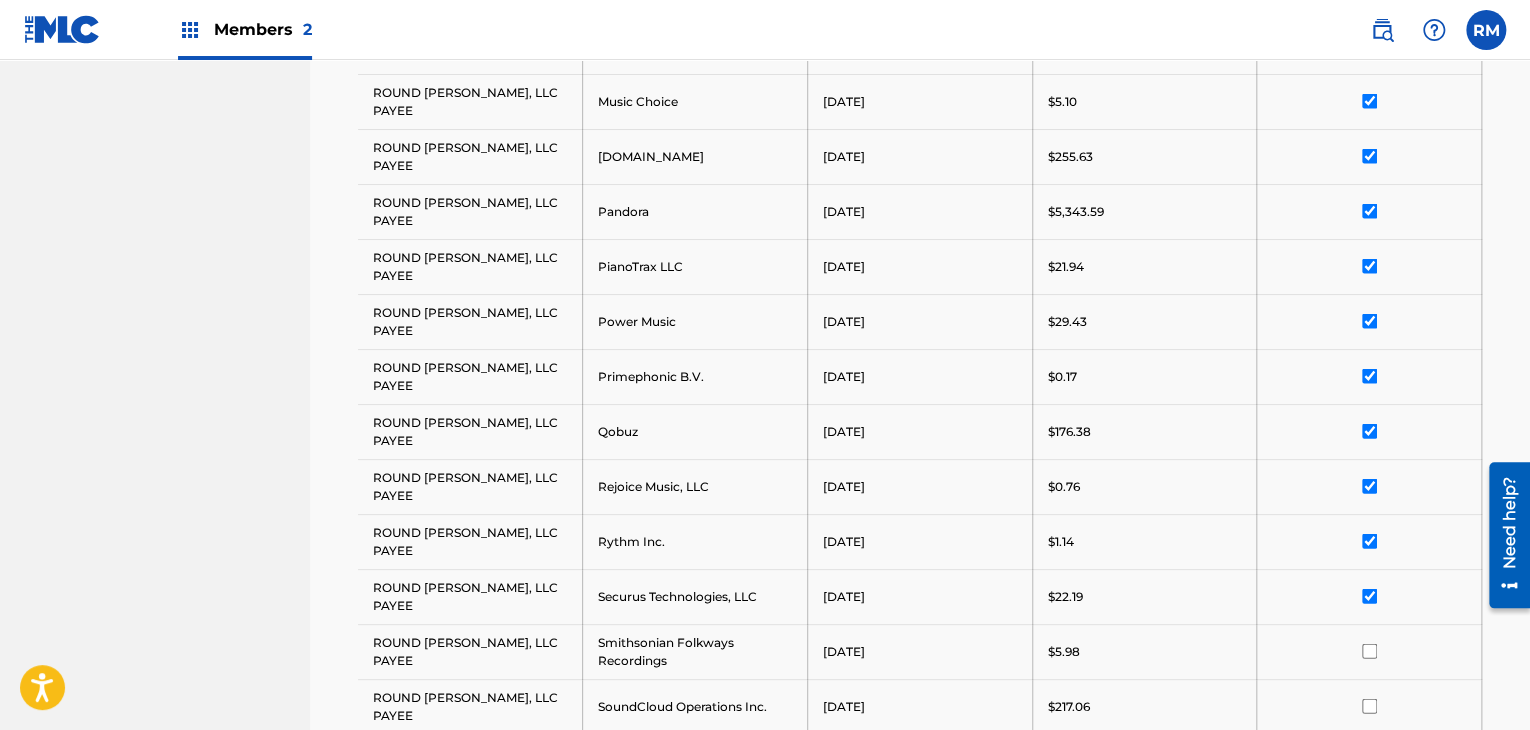 scroll, scrollTop: 2100, scrollLeft: 0, axis: vertical 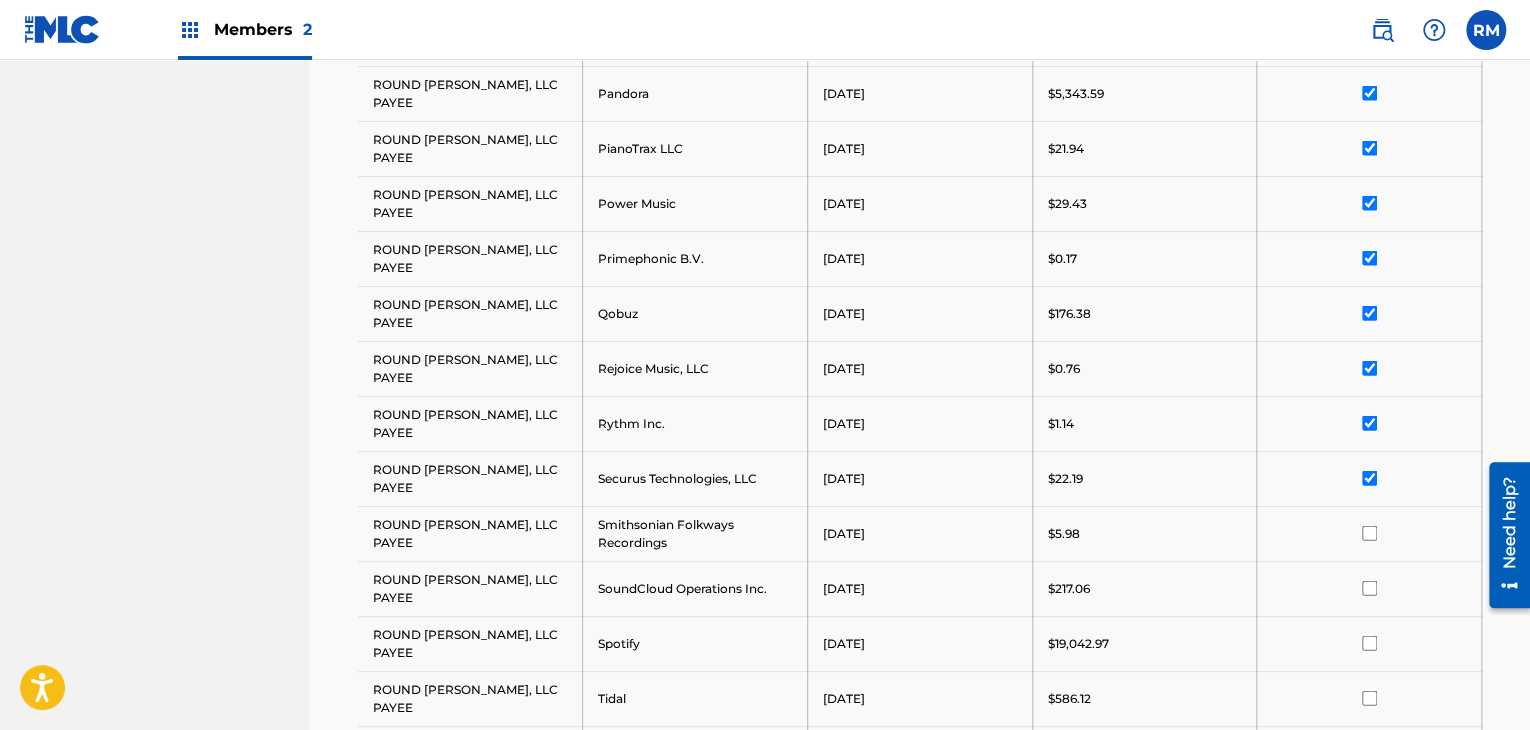 click at bounding box center (1369, 533) 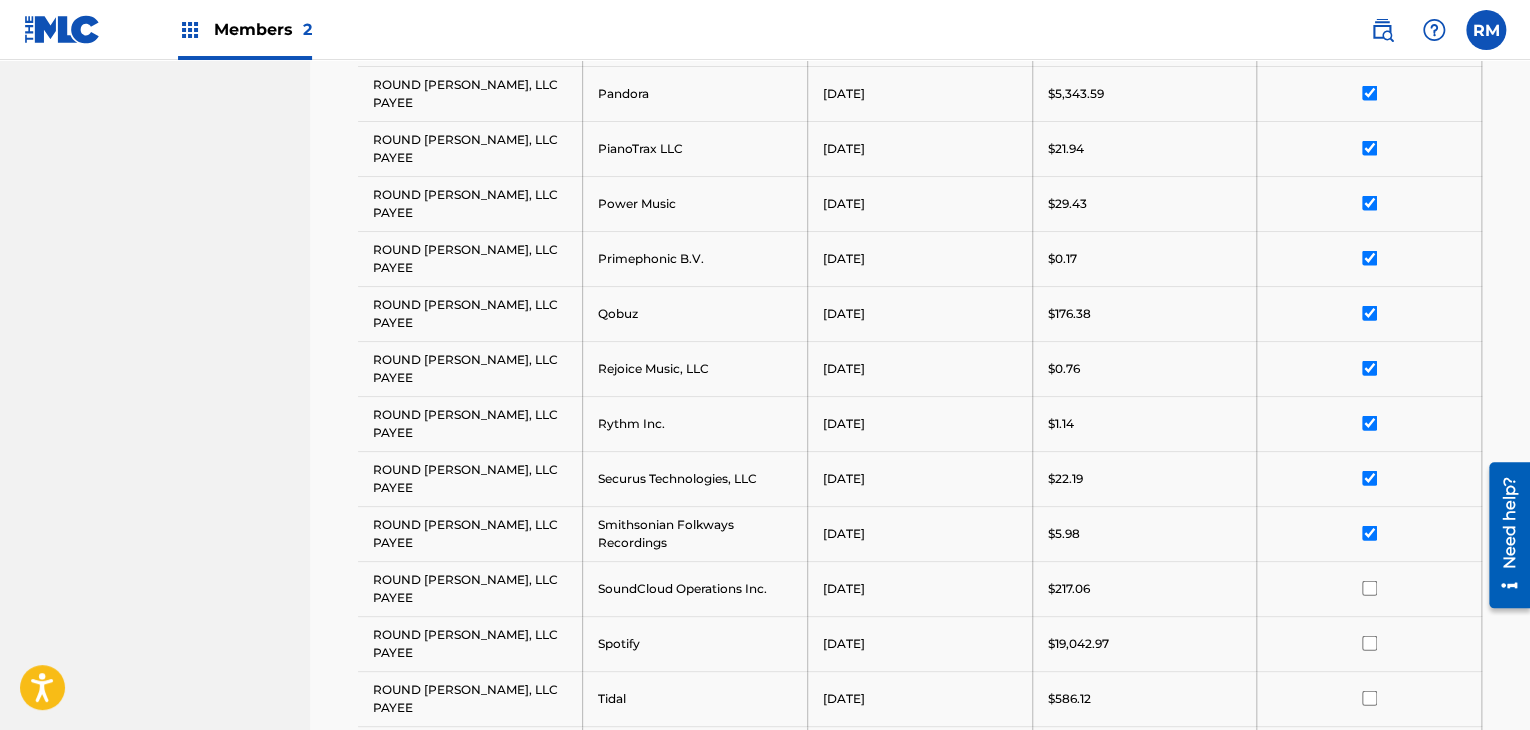 click at bounding box center [1369, 588] 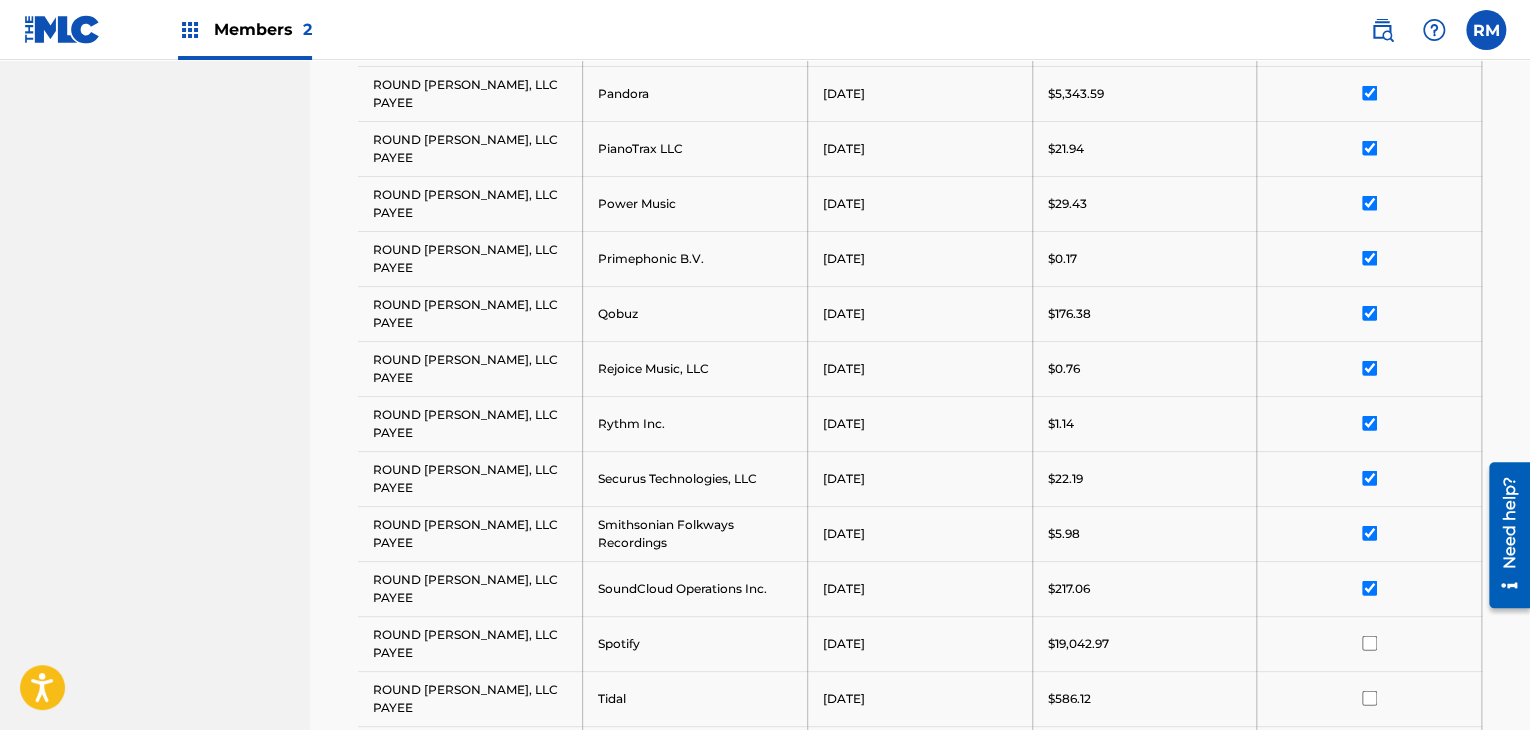 click at bounding box center [1369, 643] 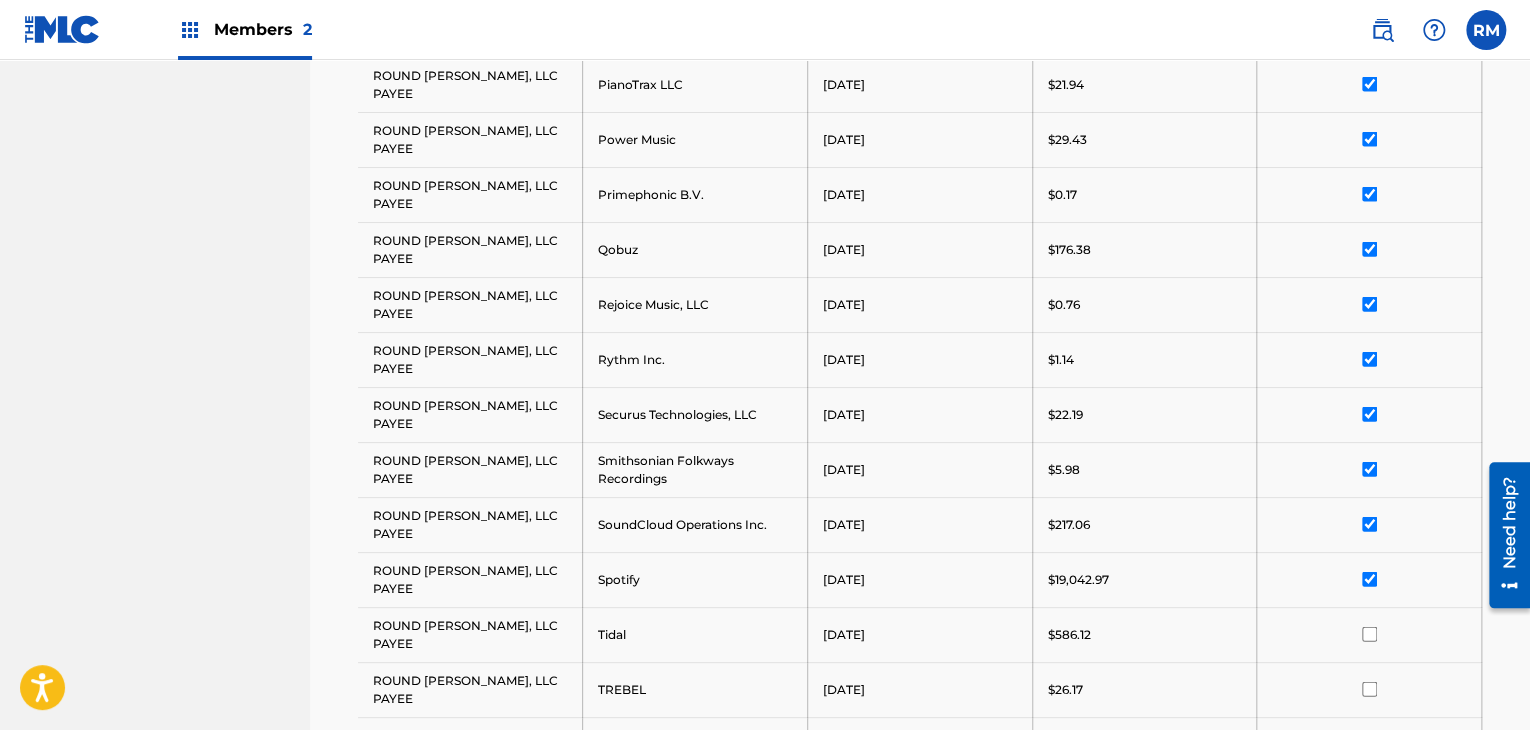 scroll, scrollTop: 2200, scrollLeft: 0, axis: vertical 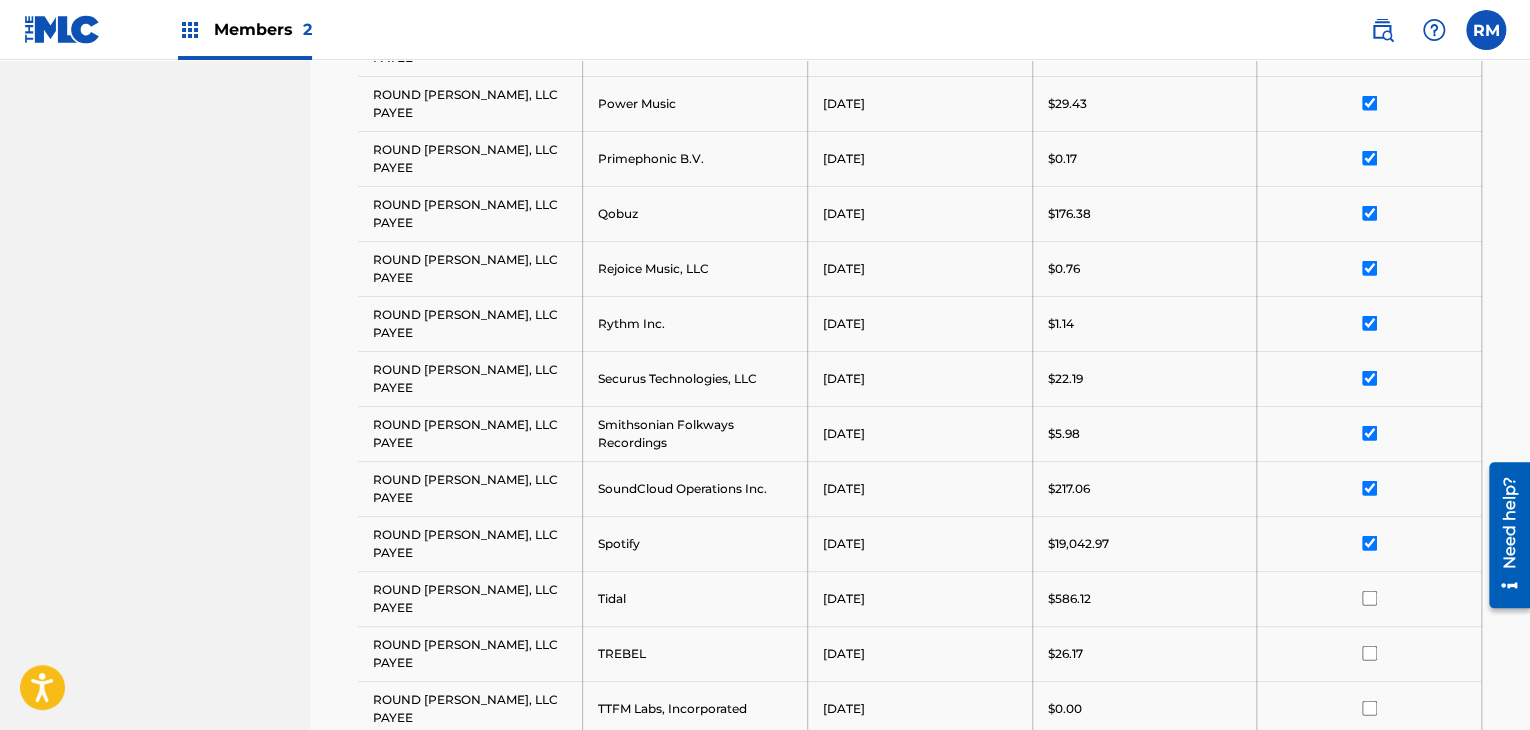 click at bounding box center (1369, 598) 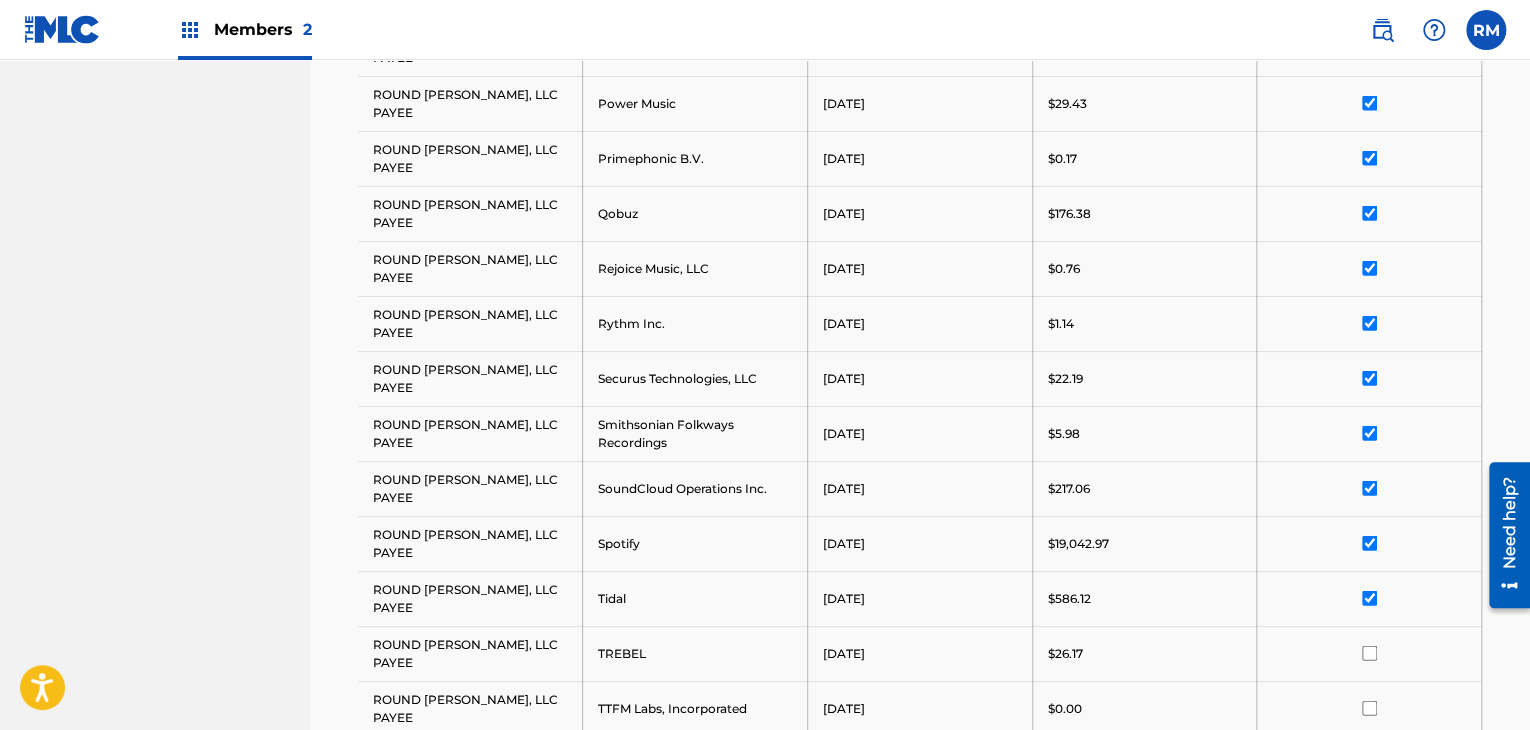 click at bounding box center (1369, 653) 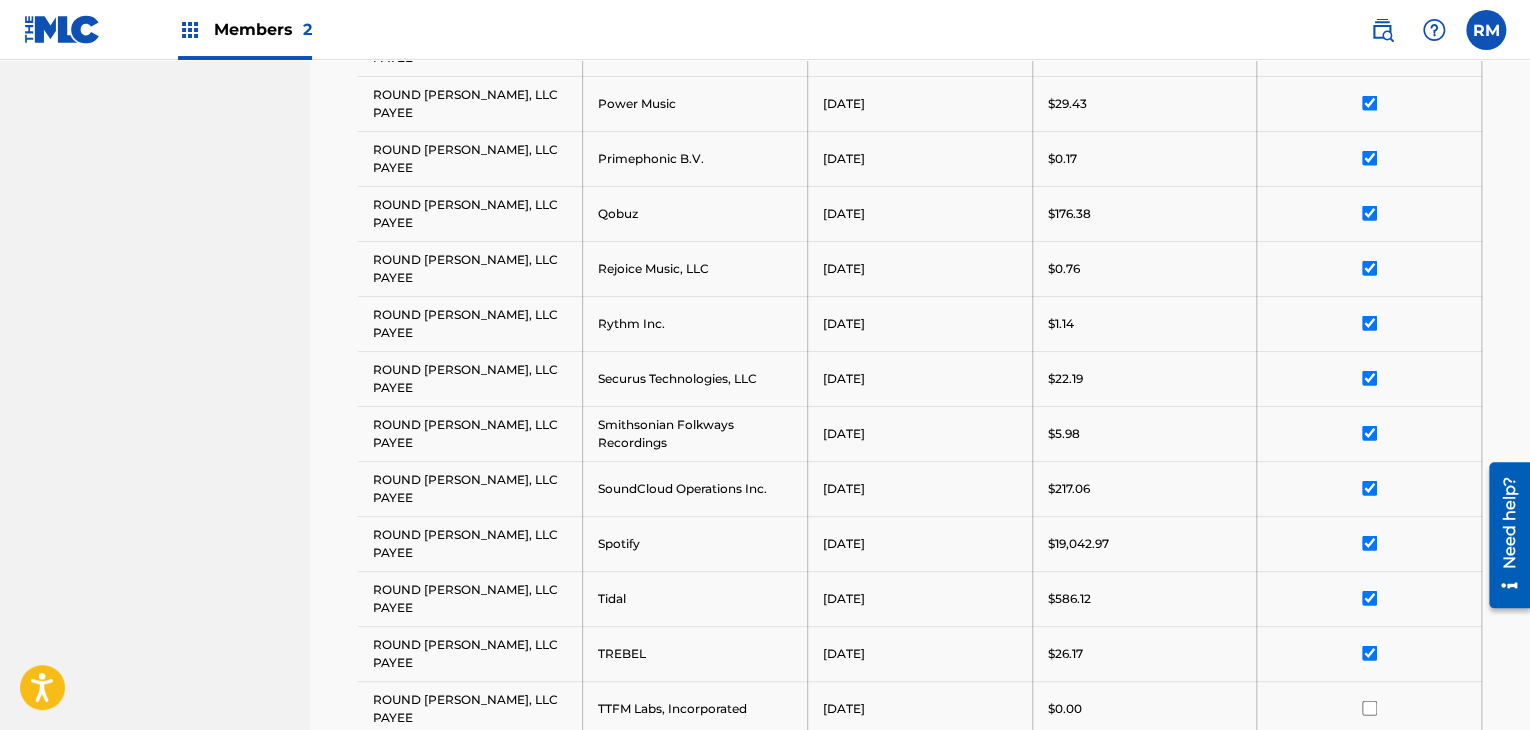 click at bounding box center (1369, 708) 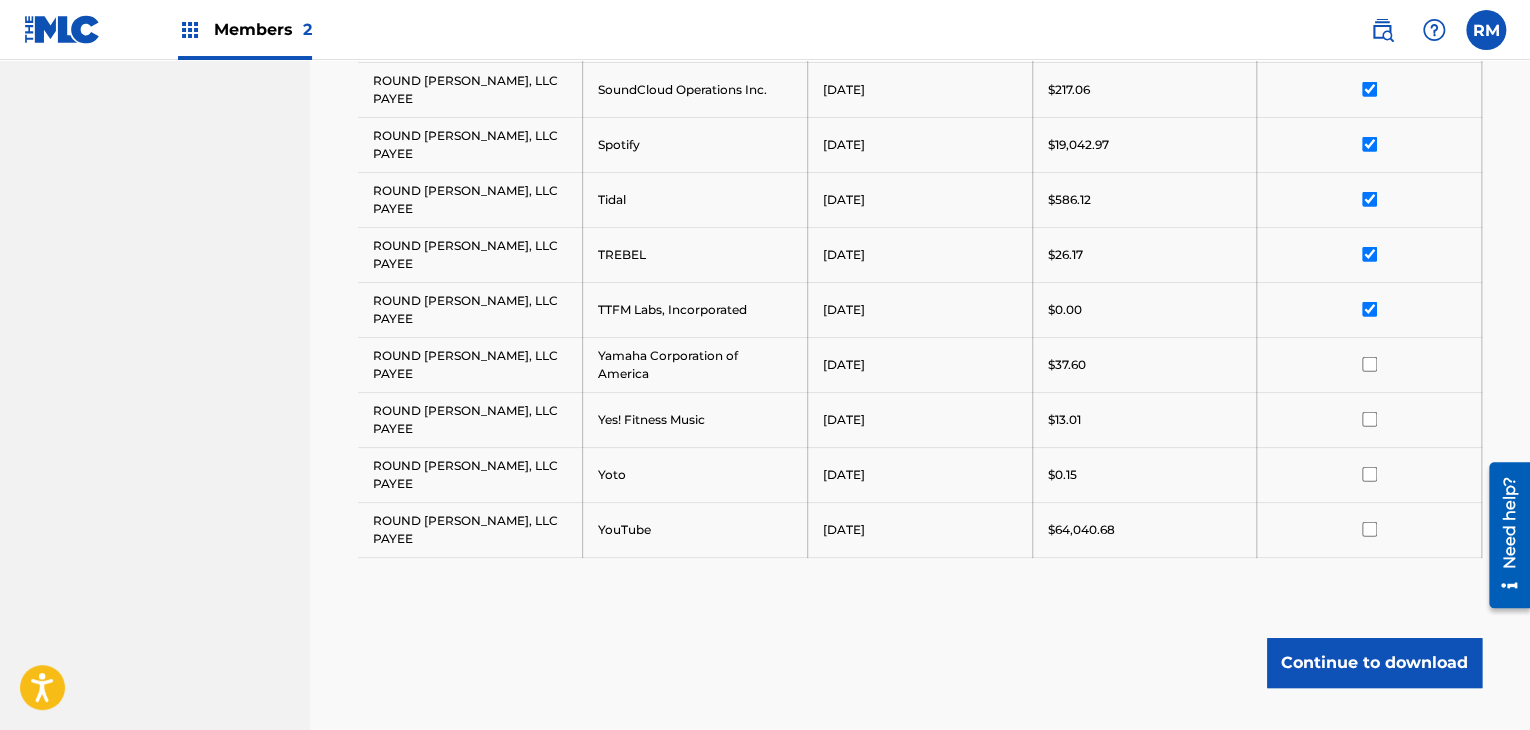 scroll, scrollTop: 2600, scrollLeft: 0, axis: vertical 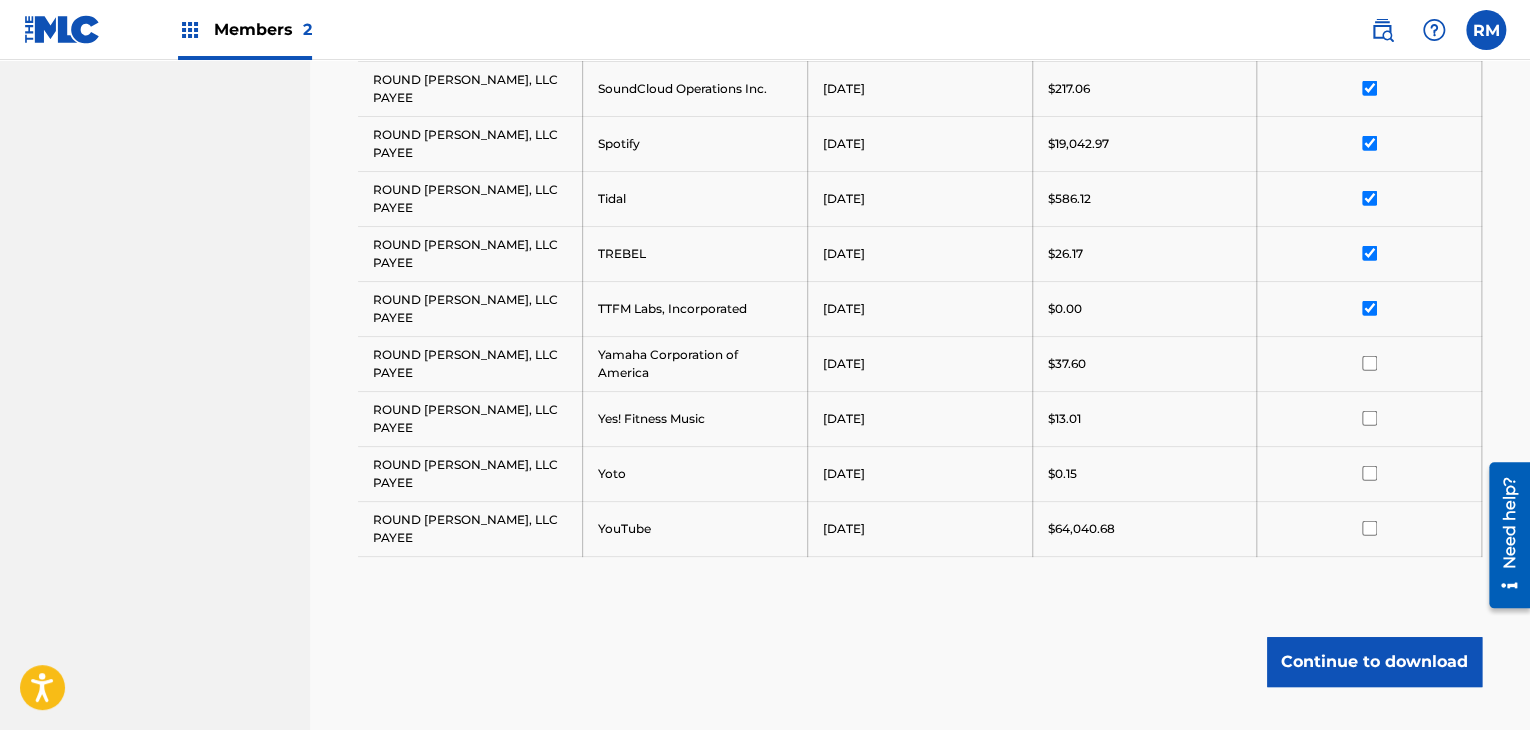 click at bounding box center [1369, 363] 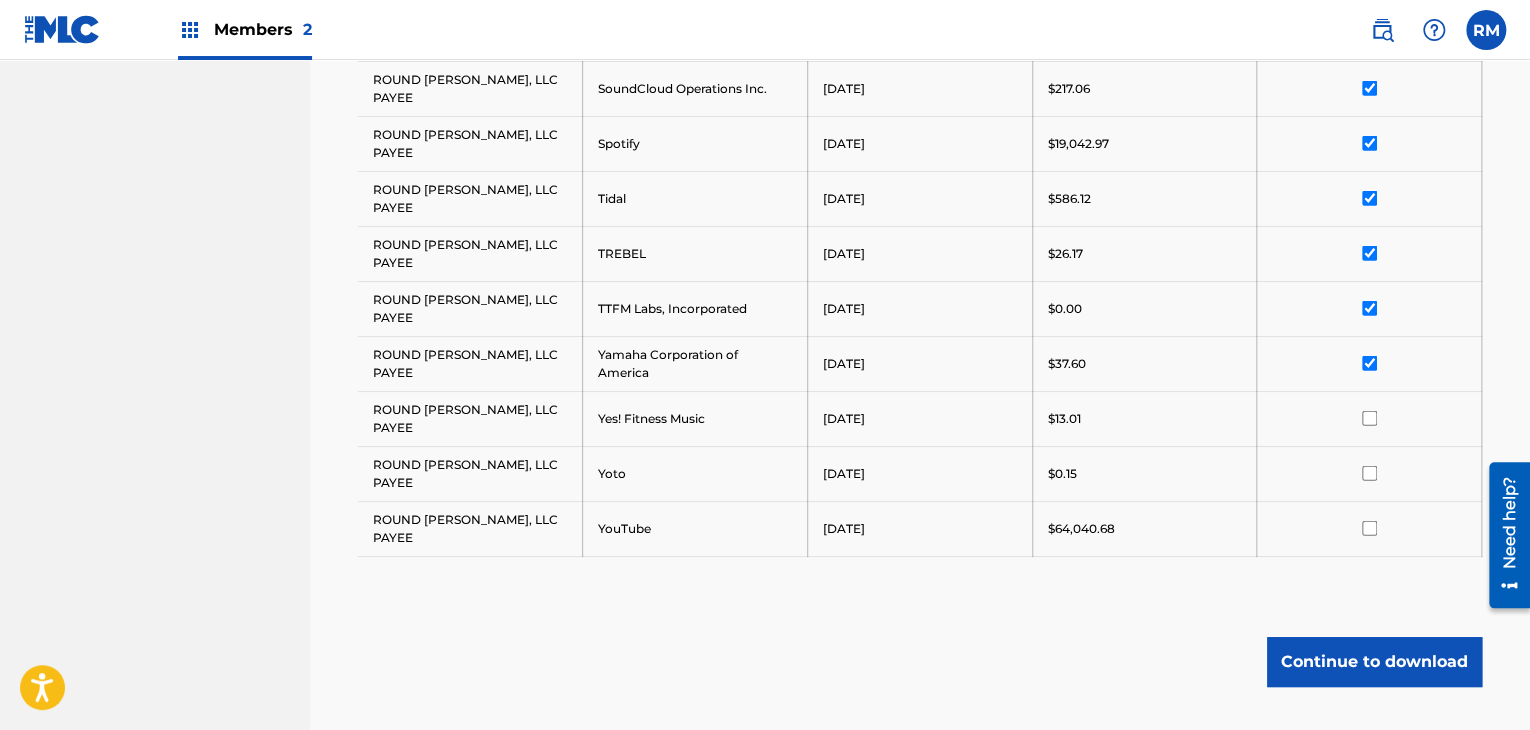 click at bounding box center [1369, 418] 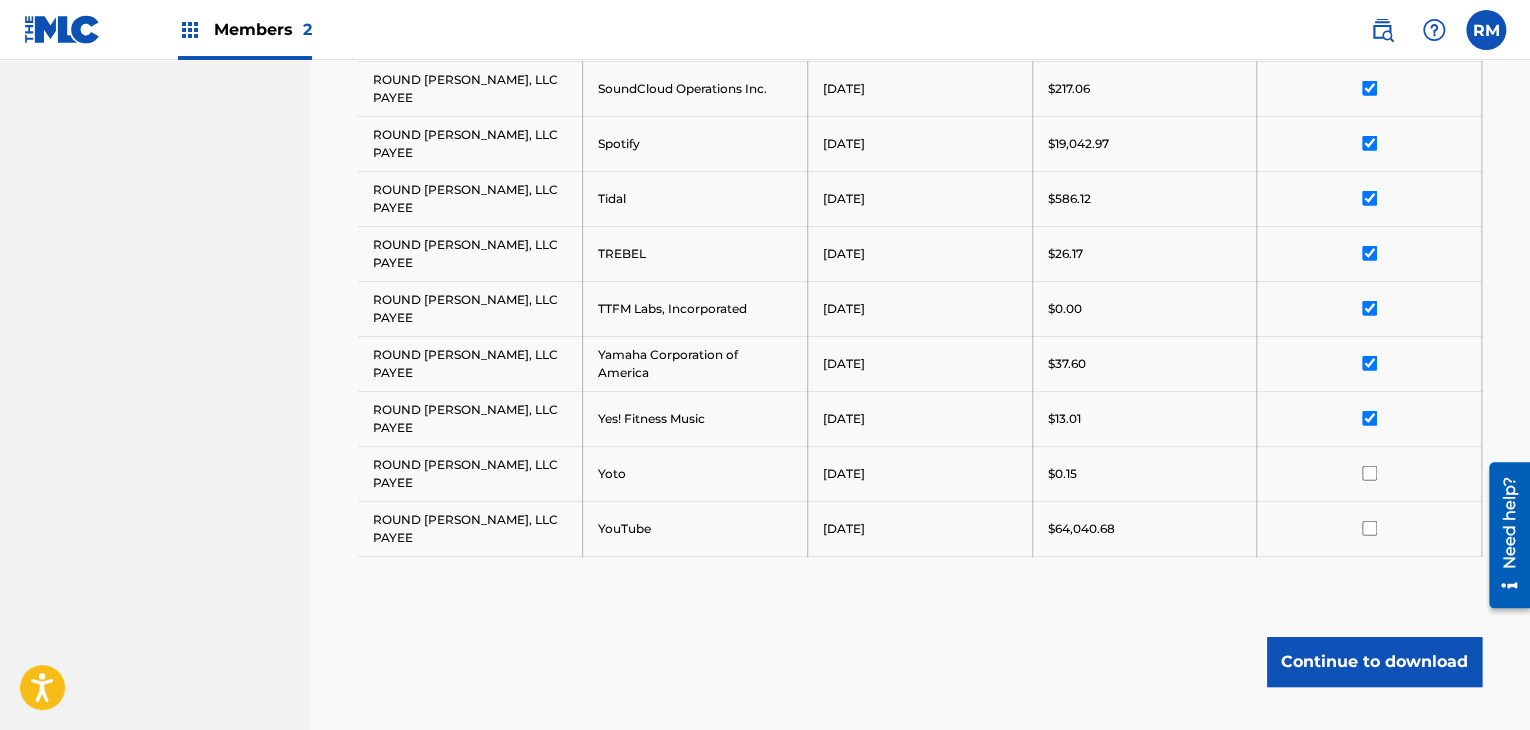 click at bounding box center [1369, 473] 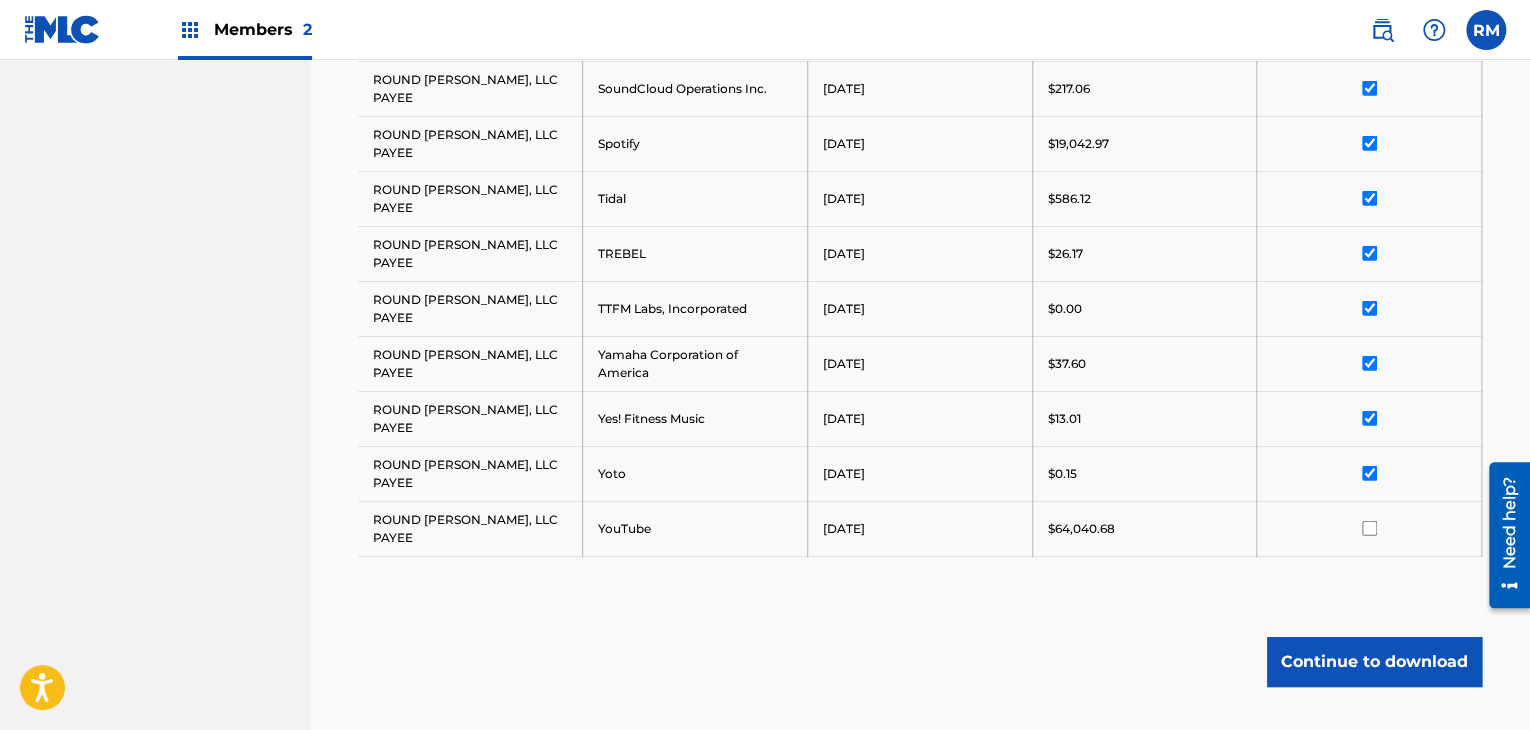 click at bounding box center [1369, 528] 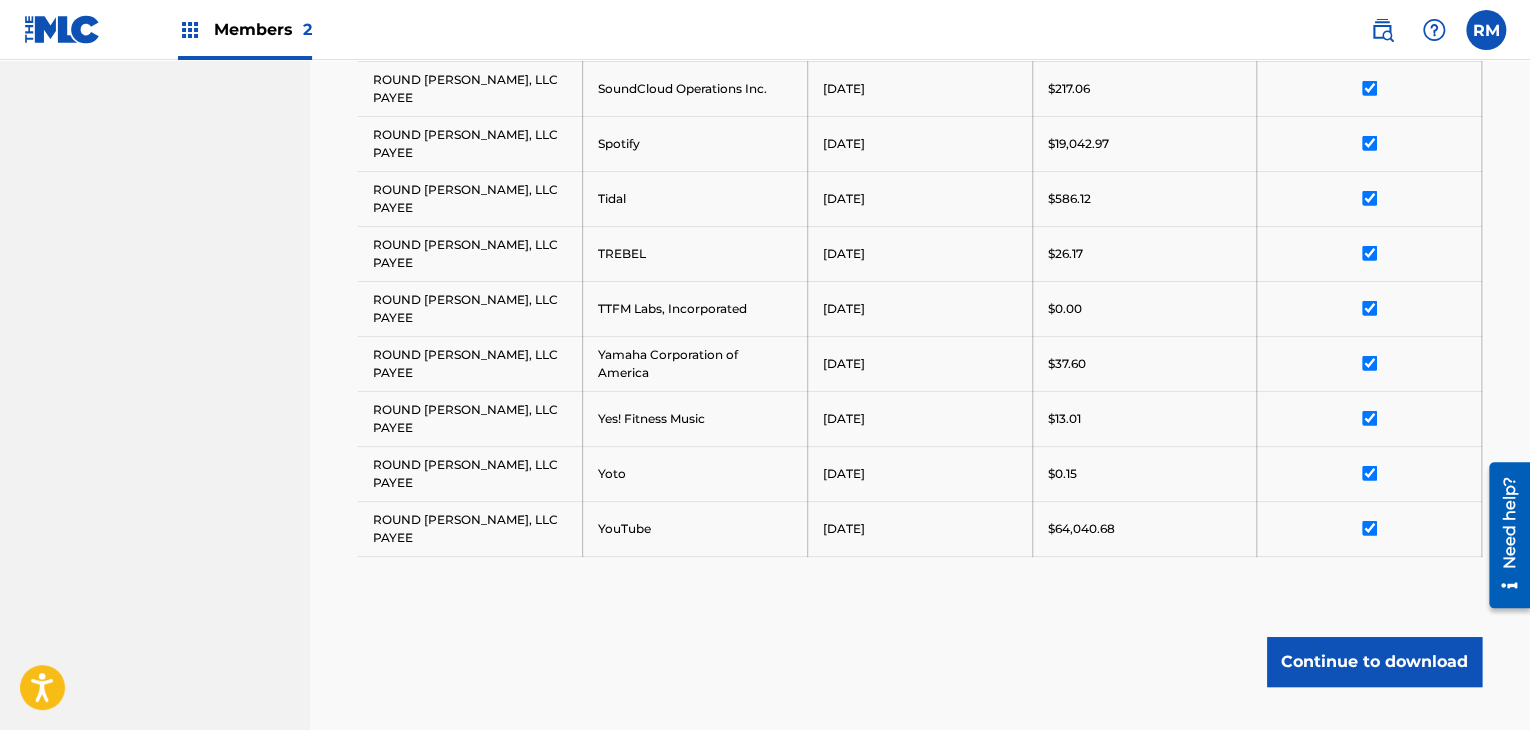 click on "Continue to download" at bounding box center (1374, 662) 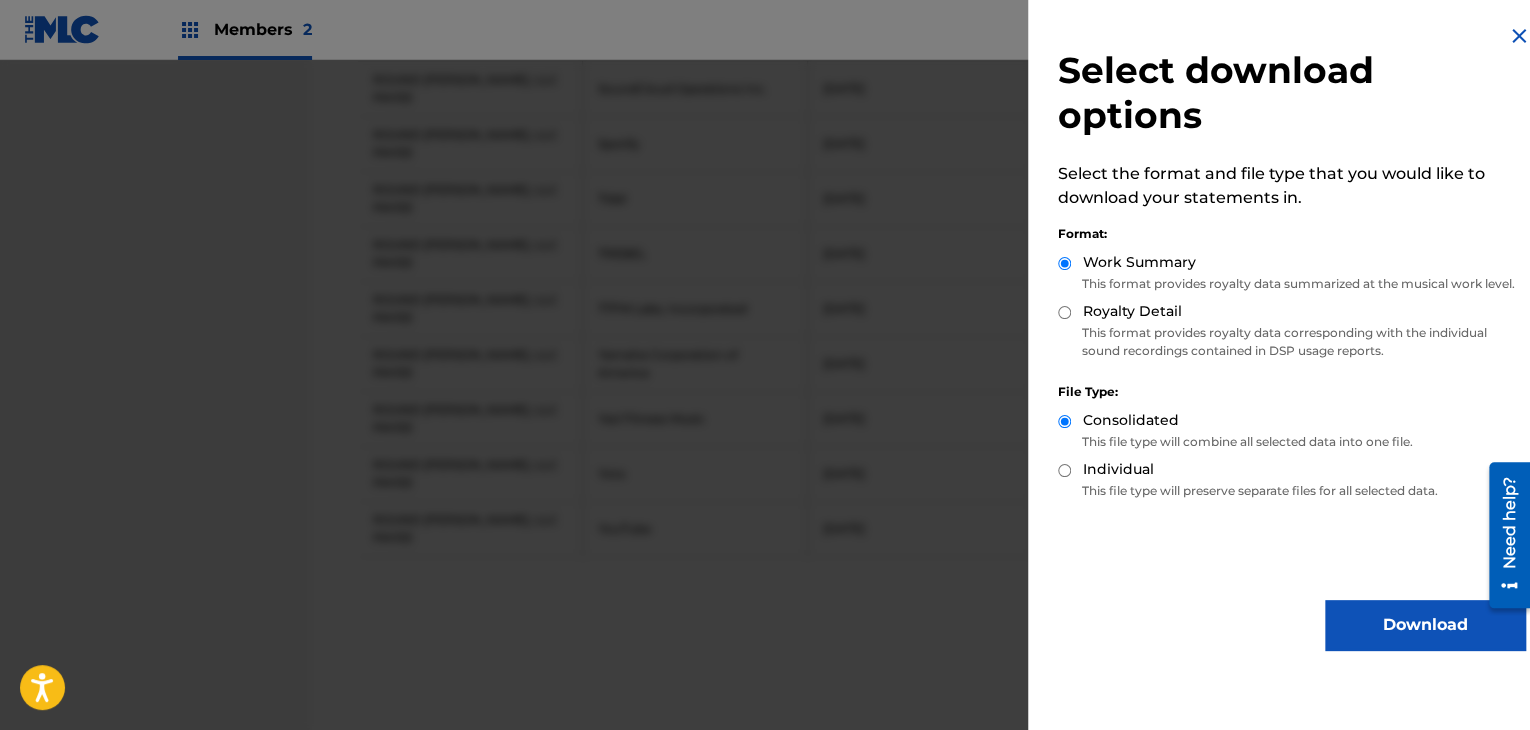 click on "This format provides royalty data corresponding with the individual sound recordings contained in DSP usage reports." at bounding box center (1291, 342) 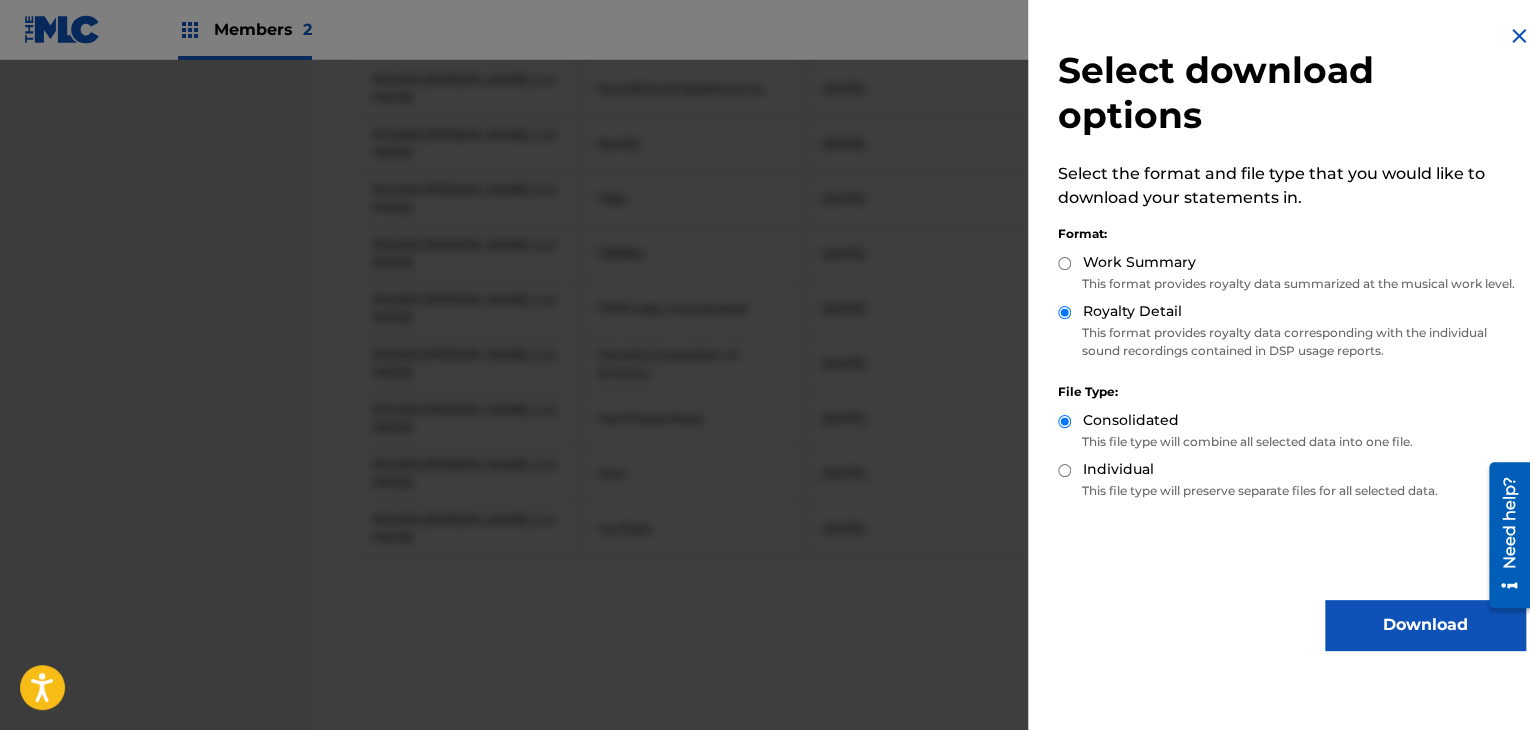 click on "Download" at bounding box center [1425, 625] 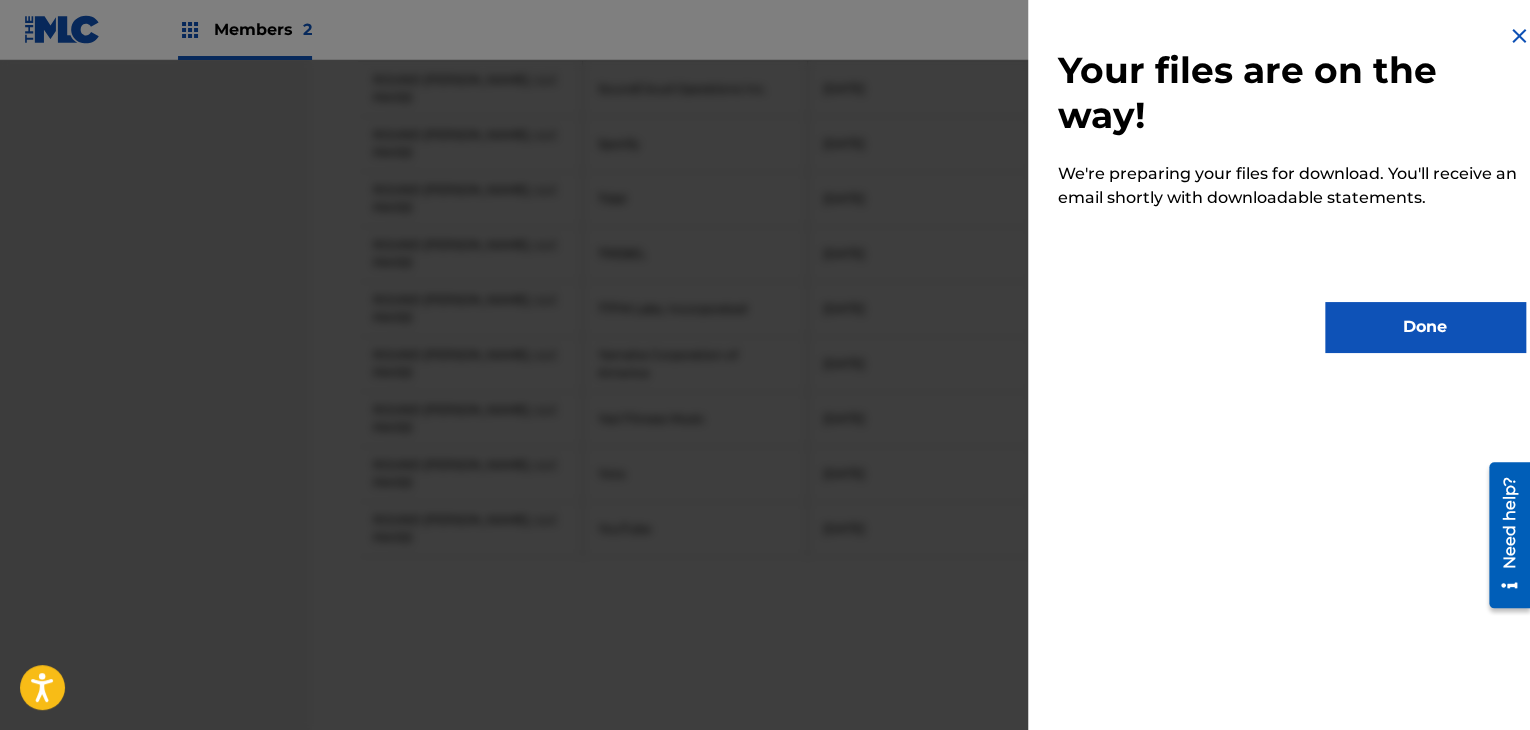 click on "Done" at bounding box center (1425, 327) 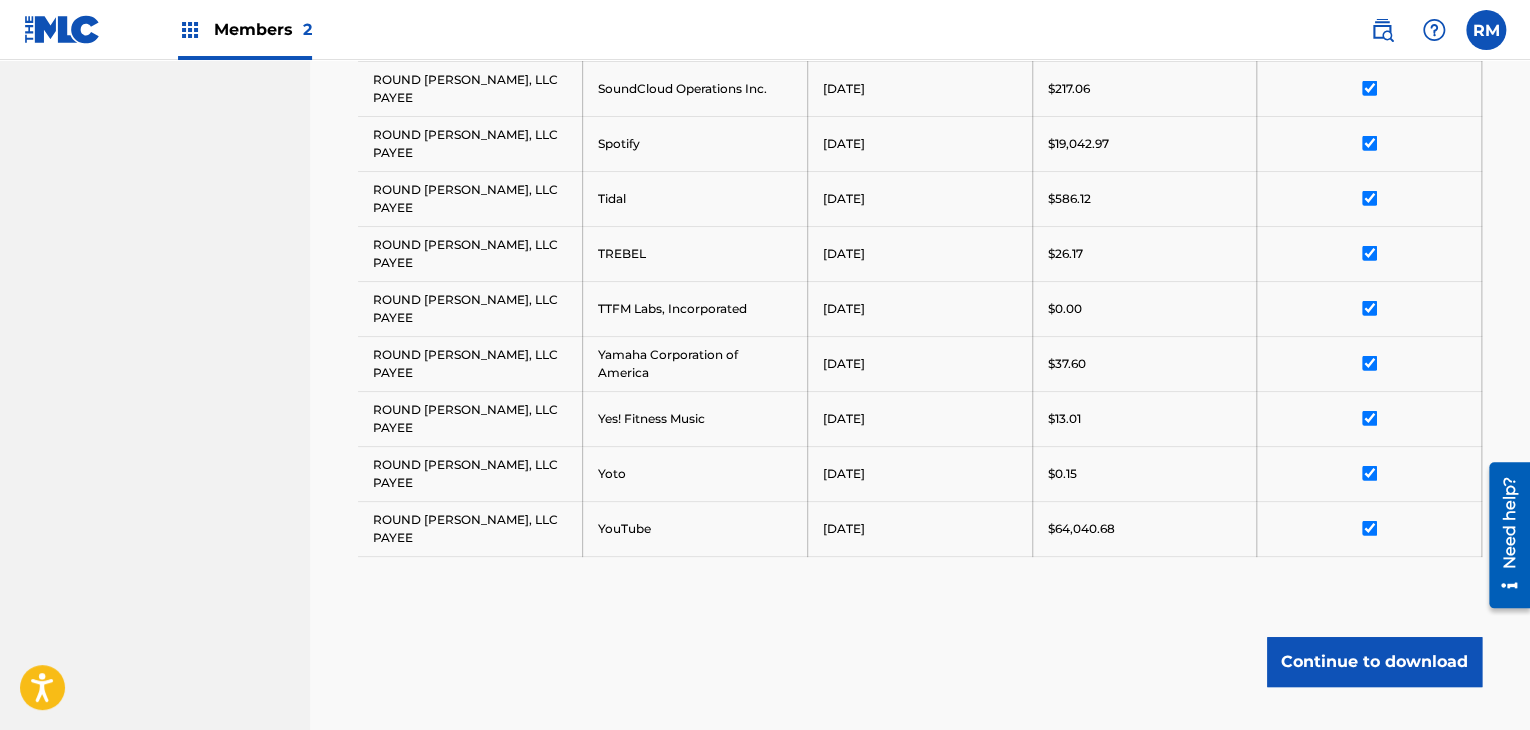 scroll, scrollTop: 2500, scrollLeft: 0, axis: vertical 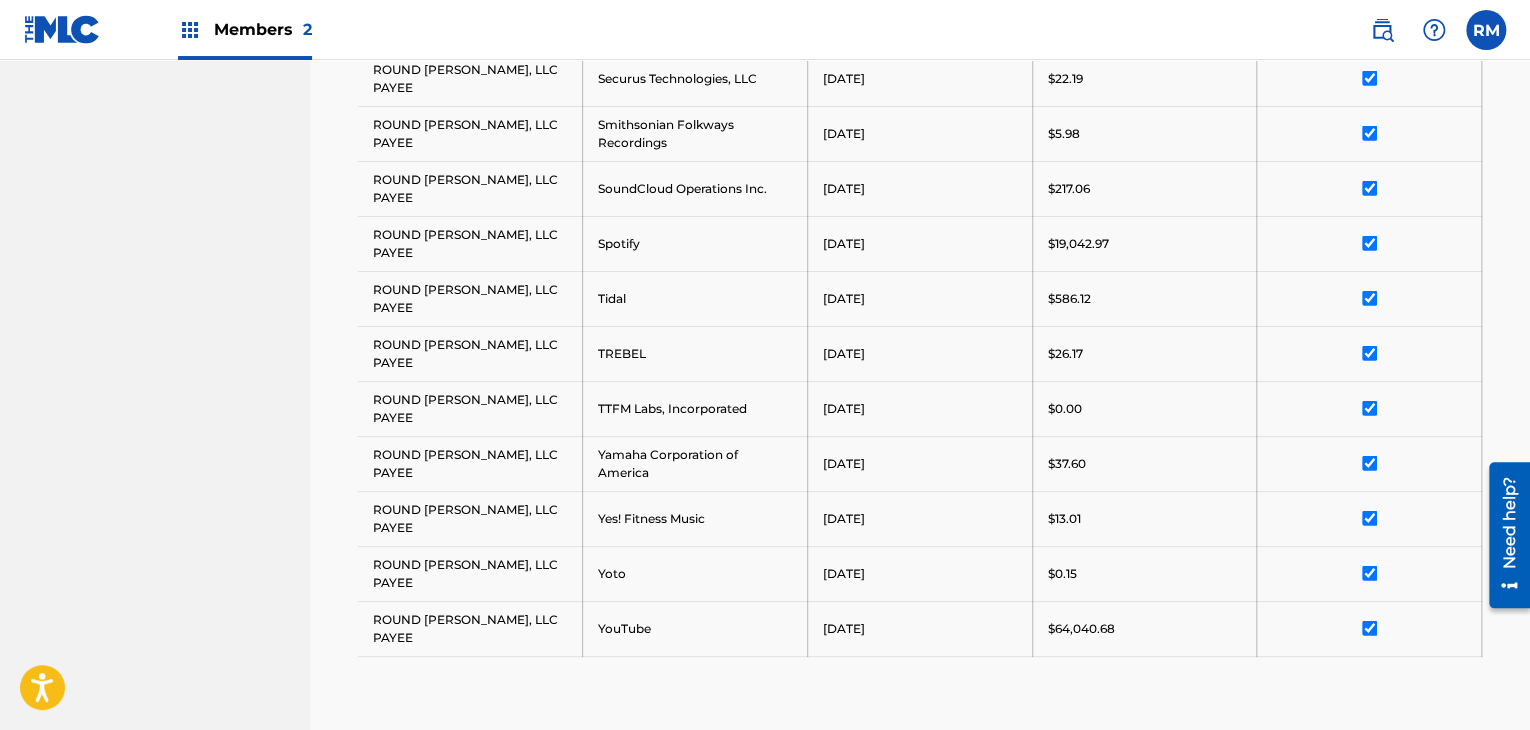 click at bounding box center (1369, 628) 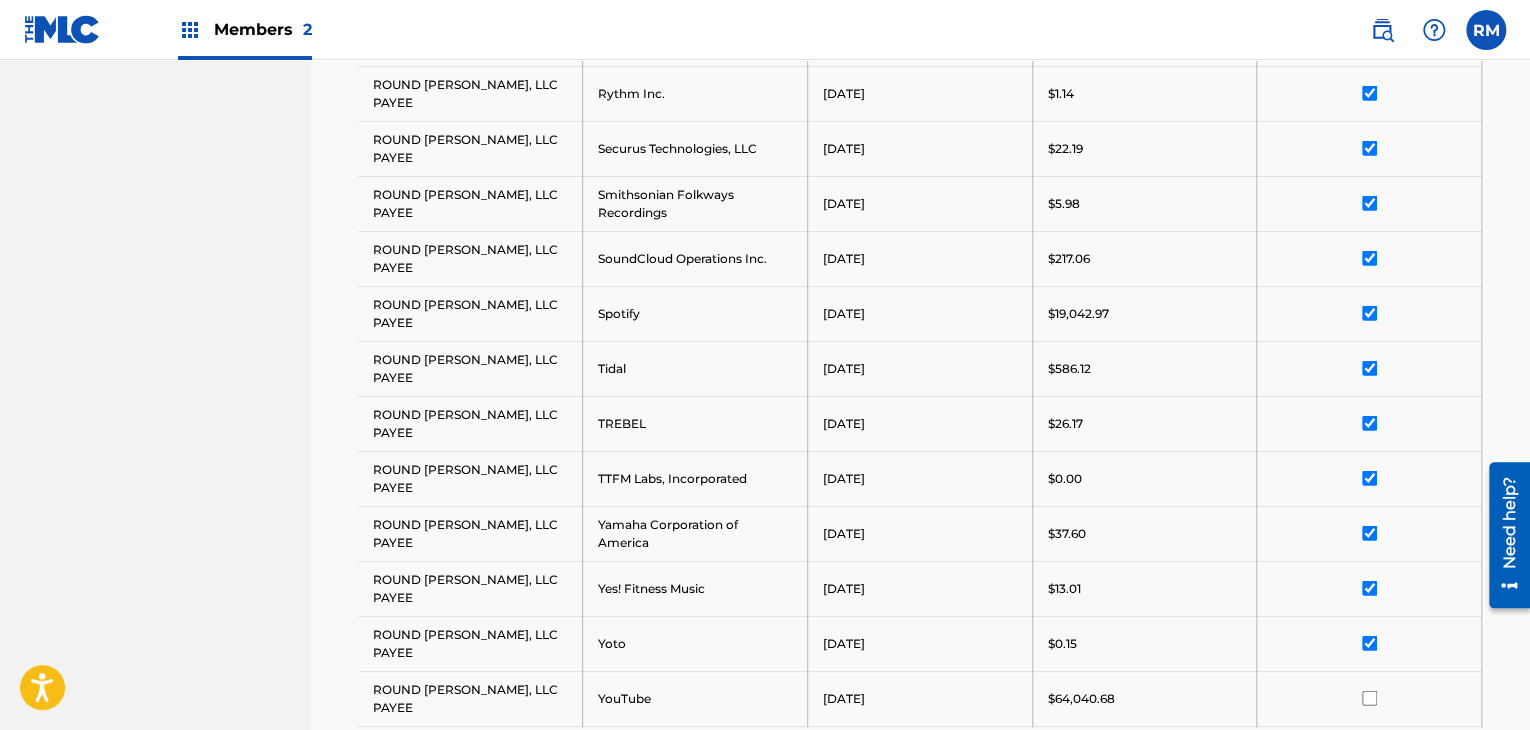 scroll, scrollTop: 2722, scrollLeft: 0, axis: vertical 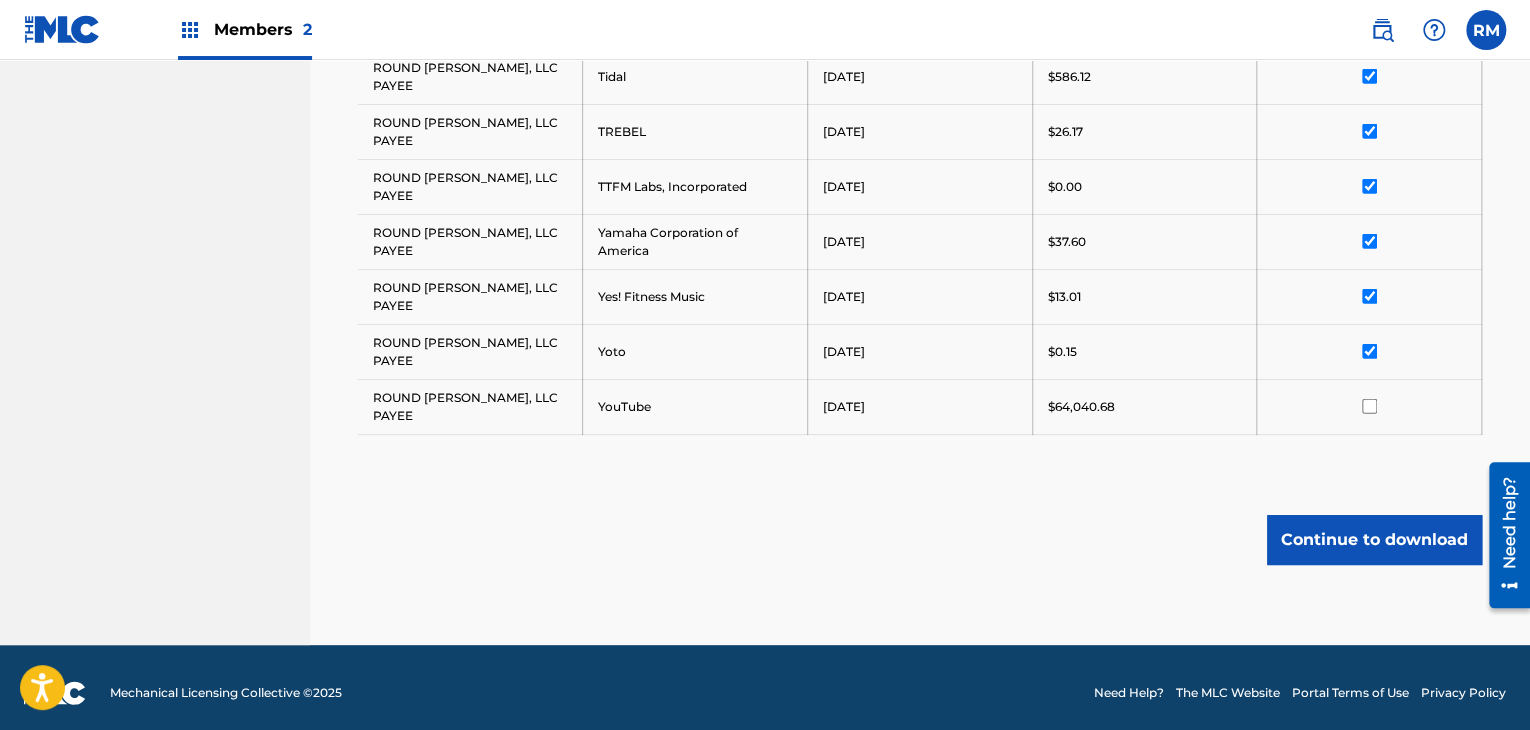 click on "Continue to download" at bounding box center [1374, 540] 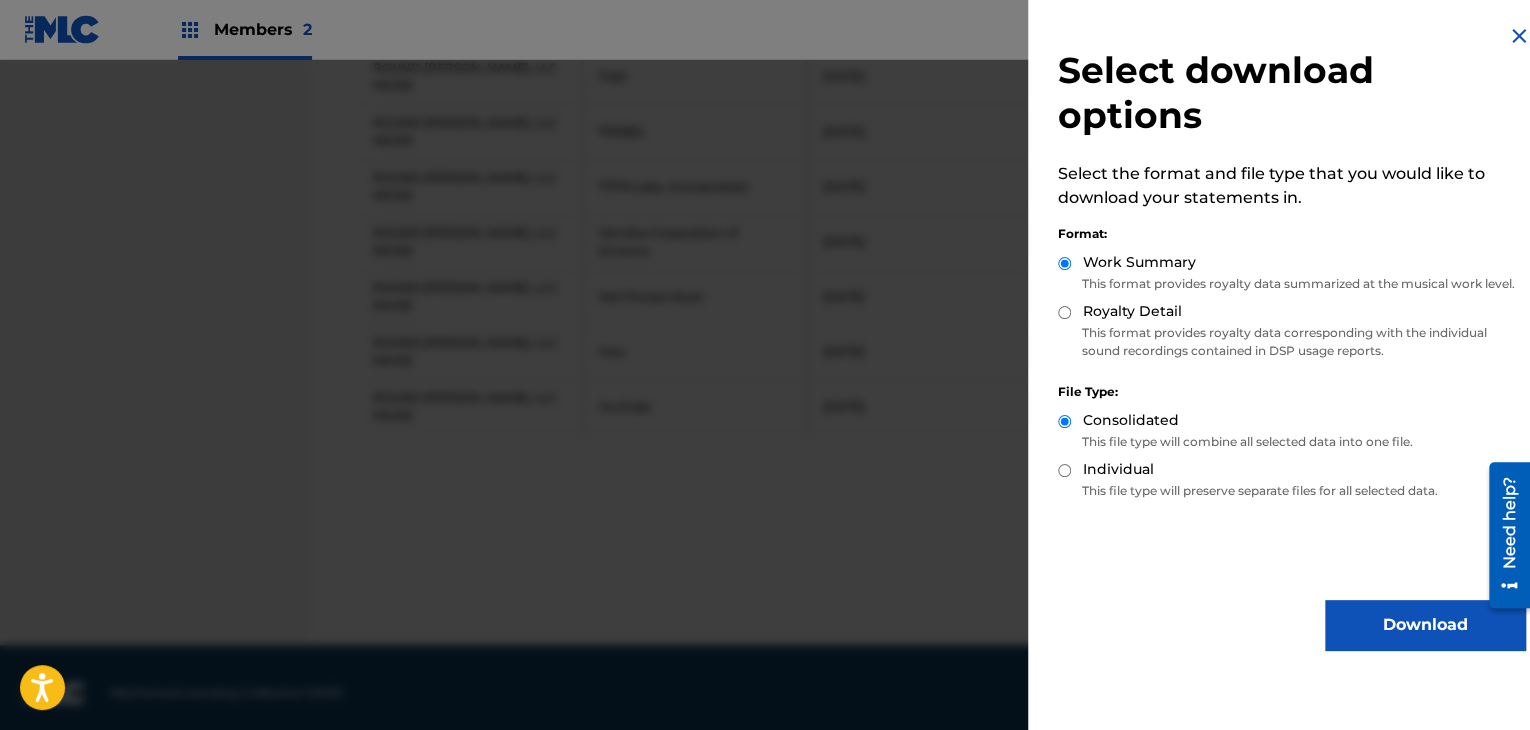 click on "Royalty Detail" at bounding box center [1132, 311] 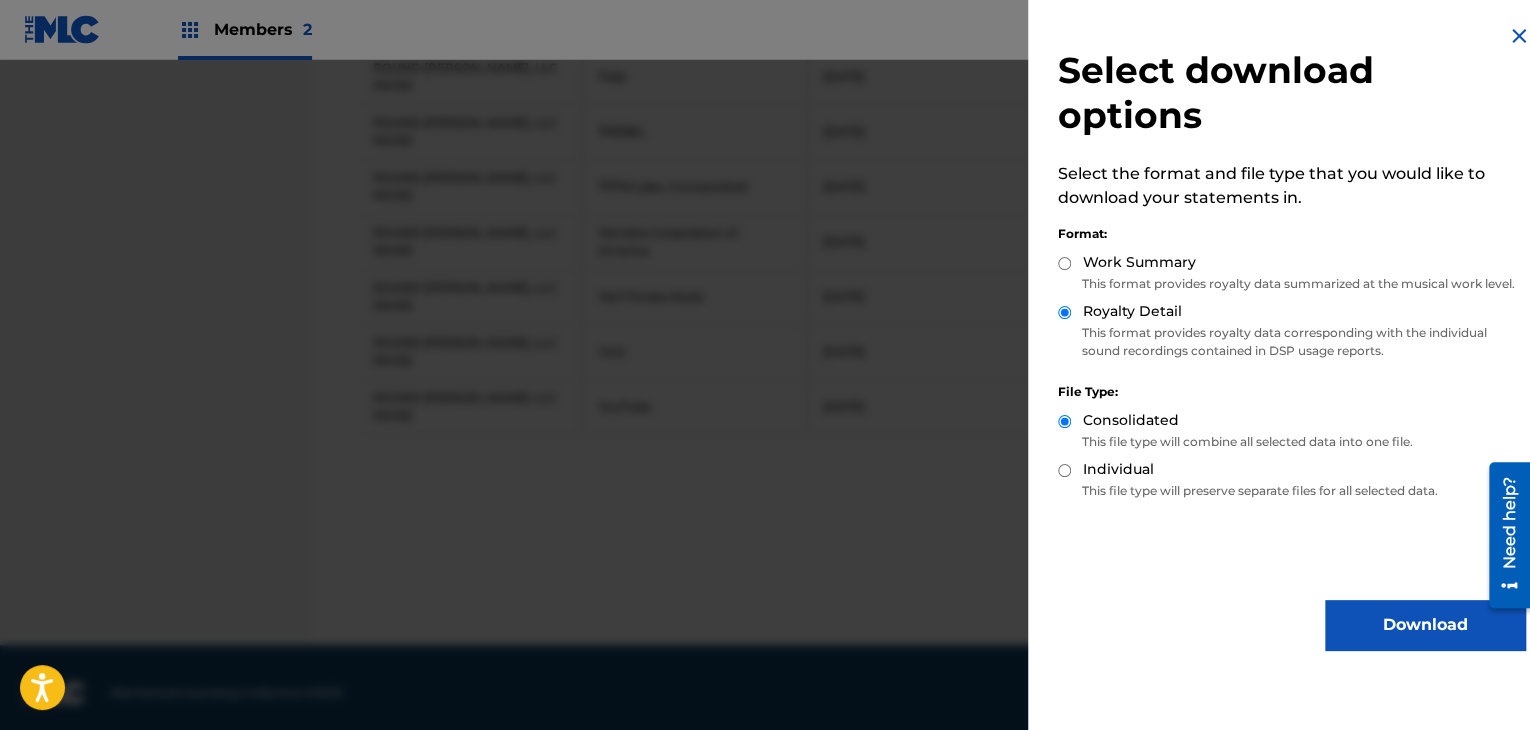 click on "Download" at bounding box center [1425, 625] 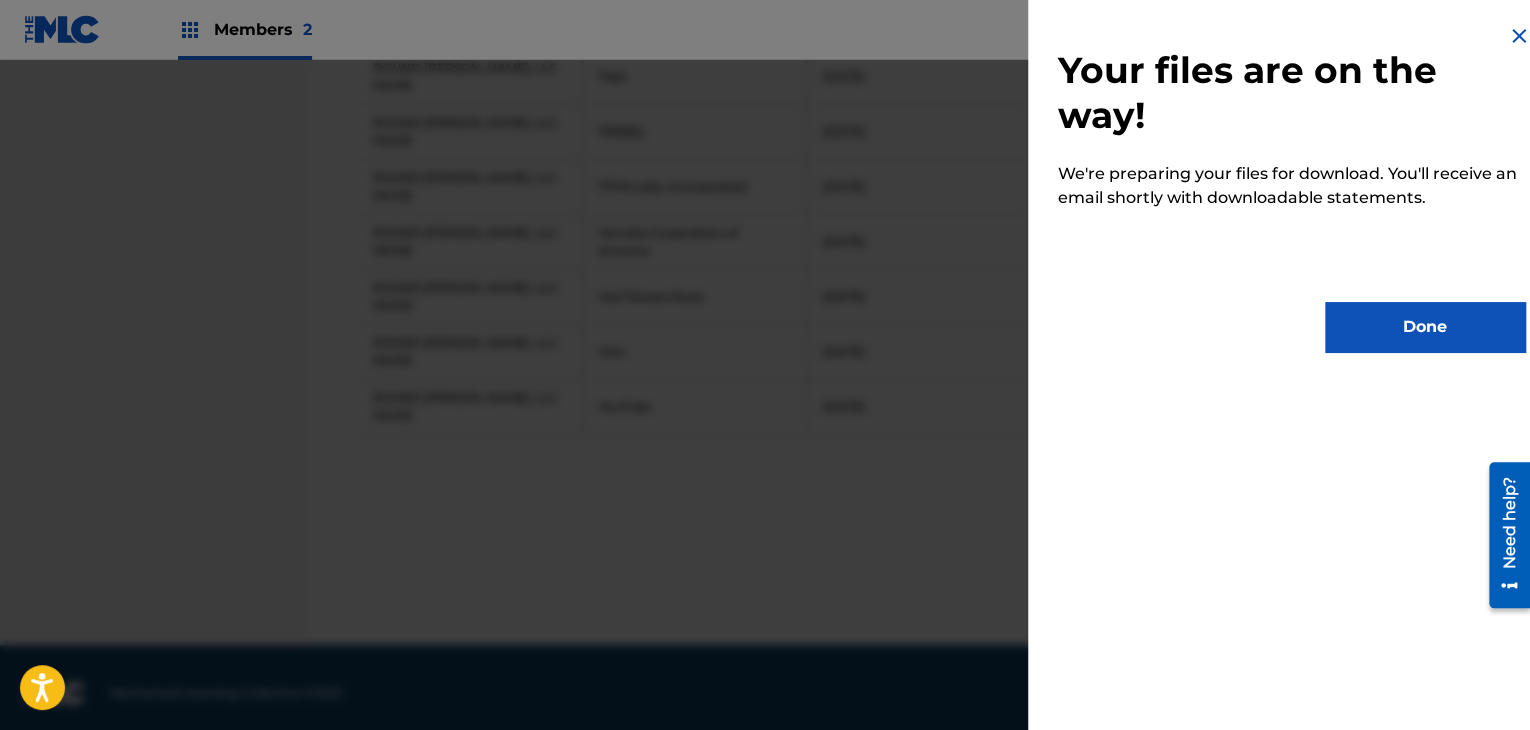 click on "Done" at bounding box center [1425, 327] 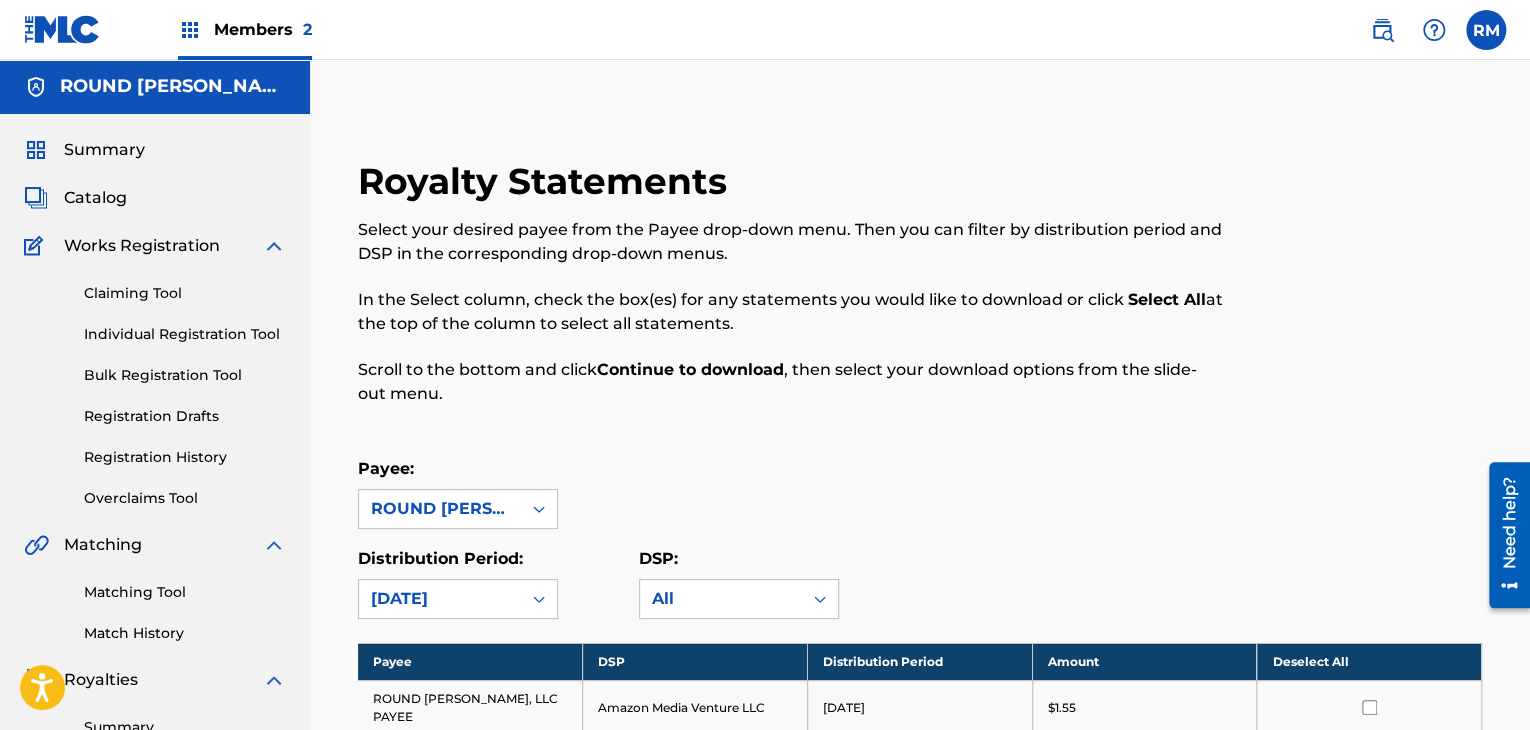 scroll, scrollTop: 500, scrollLeft: 0, axis: vertical 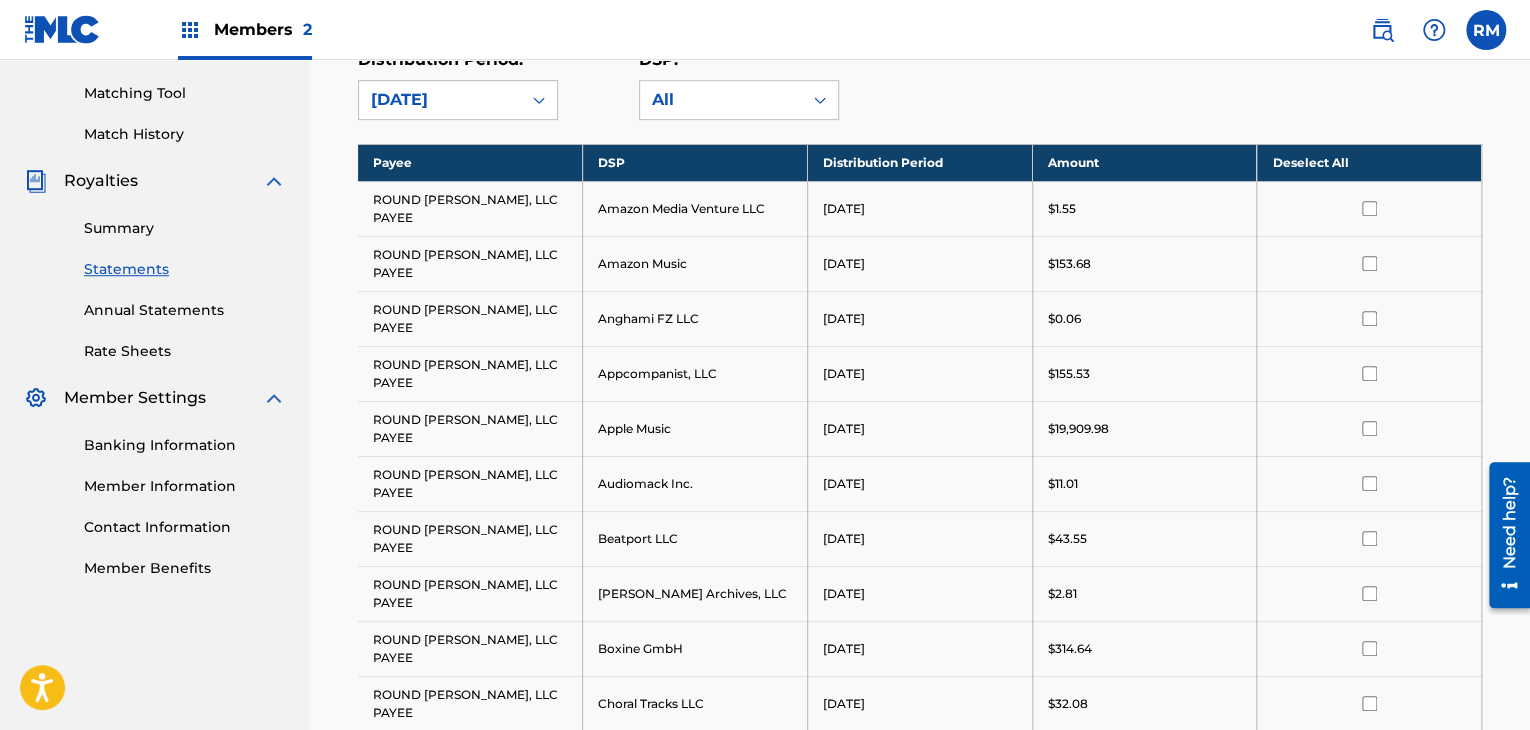 click on "Deselect All" at bounding box center [1369, 162] 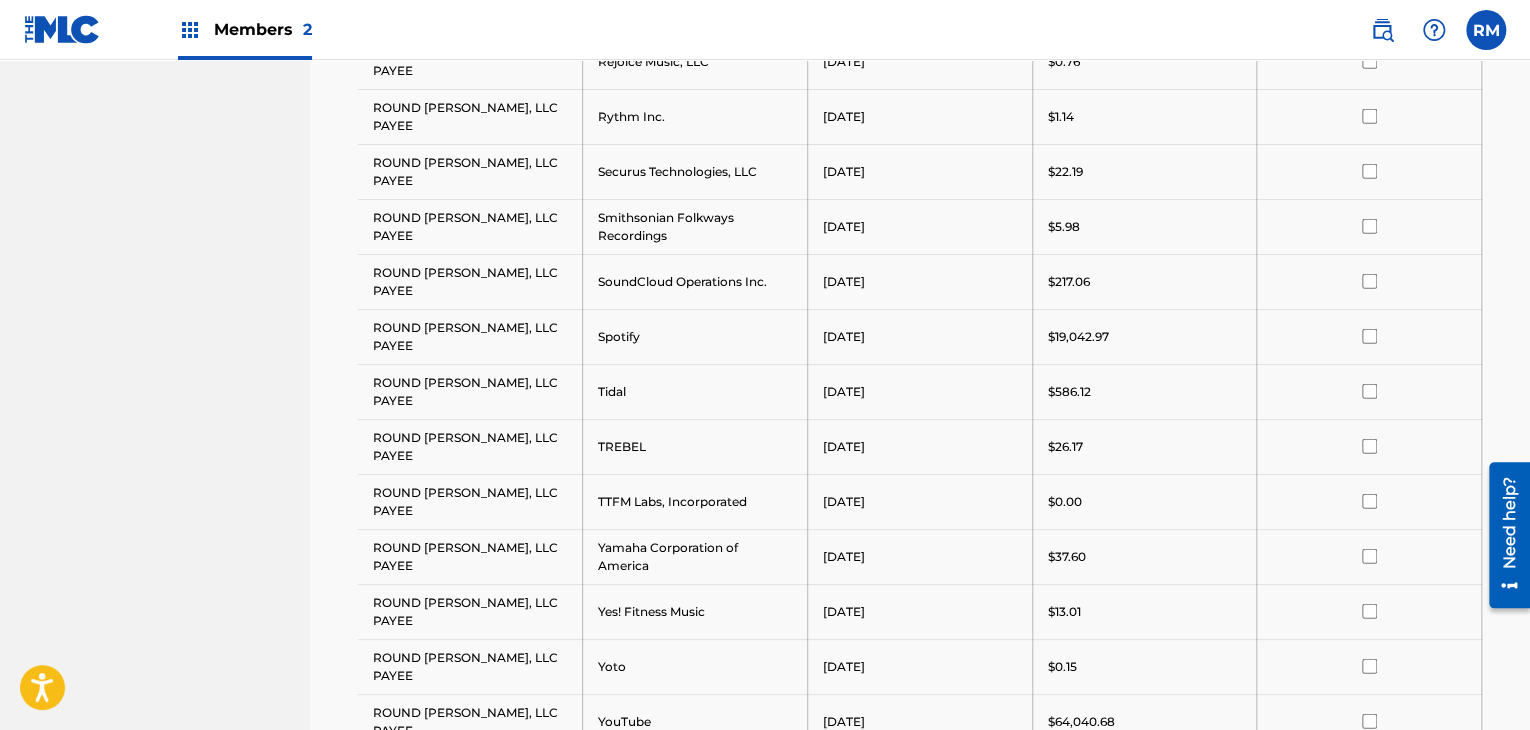 scroll, scrollTop: 2722, scrollLeft: 0, axis: vertical 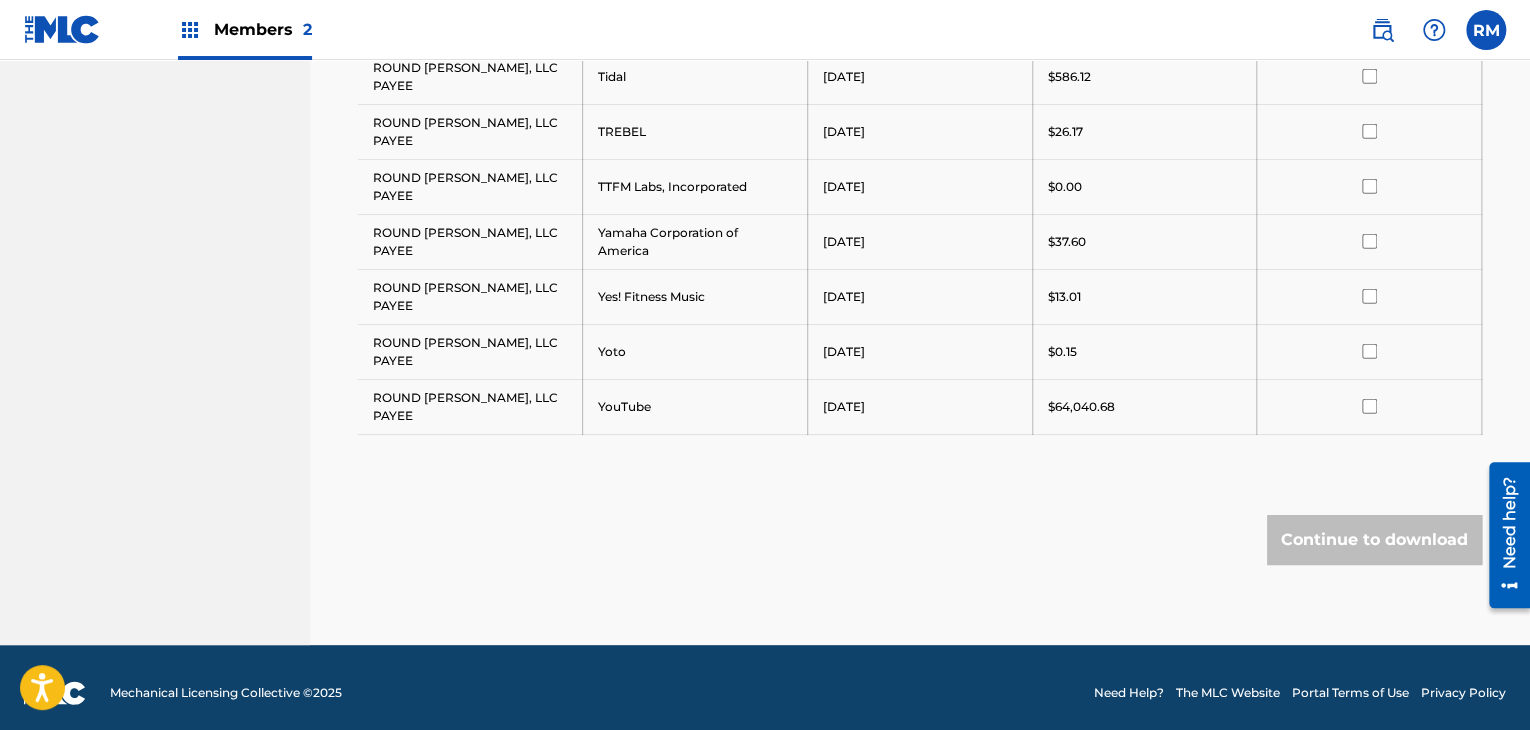 click at bounding box center [1369, 406] 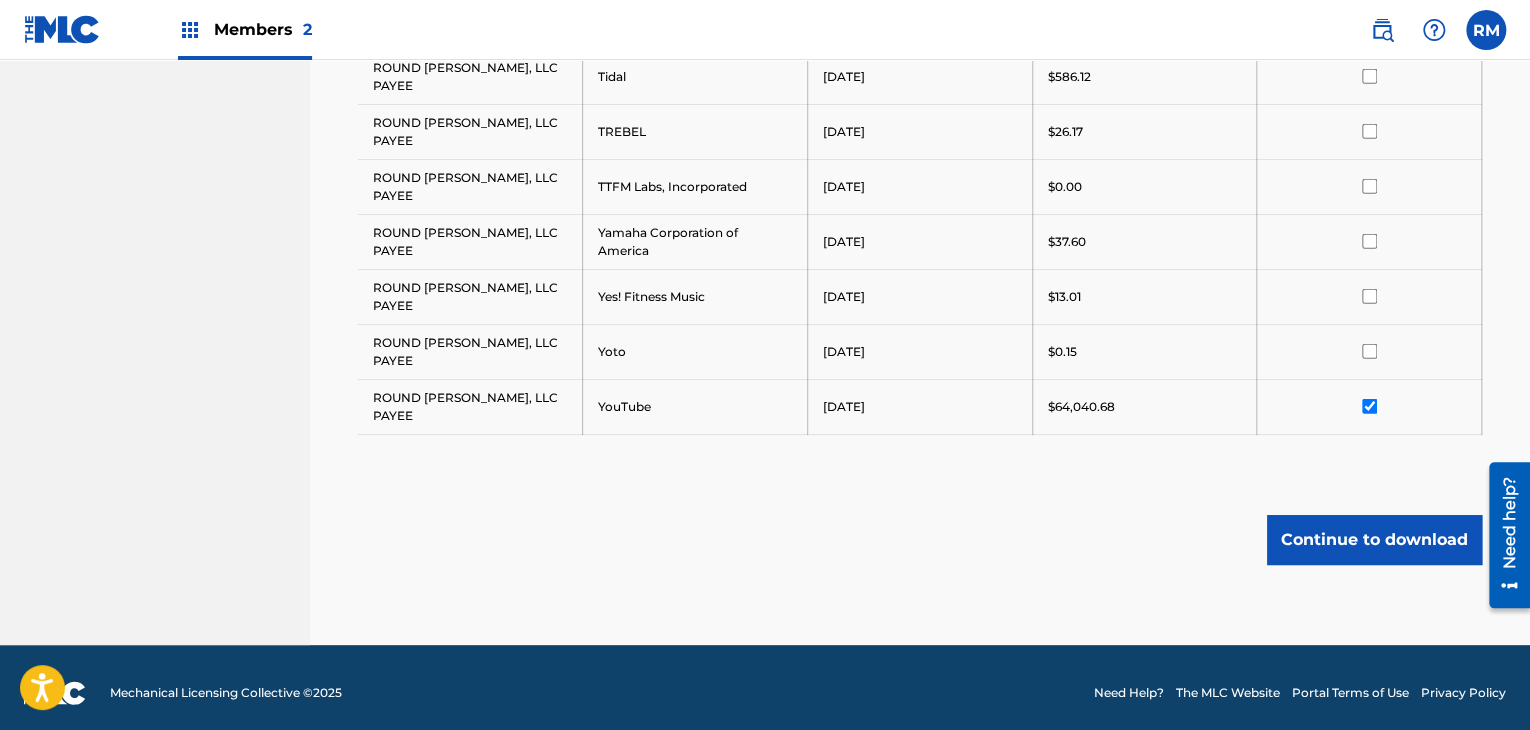 click on "Continue to download" at bounding box center [1374, 540] 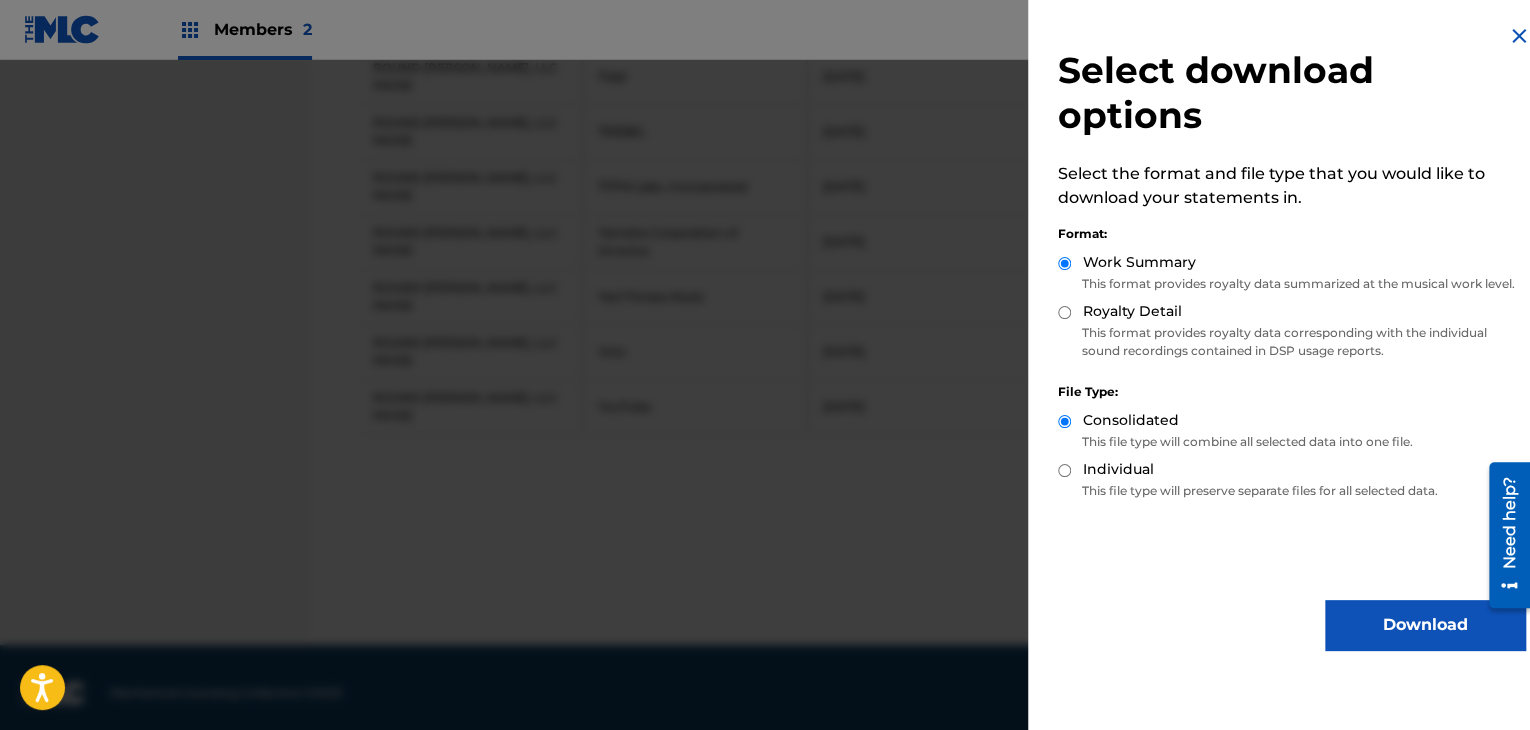 click on "This format provides royalty data corresponding with the individual sound recordings contained in DSP usage reports." at bounding box center (1291, 342) 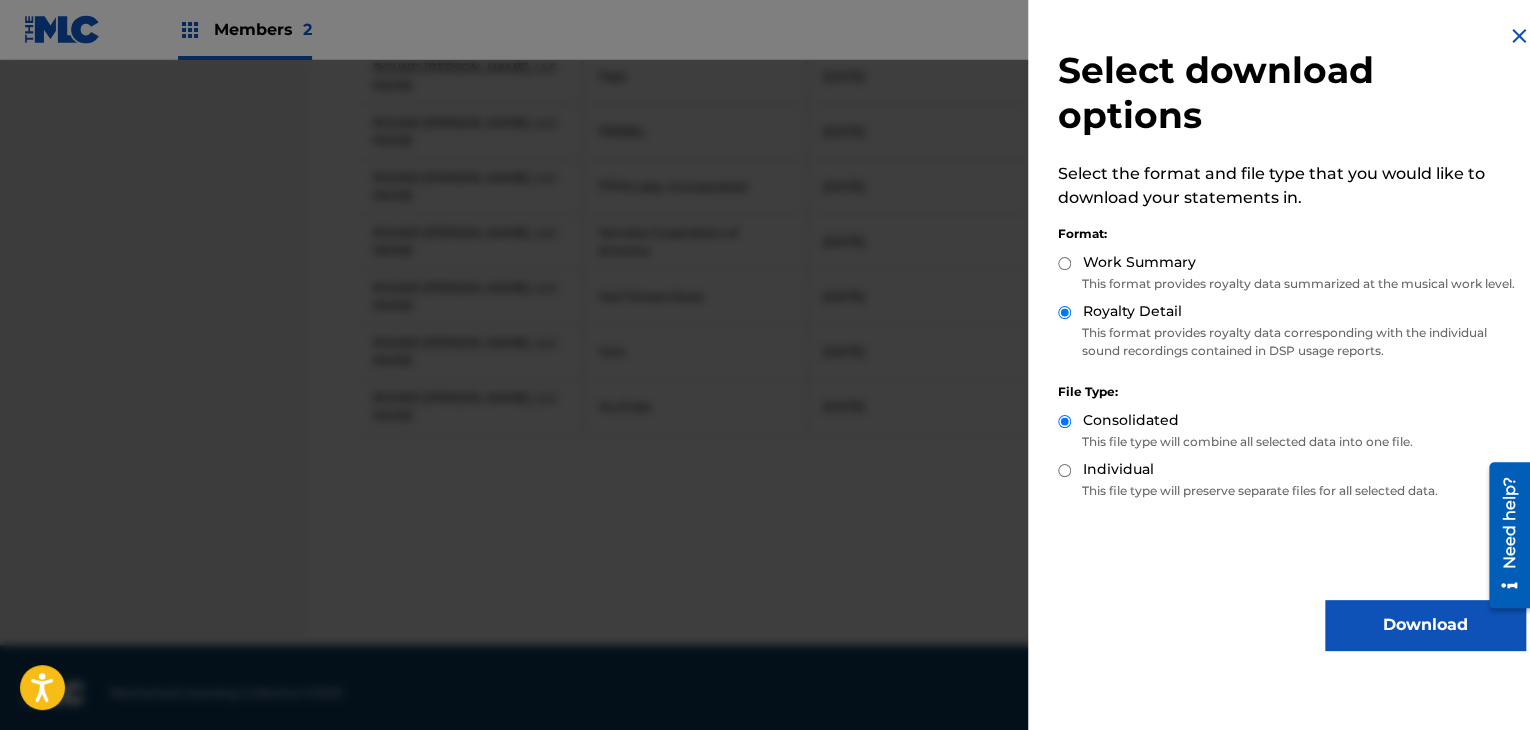click on "Download" at bounding box center (1425, 625) 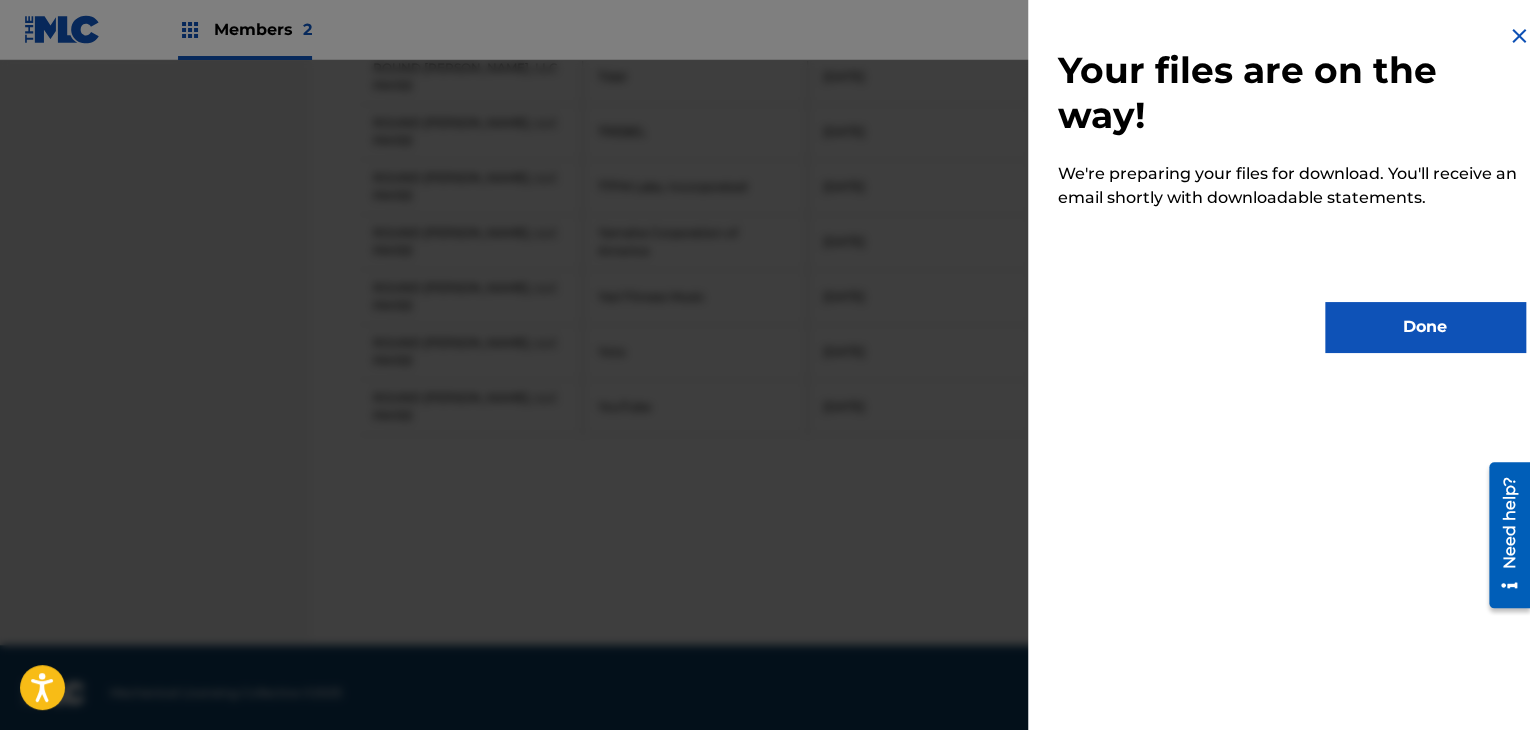 click on "Done" at bounding box center [1425, 327] 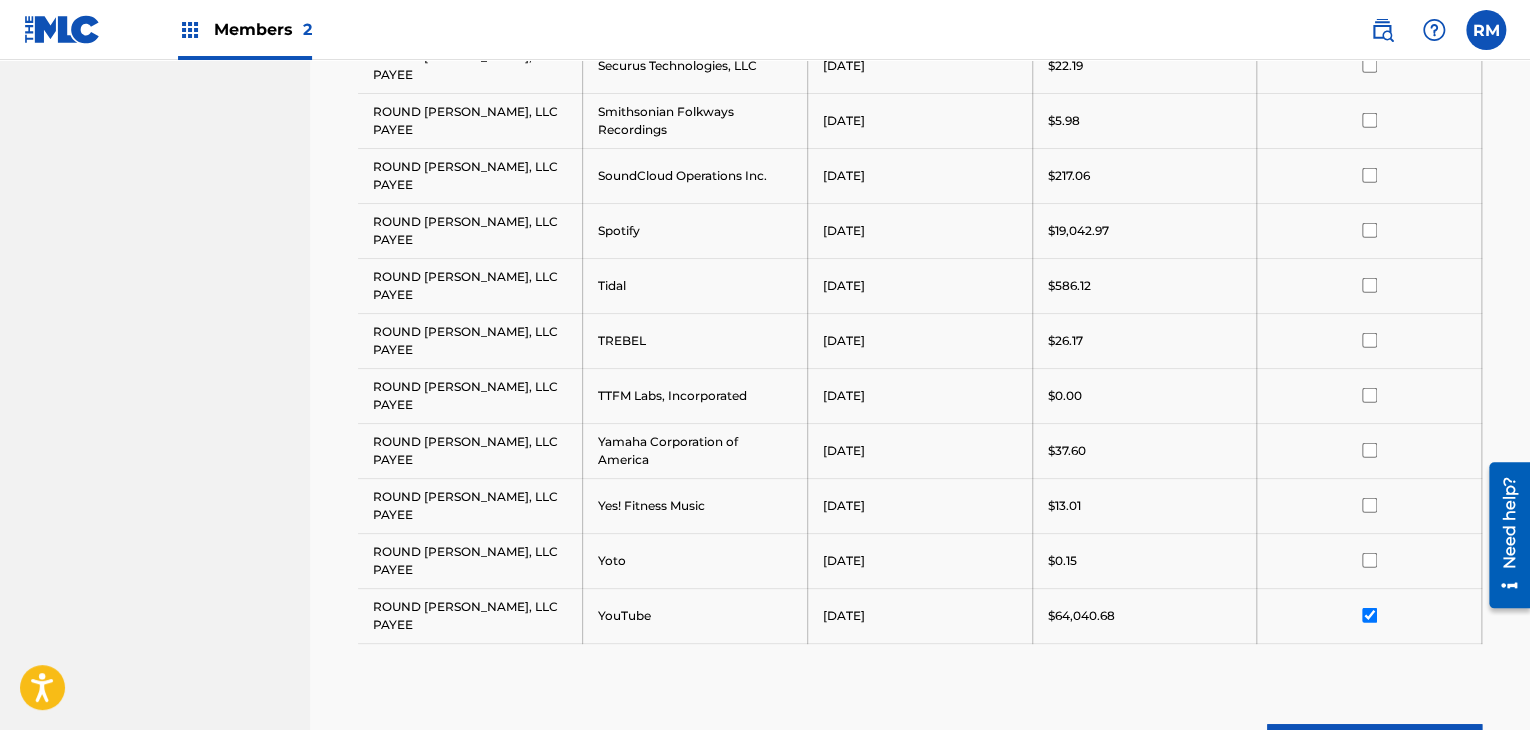 scroll, scrollTop: 2622, scrollLeft: 0, axis: vertical 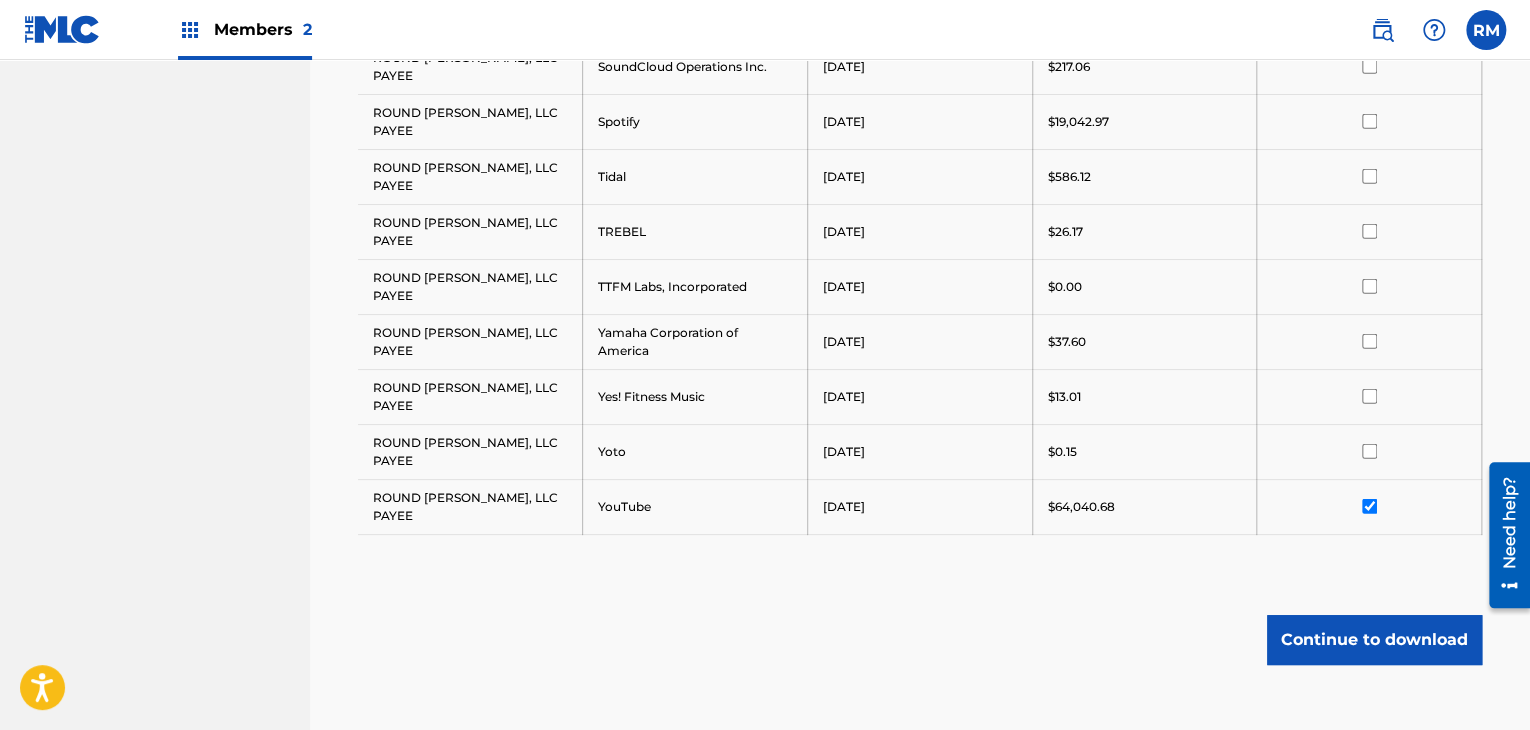 click at bounding box center (1369, 506) 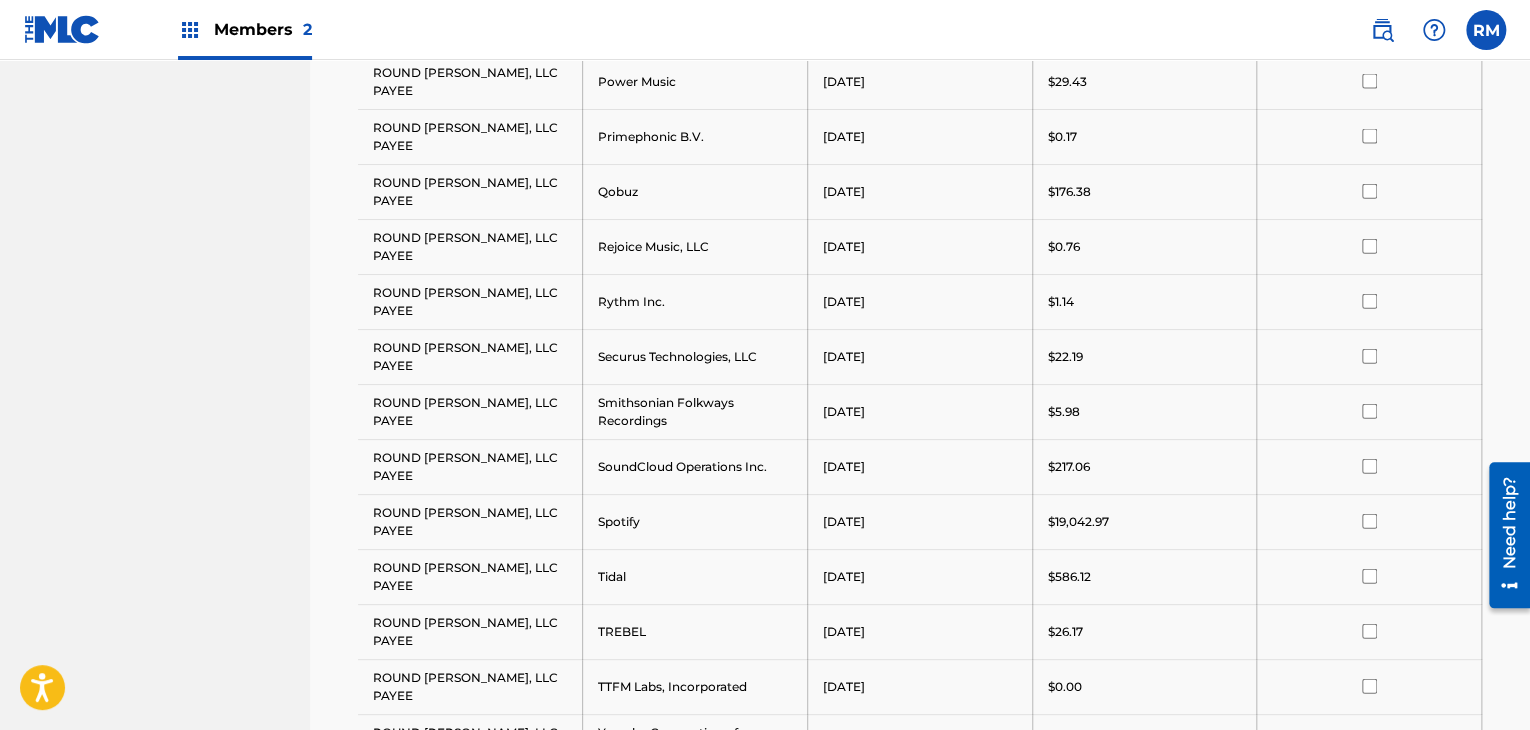 scroll, scrollTop: 2722, scrollLeft: 0, axis: vertical 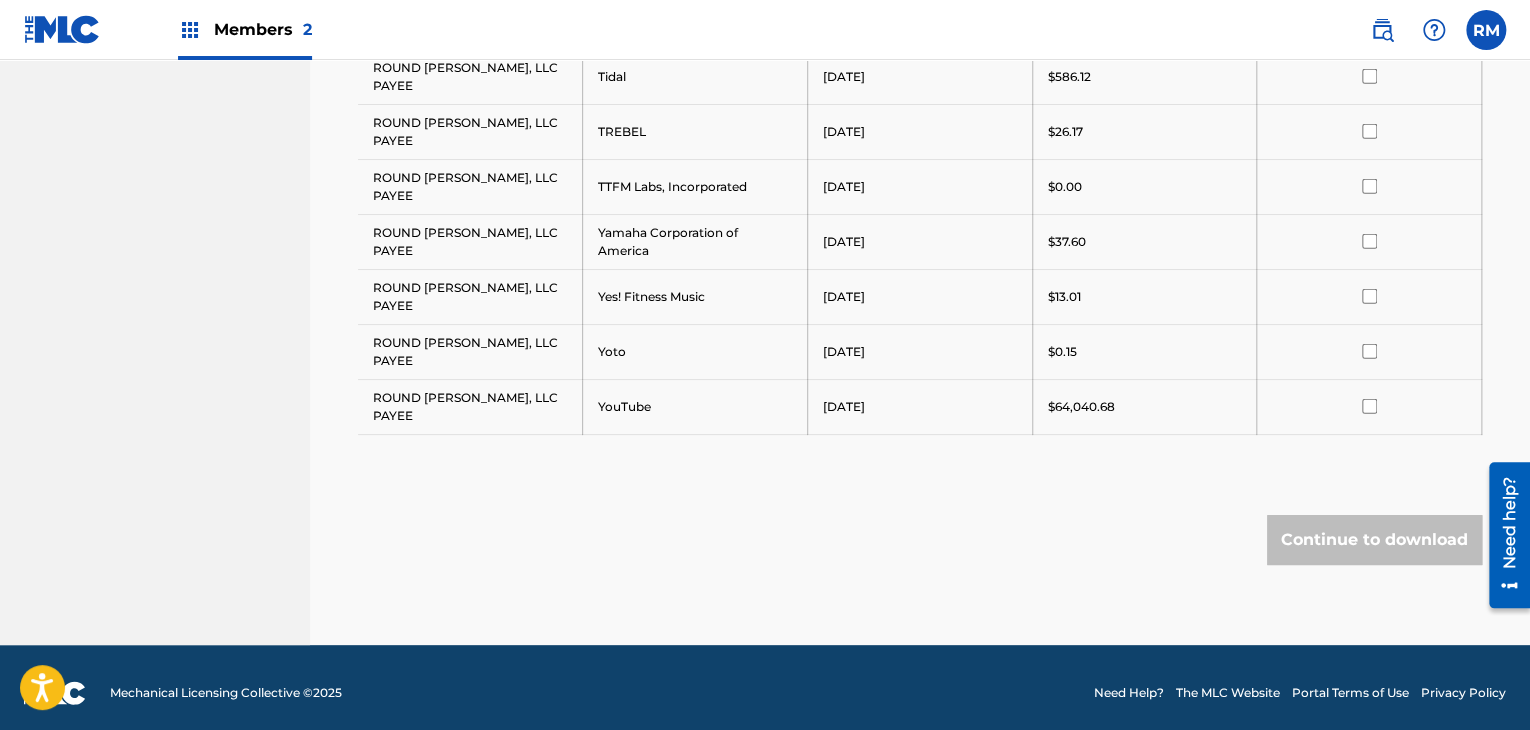 click on "ROUND [PERSON_NAME], LLC PAYEE" at bounding box center (470, 406) 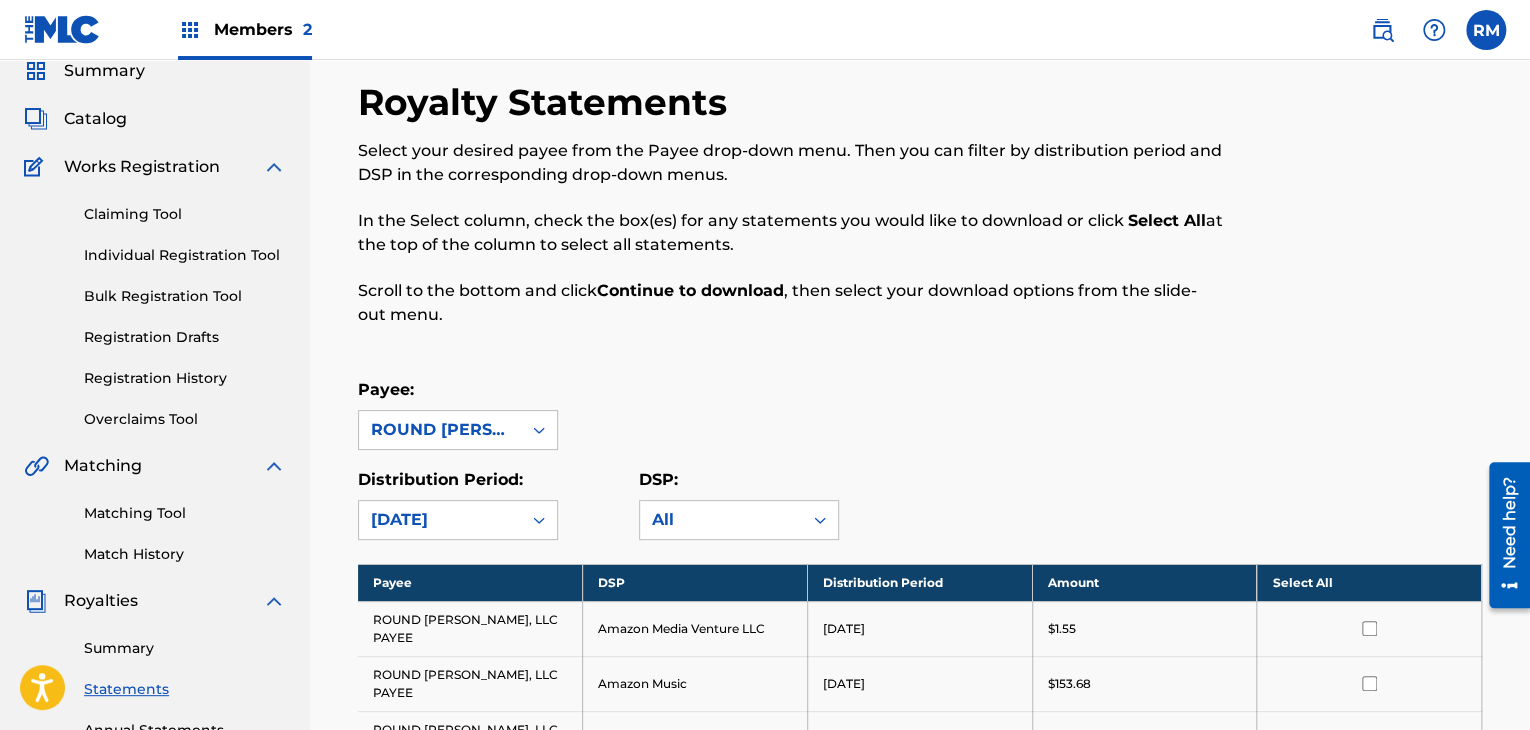 scroll, scrollTop: 200, scrollLeft: 0, axis: vertical 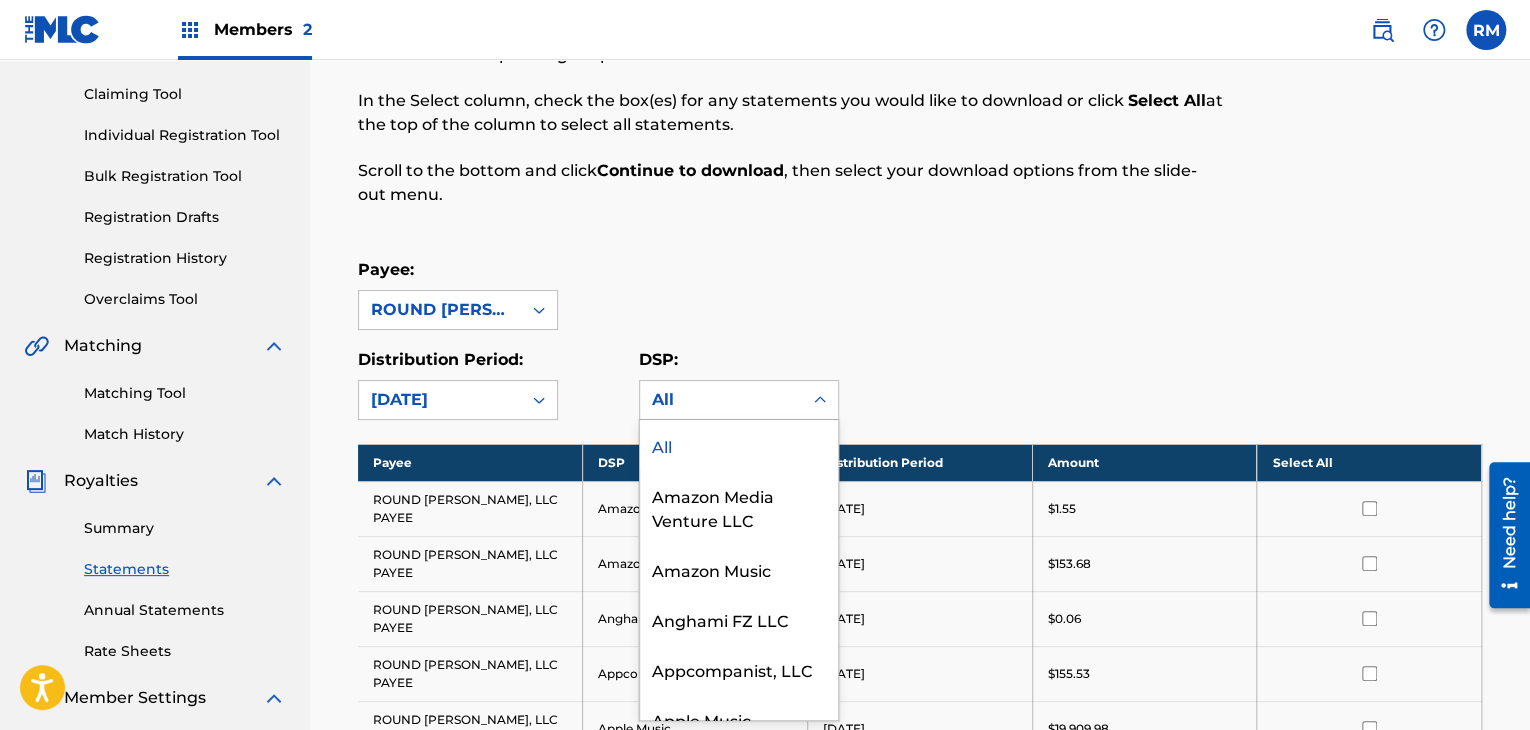 click on "All" at bounding box center [721, 400] 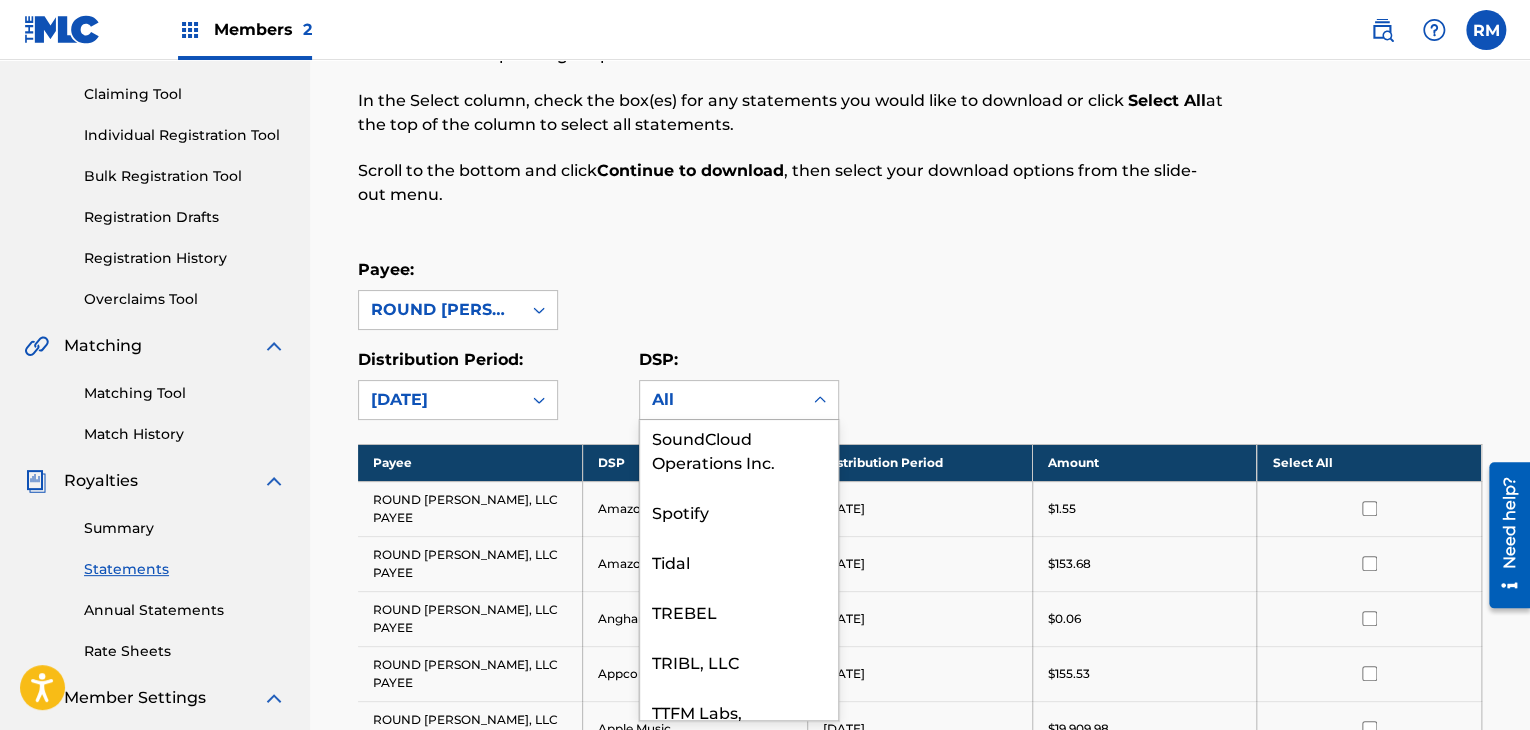 scroll, scrollTop: 2975, scrollLeft: 0, axis: vertical 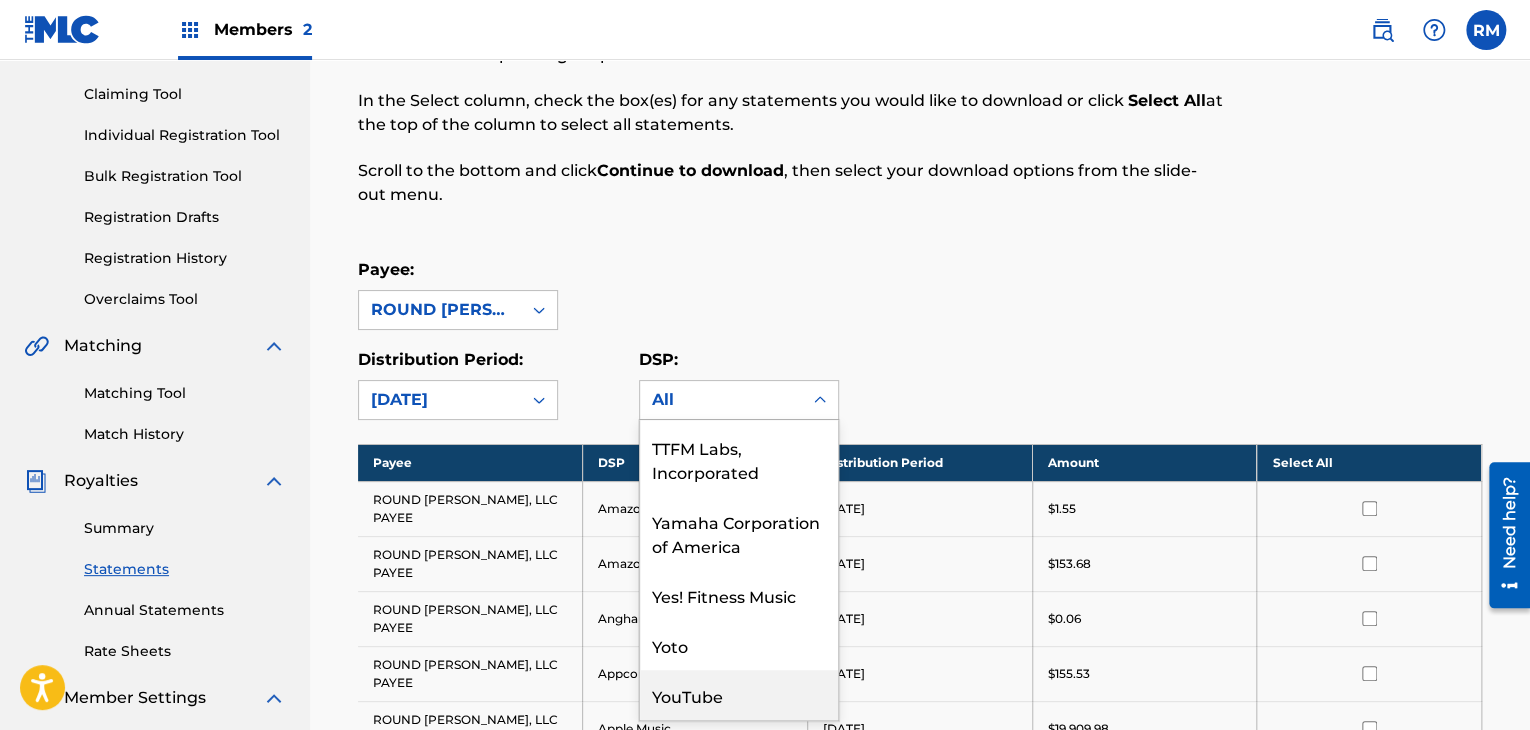 click on "YouTube" at bounding box center (739, 695) 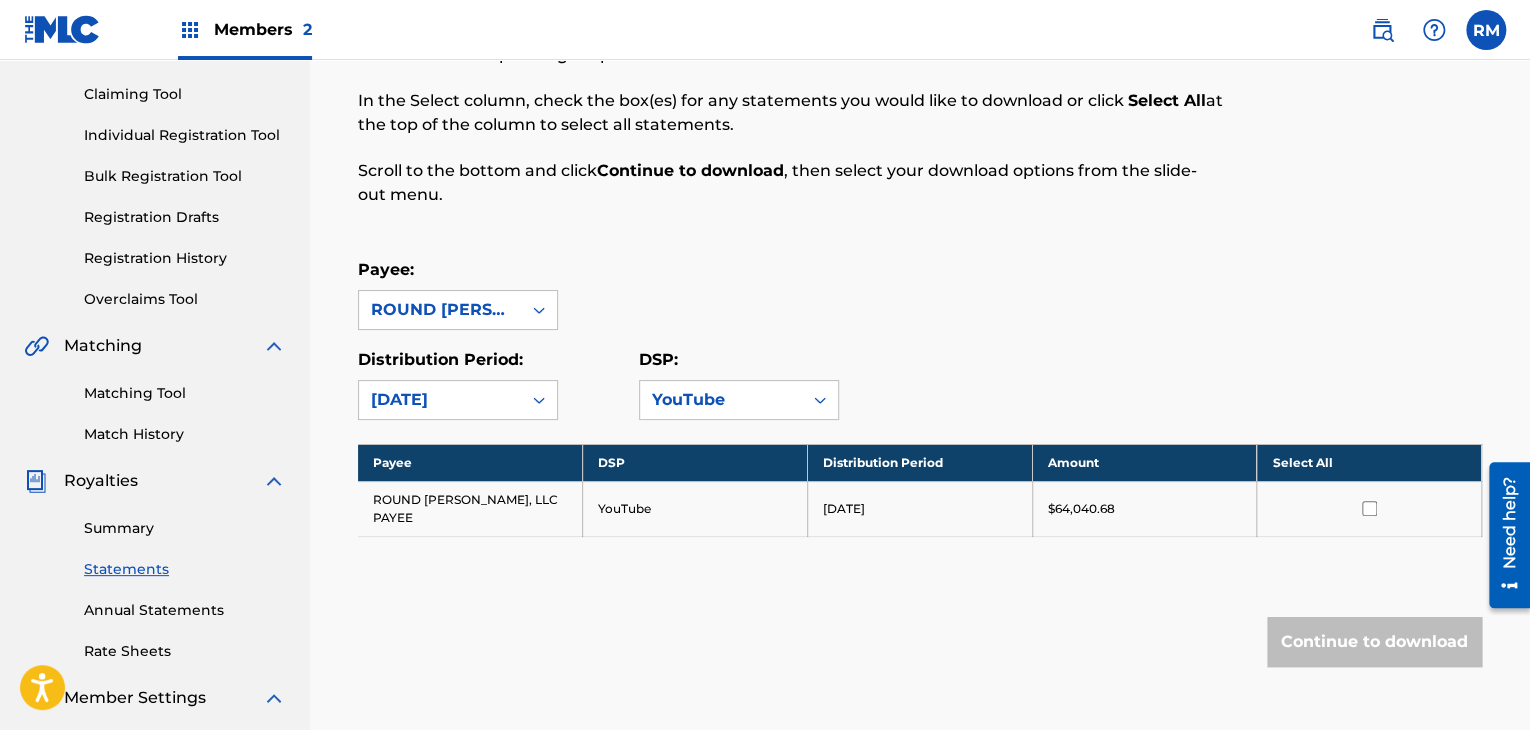 click on "Payee: ROUND [PERSON_NAME], LLC PAYEE" at bounding box center [920, 294] 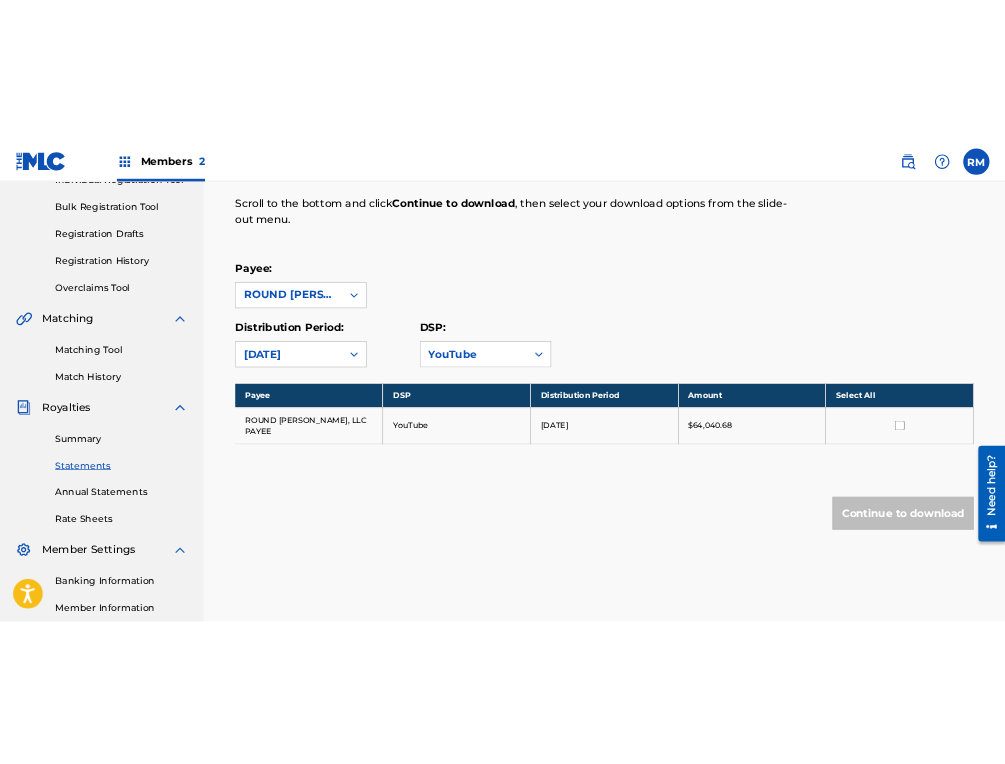 scroll, scrollTop: 300, scrollLeft: 0, axis: vertical 